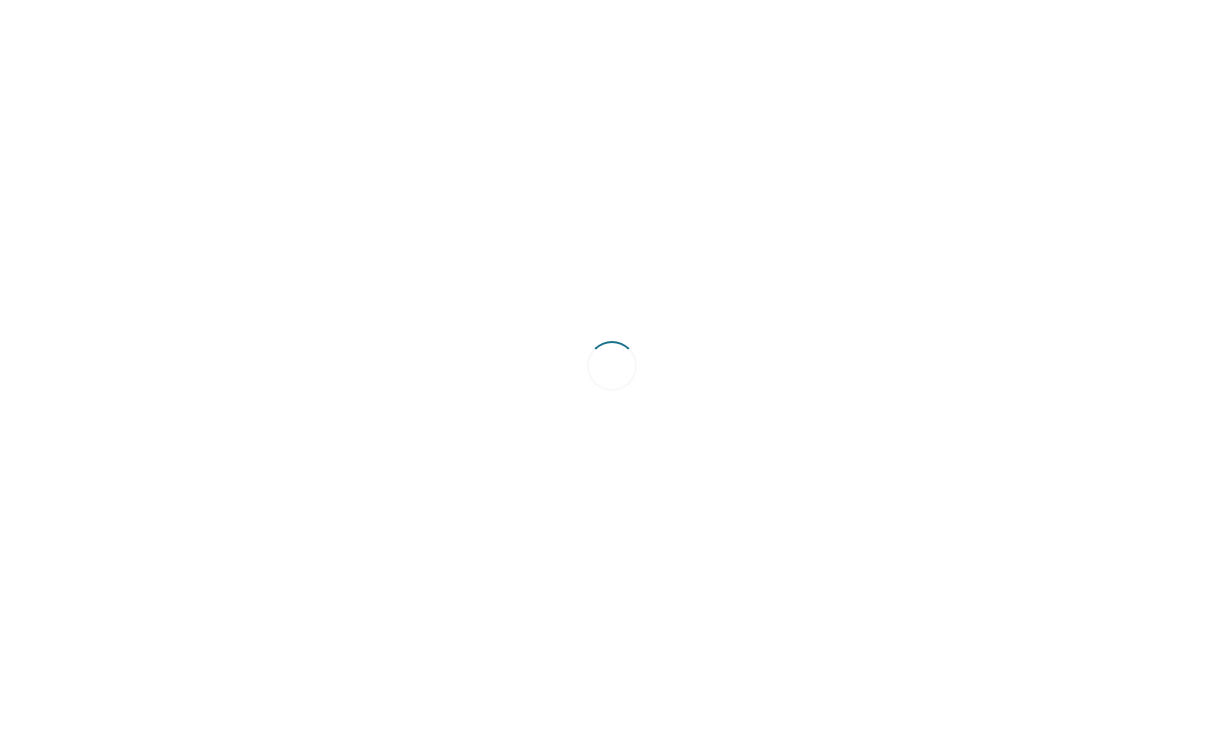 scroll, scrollTop: 0, scrollLeft: 0, axis: both 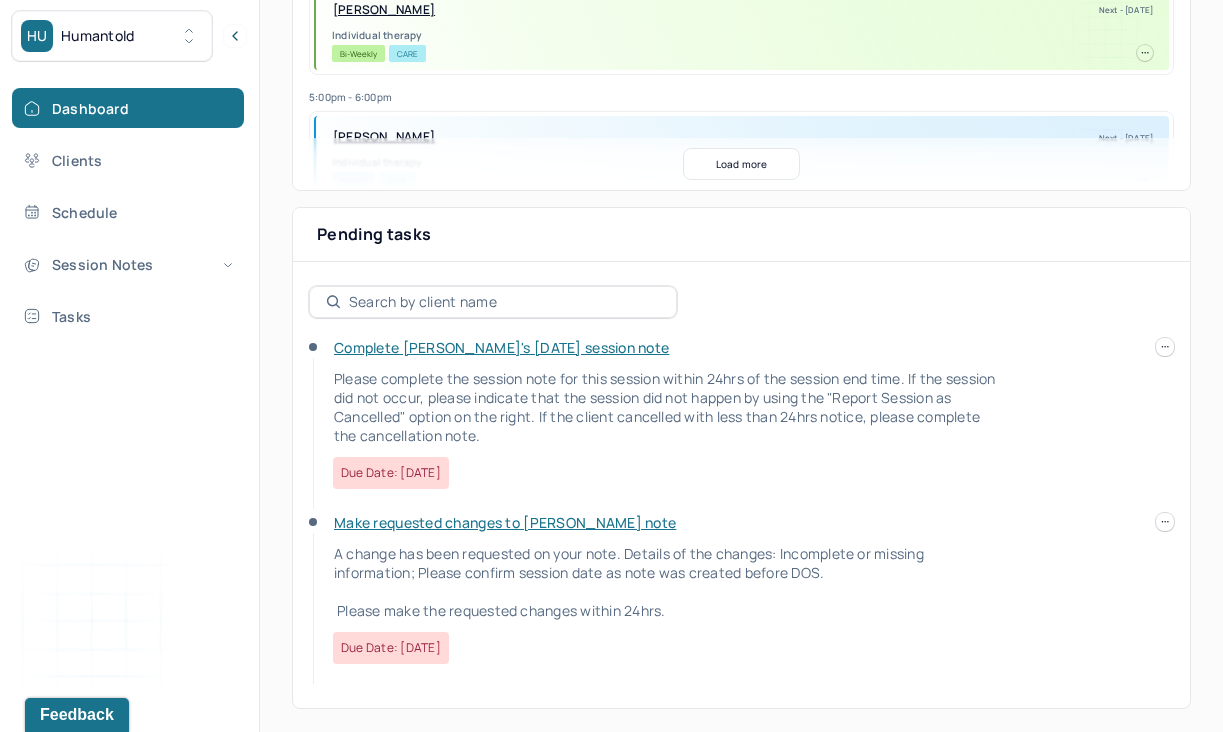 click on "Make requested changes to [PERSON_NAME] note" at bounding box center [505, 522] 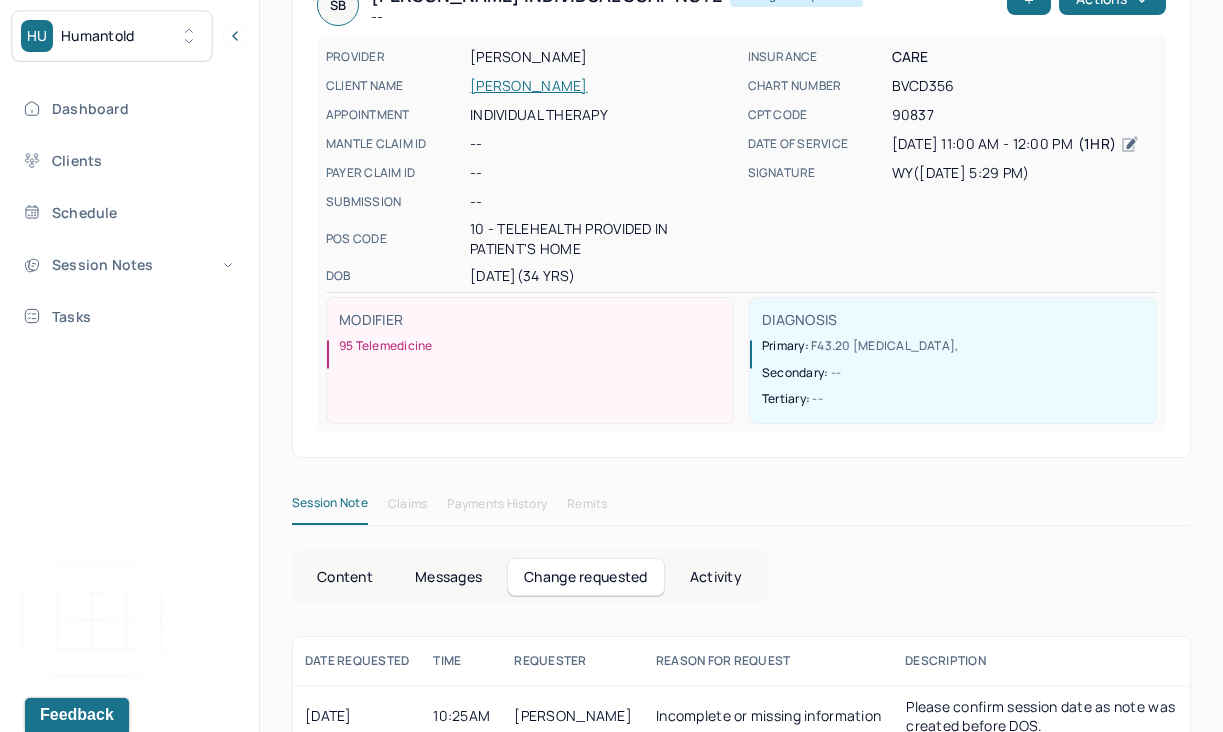 scroll, scrollTop: 180, scrollLeft: 0, axis: vertical 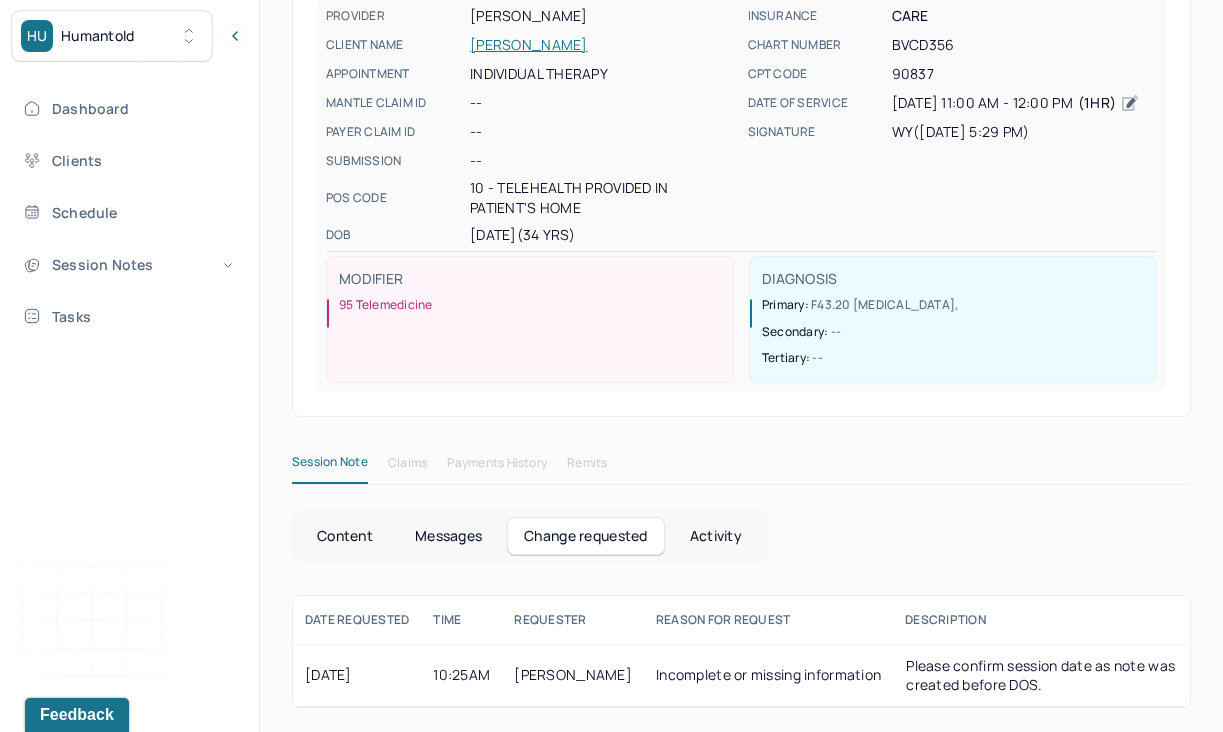 click on "Incomplete or missing information" at bounding box center (768, 675) 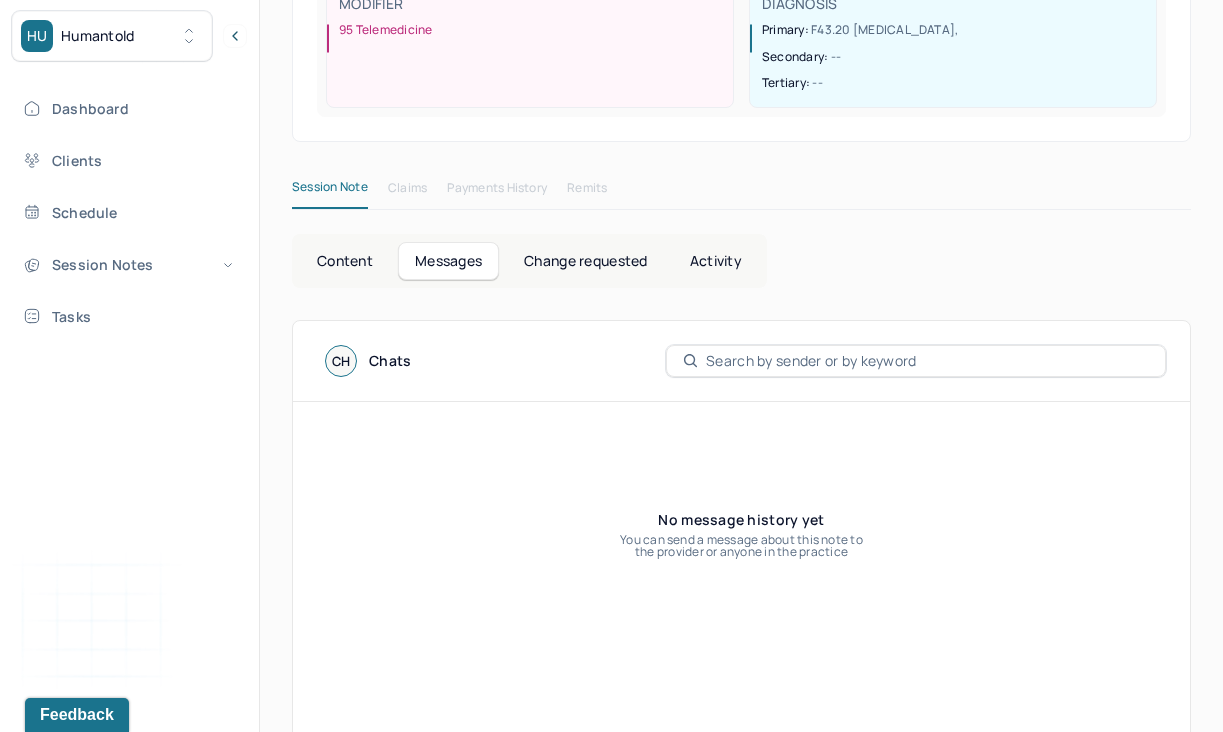 scroll, scrollTop: 390, scrollLeft: 0, axis: vertical 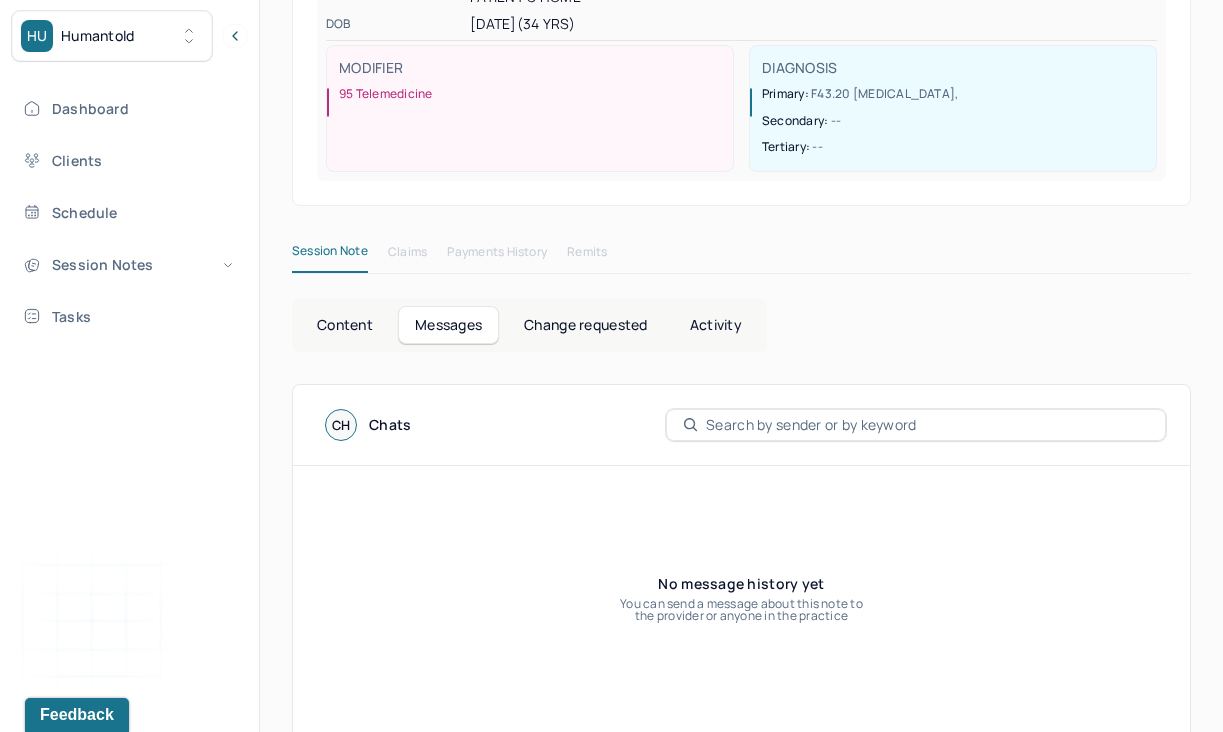 click on "Content" at bounding box center [345, 325] 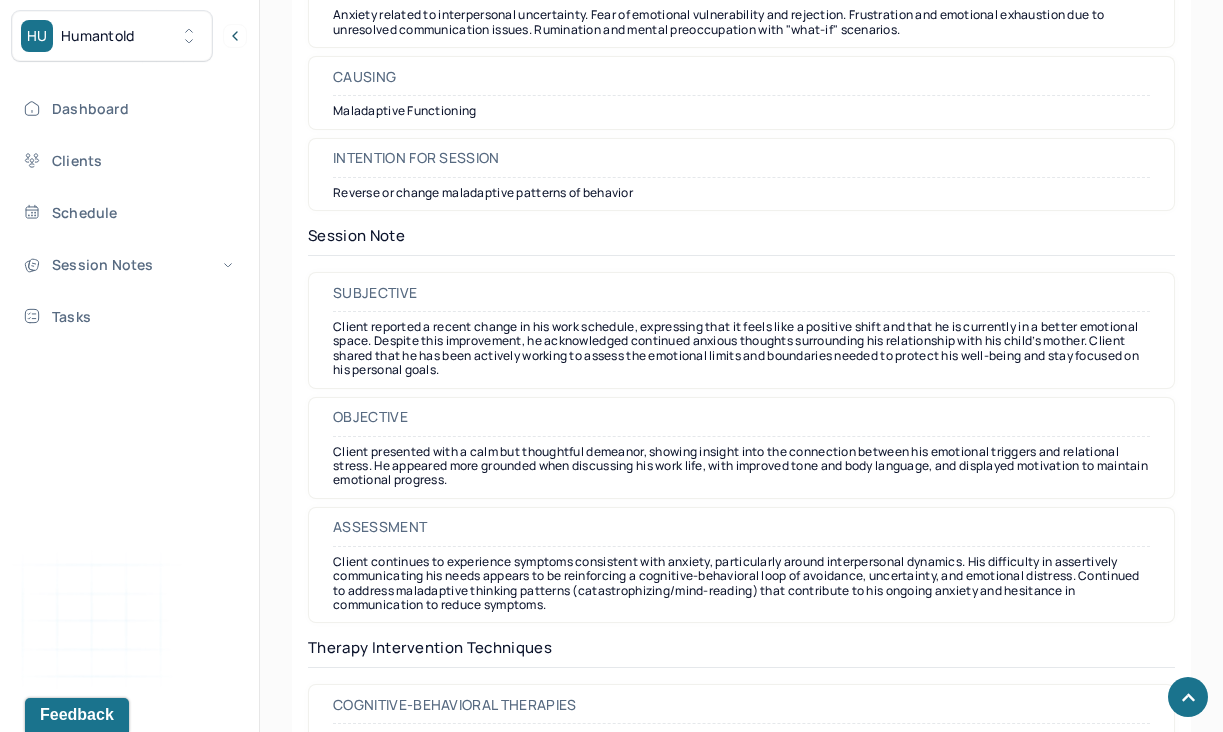 scroll, scrollTop: 1965, scrollLeft: 0, axis: vertical 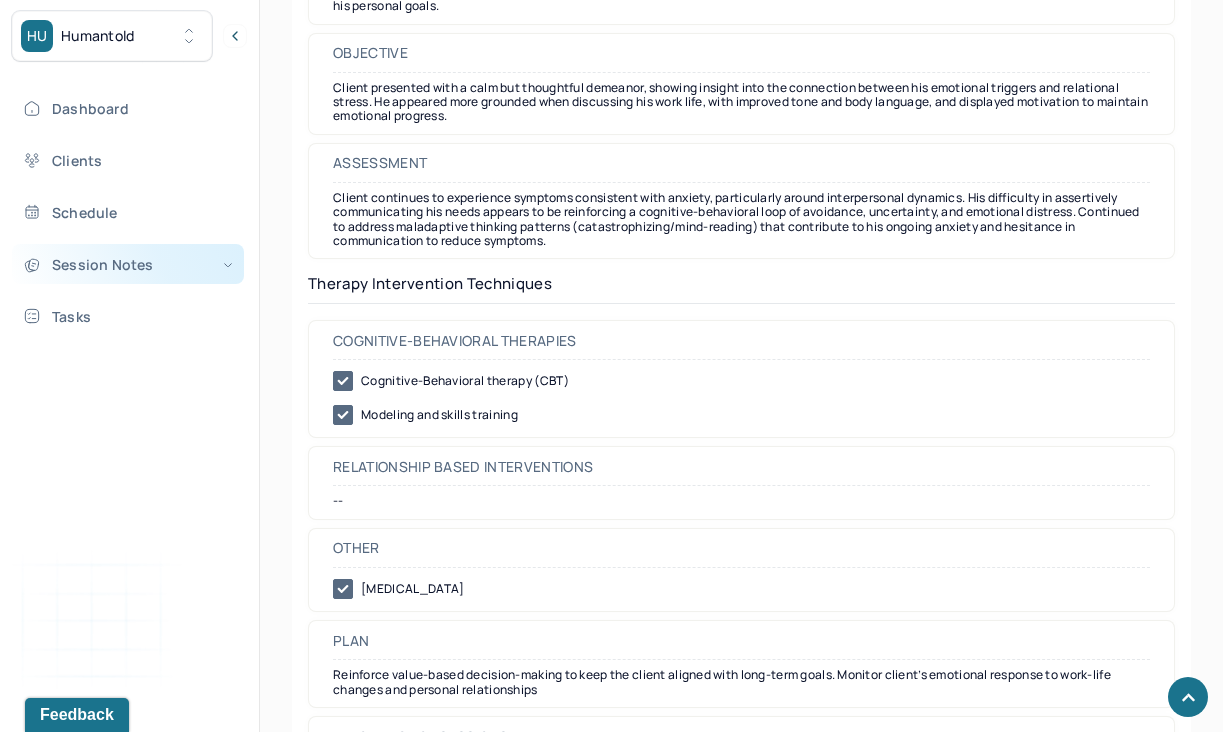 click on "Session Notes" at bounding box center (128, 264) 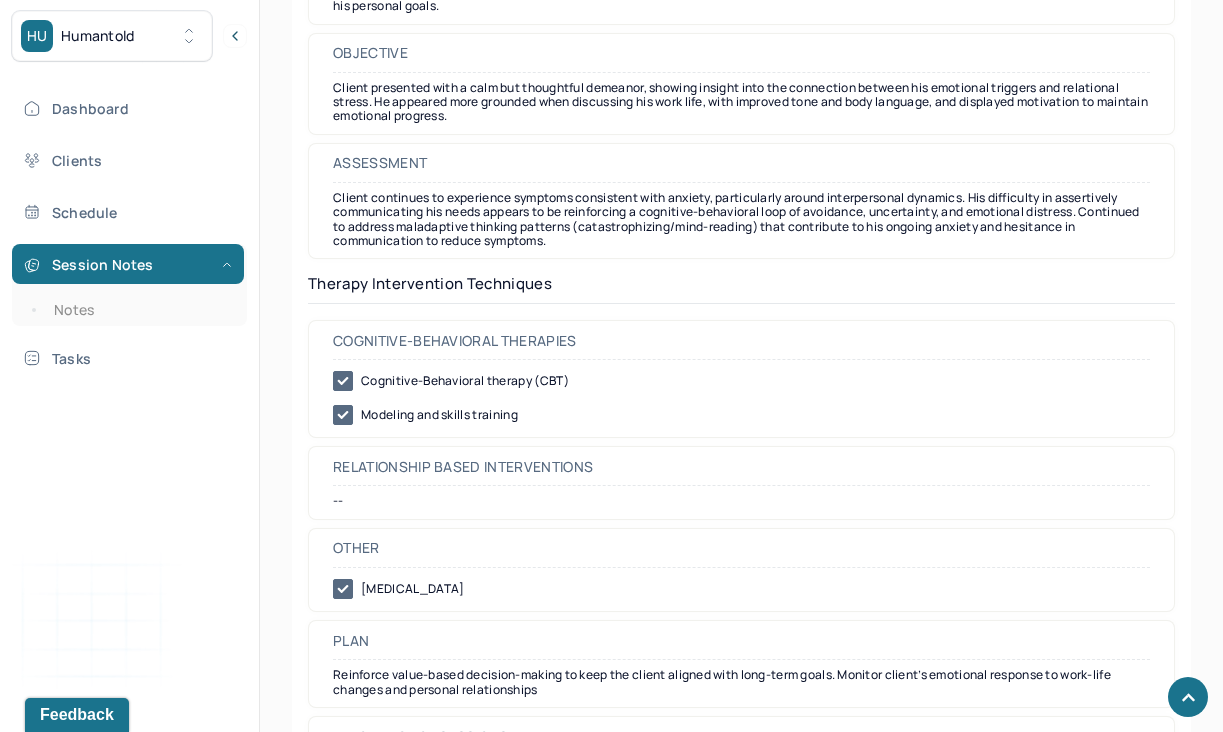 click on "Dashboard Clients Schedule Session Notes Notes Tasks" at bounding box center (129, 233) 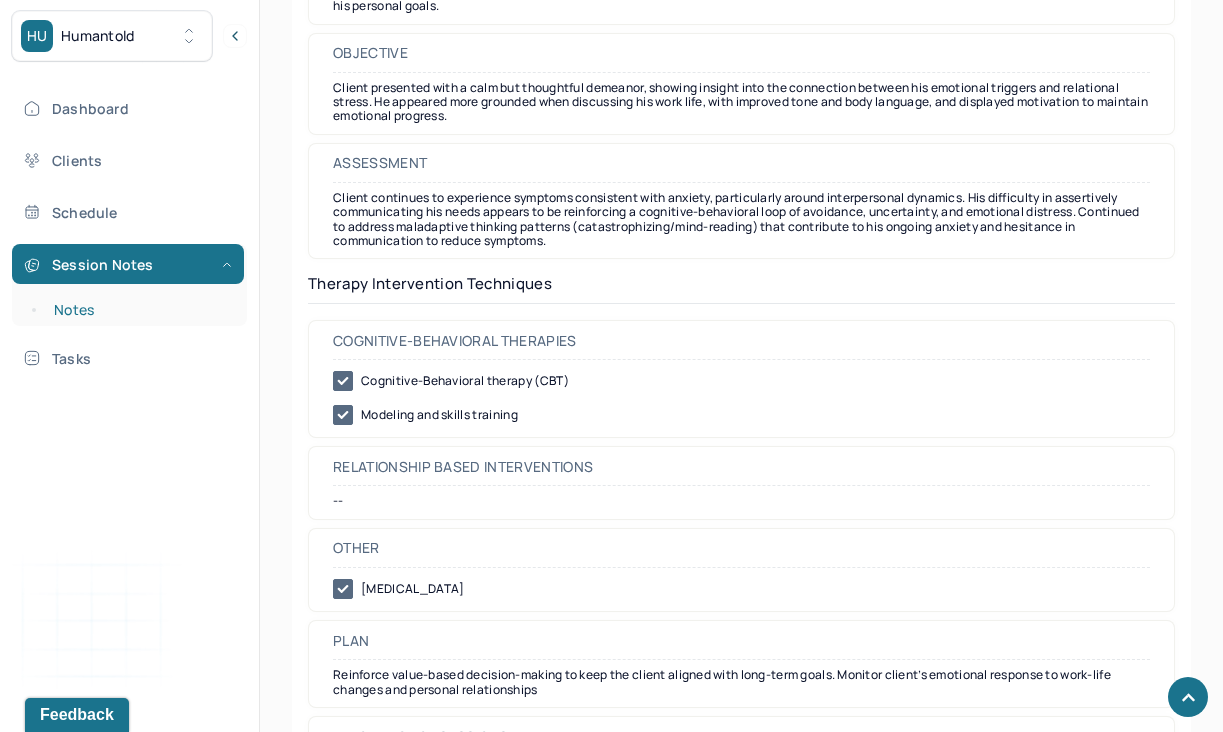 click on "Notes" at bounding box center (139, 310) 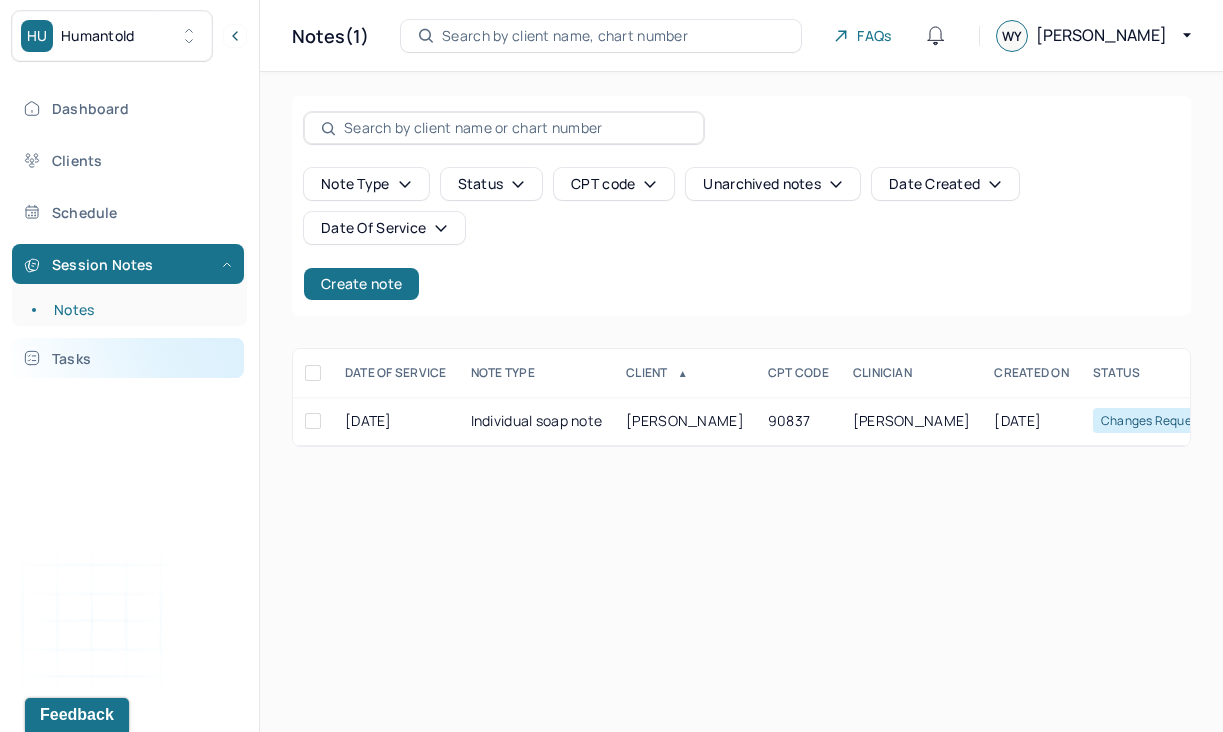 scroll, scrollTop: 0, scrollLeft: 0, axis: both 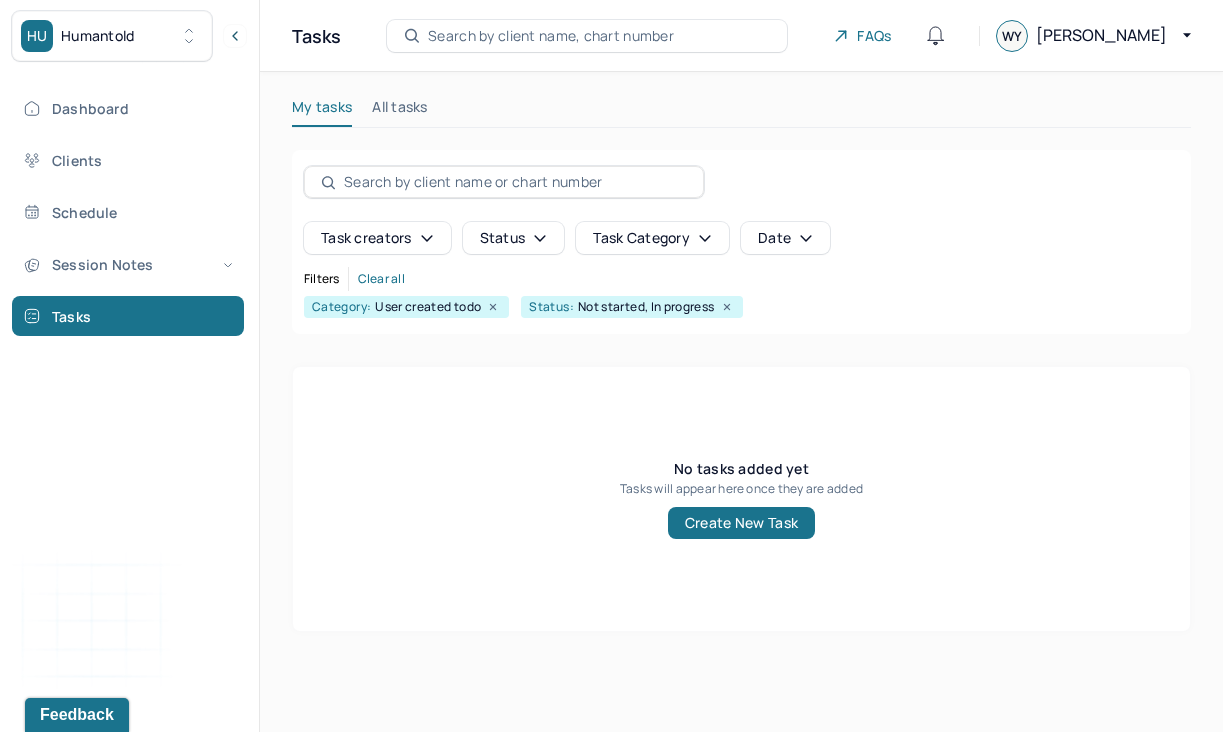 click 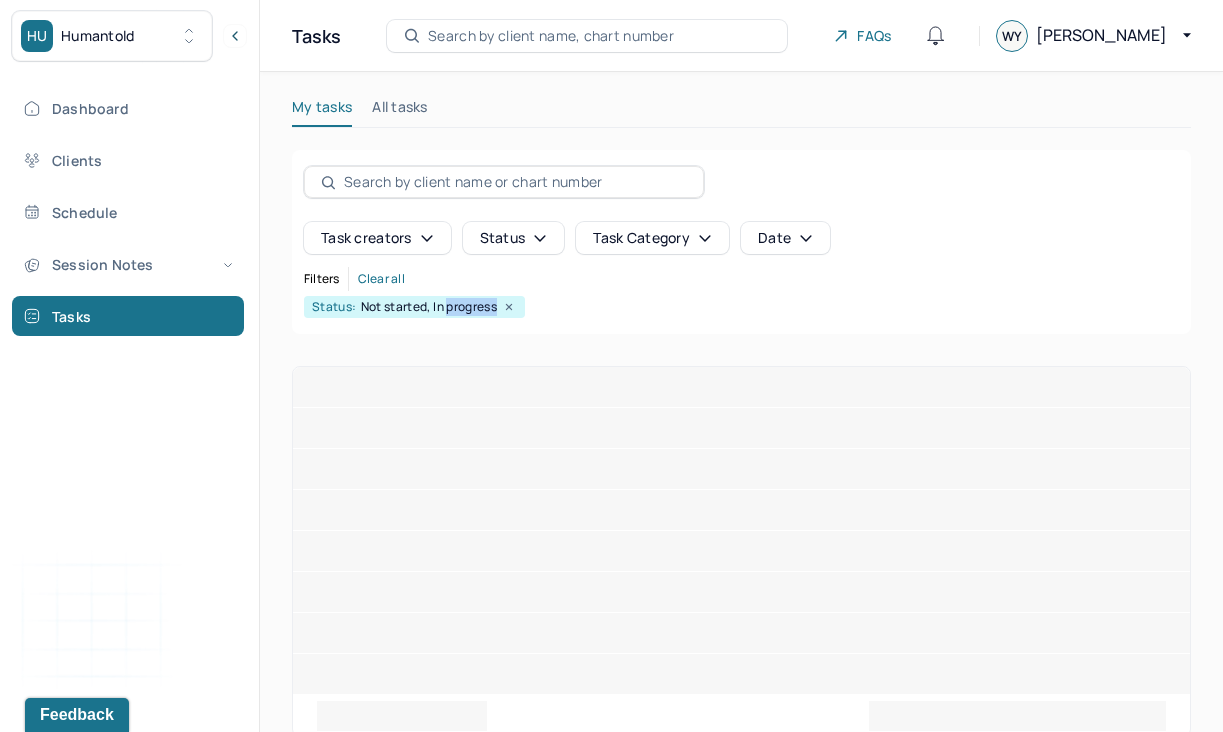 click on "Not started, In progress" at bounding box center [429, 307] 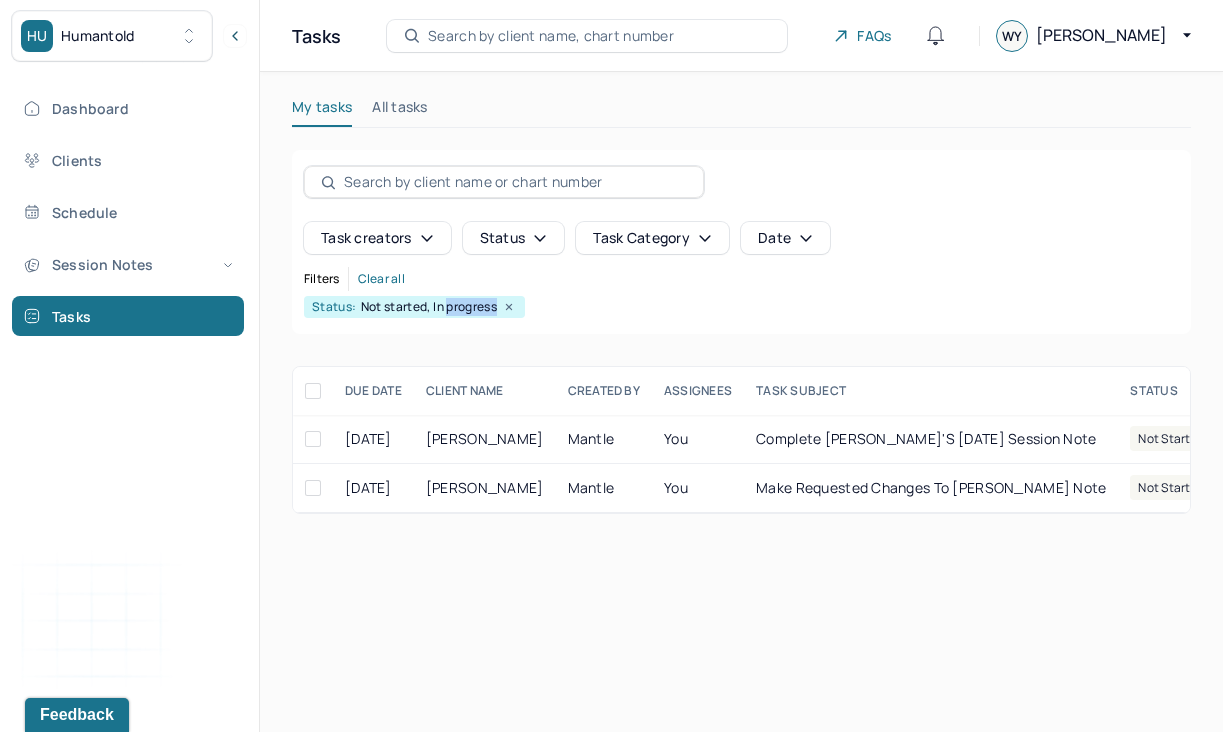 click 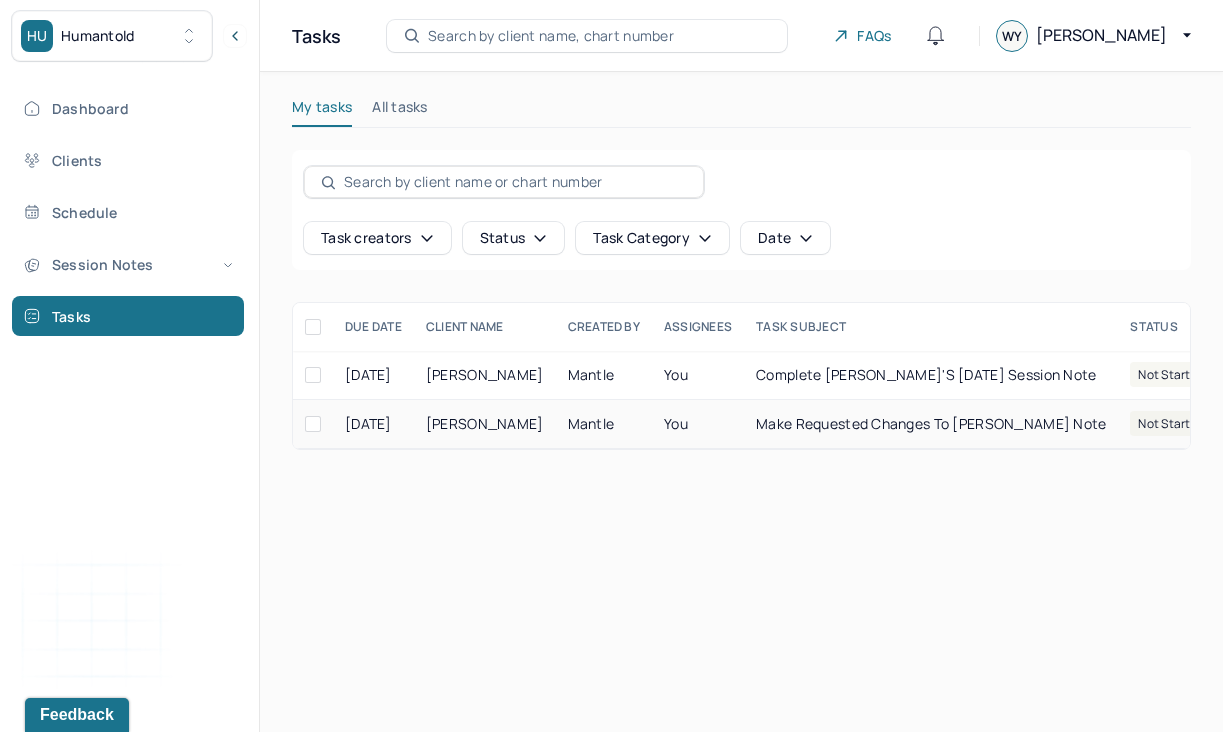 click on "Mantle" at bounding box center [604, 424] 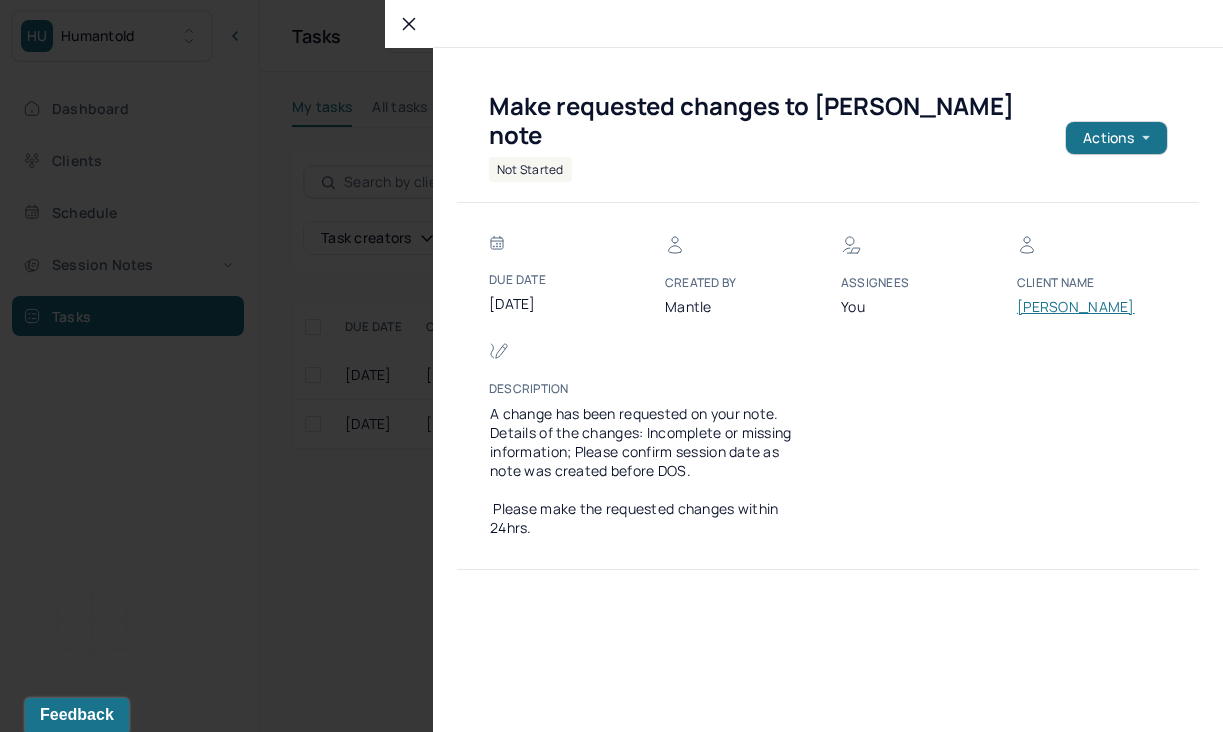 click on "Make requested changes to  [PERSON_NAME] note not started   Actions" at bounding box center (828, 137) 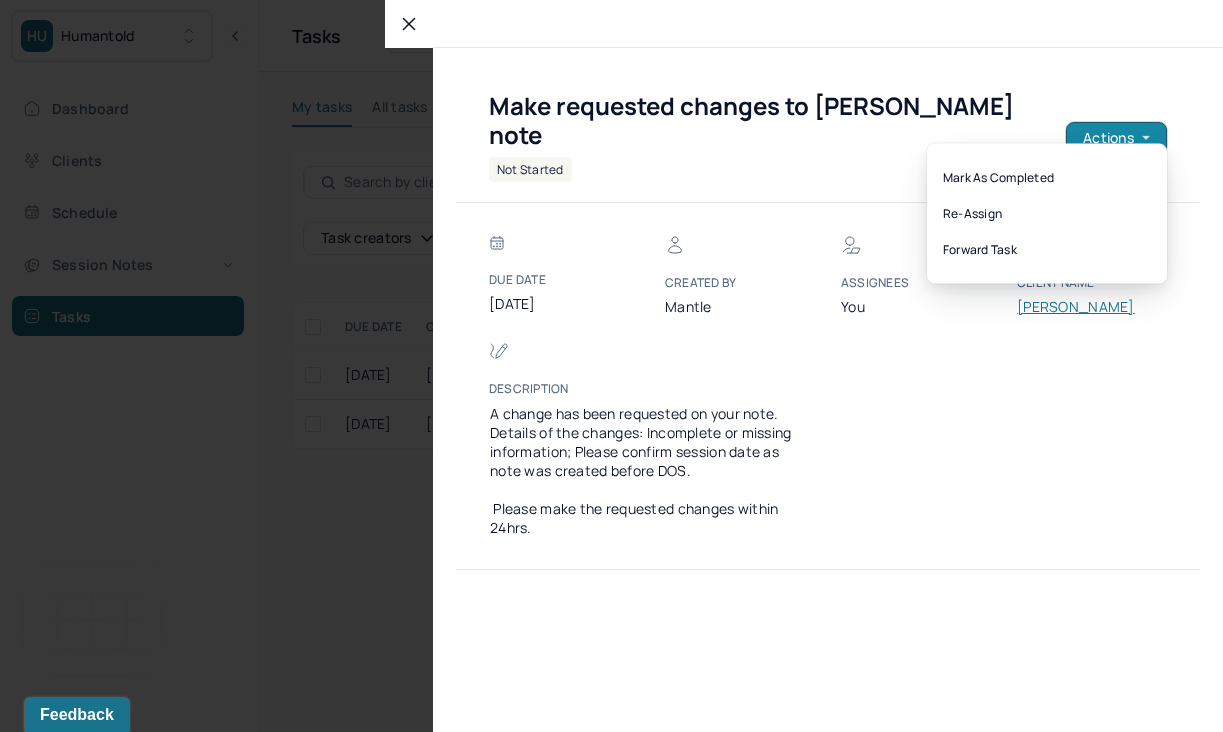 click on "Actions" at bounding box center [1116, 138] 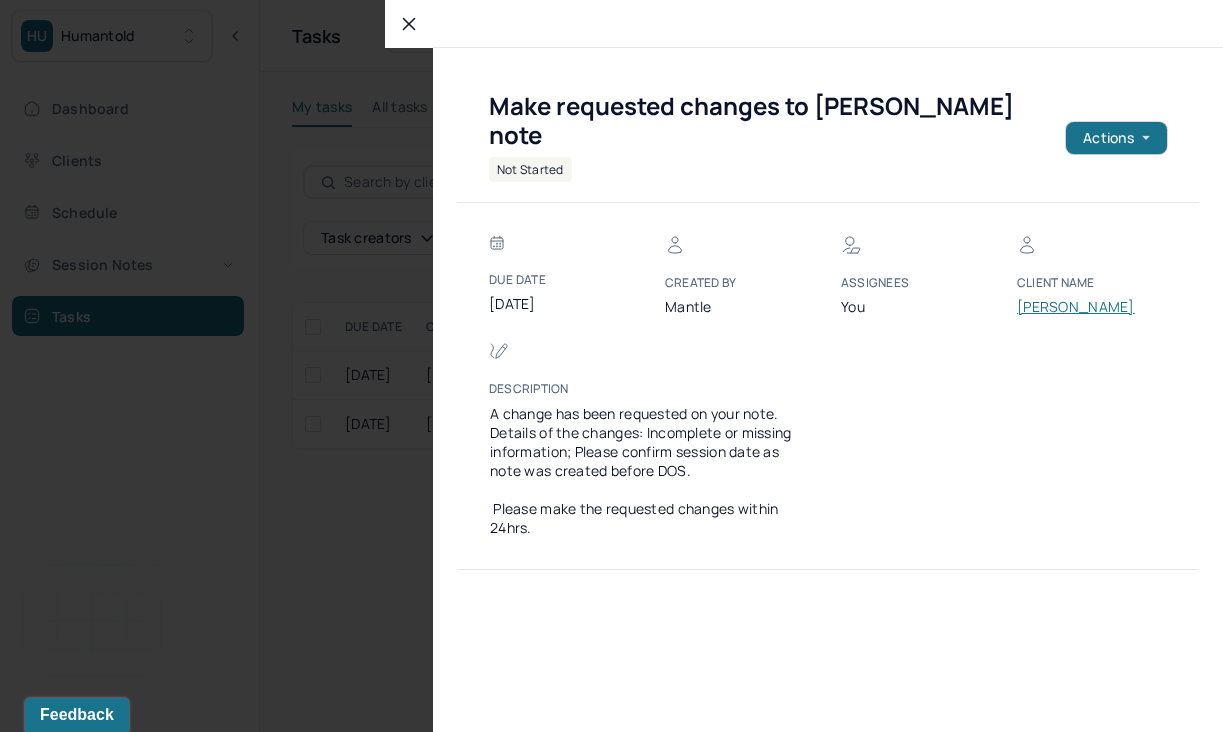 click at bounding box center [611, 366] 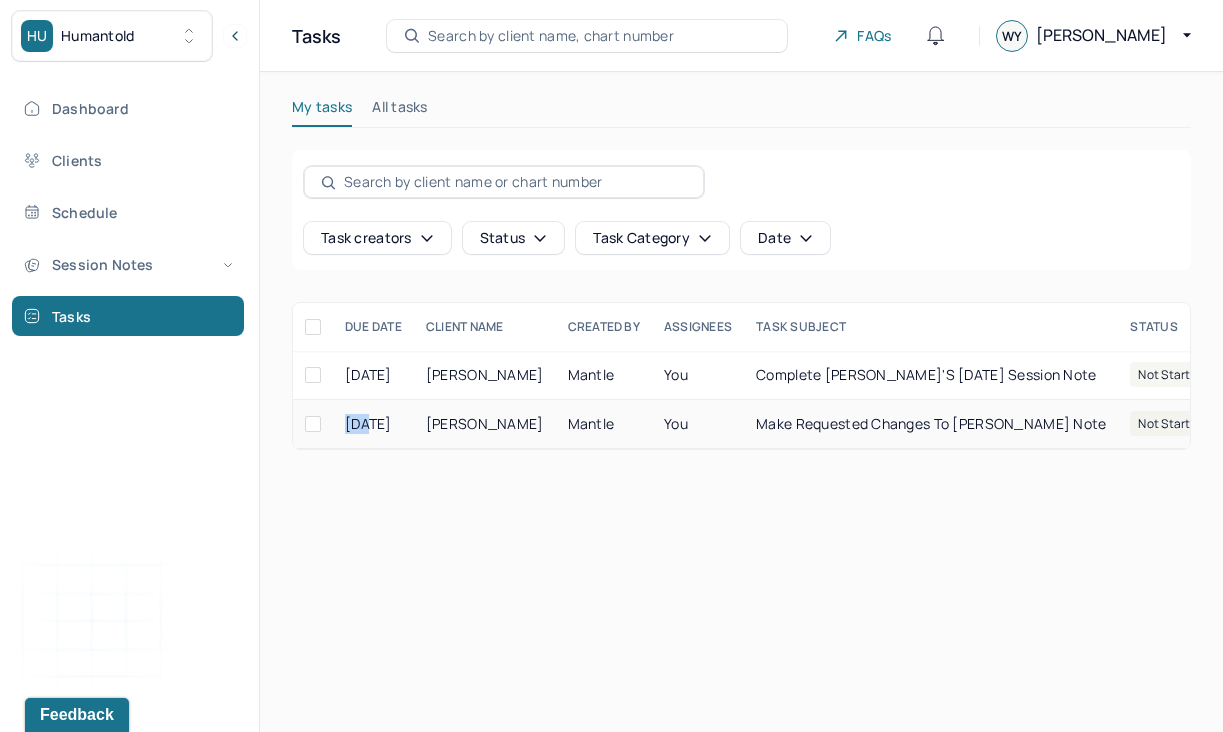 click on "[DATE]" at bounding box center [373, 424] 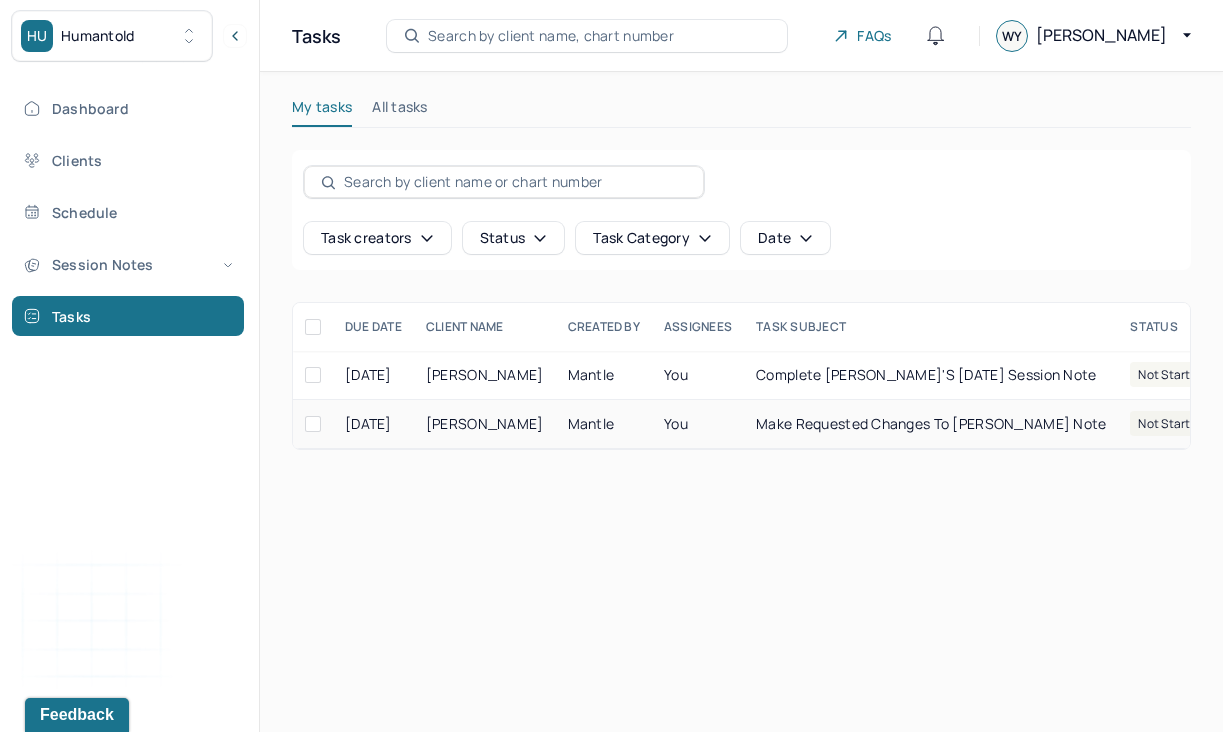click on "[DATE]" at bounding box center (373, 424) 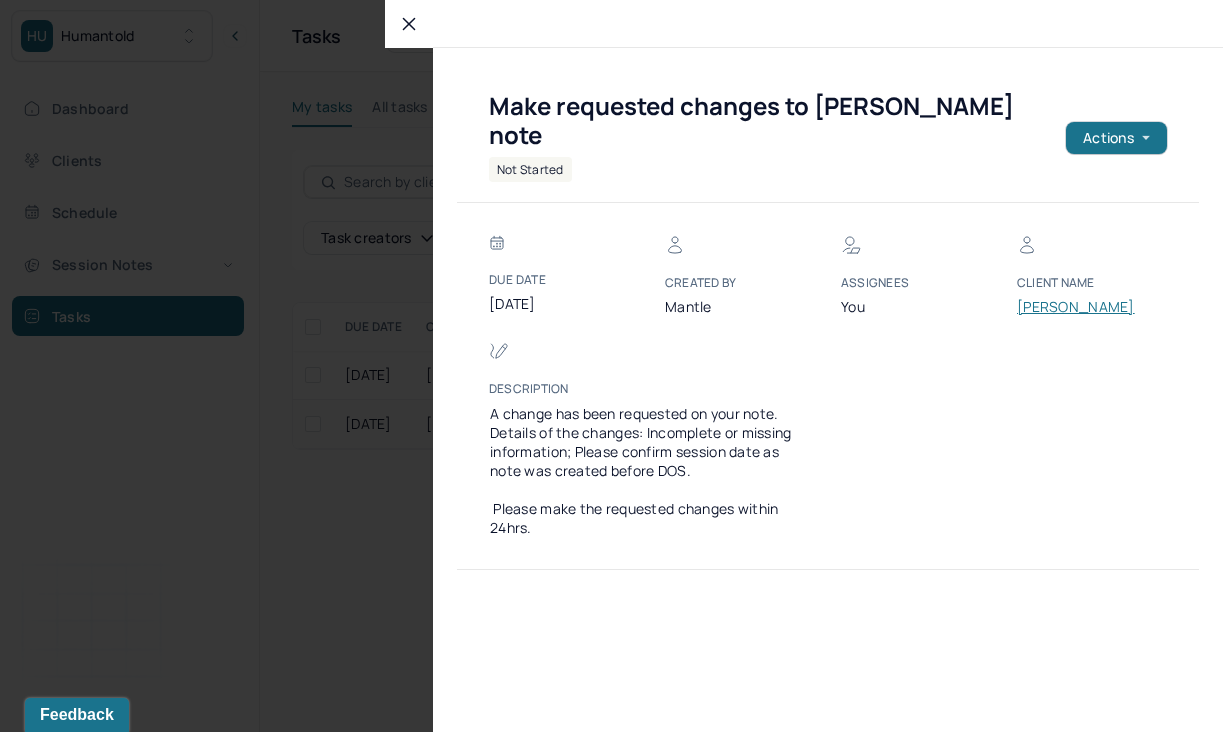 click at bounding box center [611, 366] 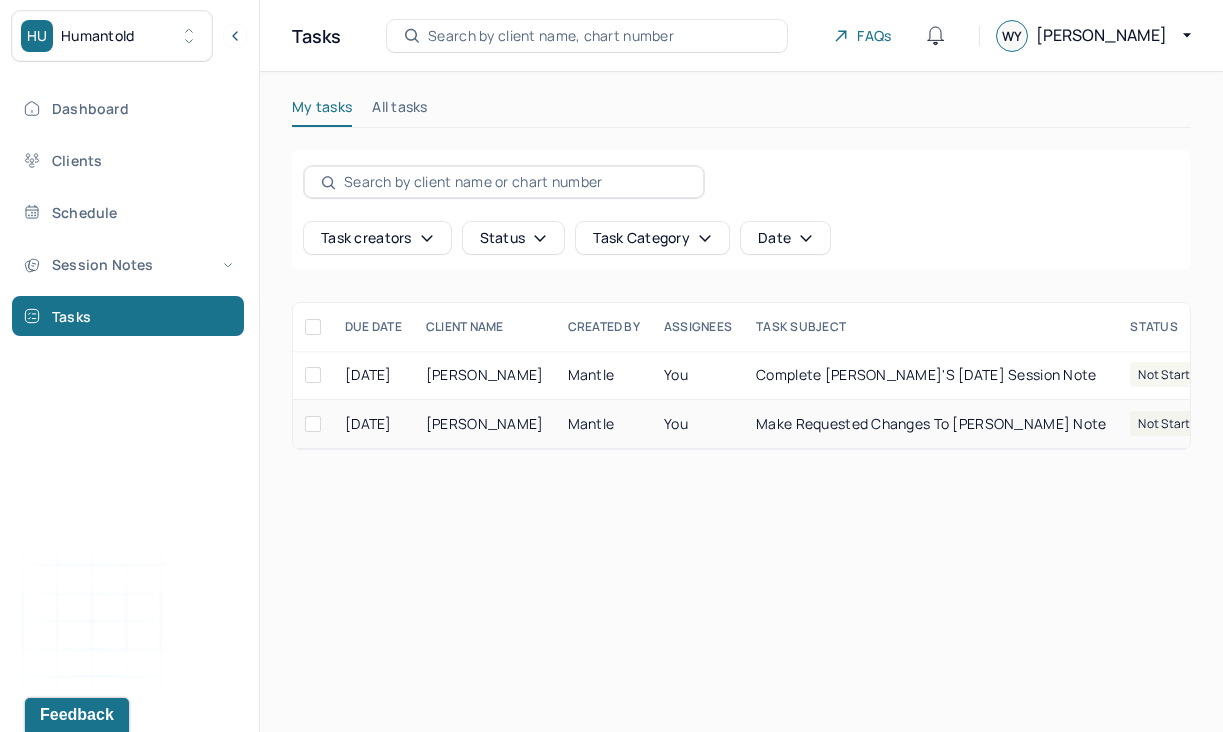 click on "Search by client name, chart number" at bounding box center (587, 36) 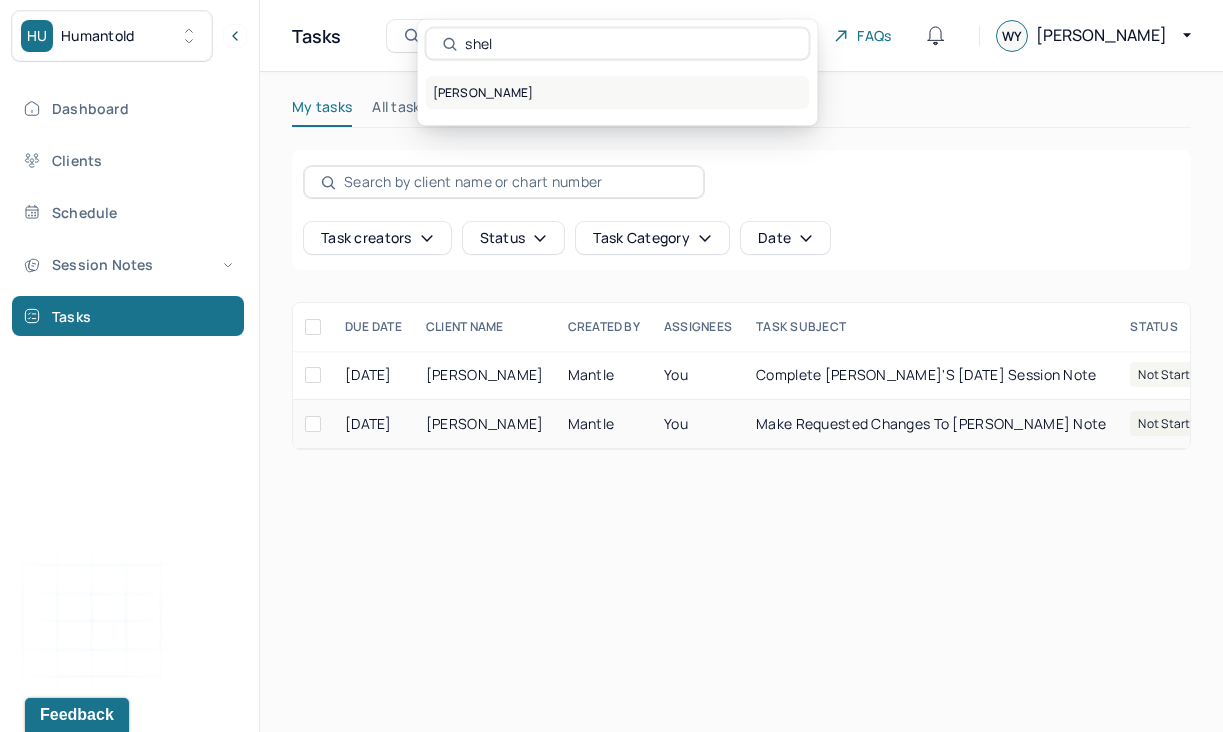 type on "shel" 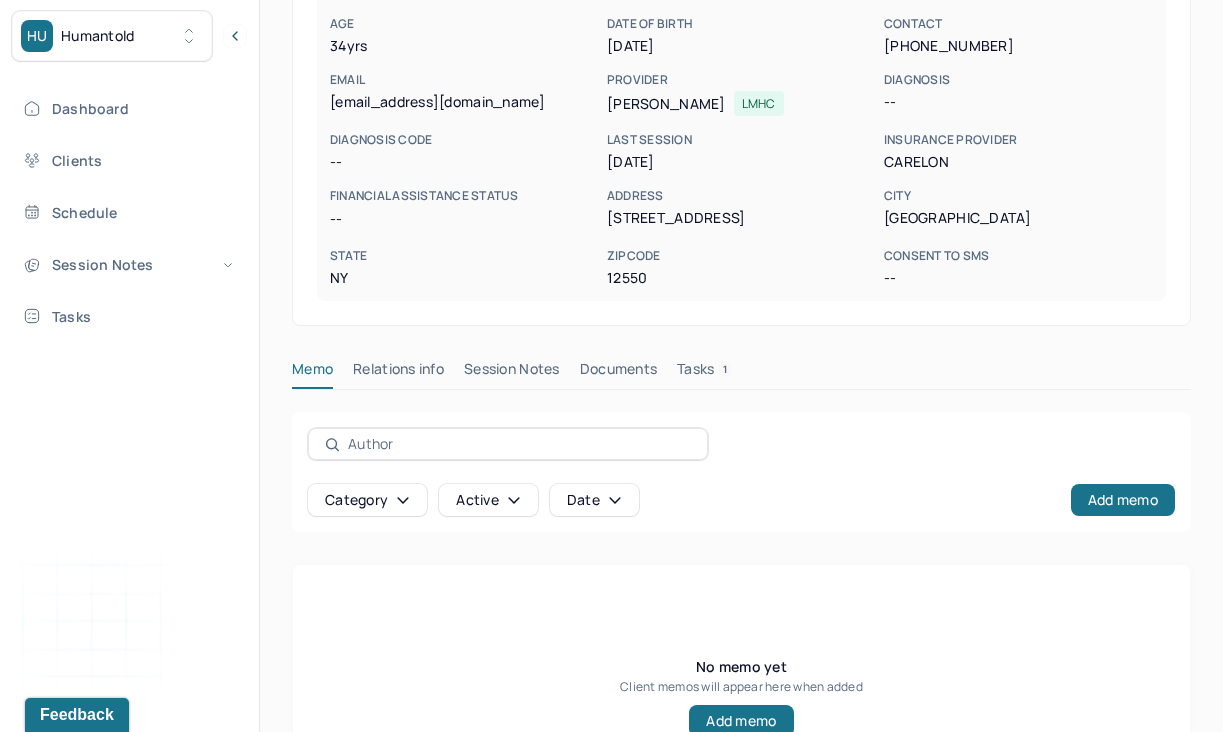 scroll, scrollTop: 287, scrollLeft: 0, axis: vertical 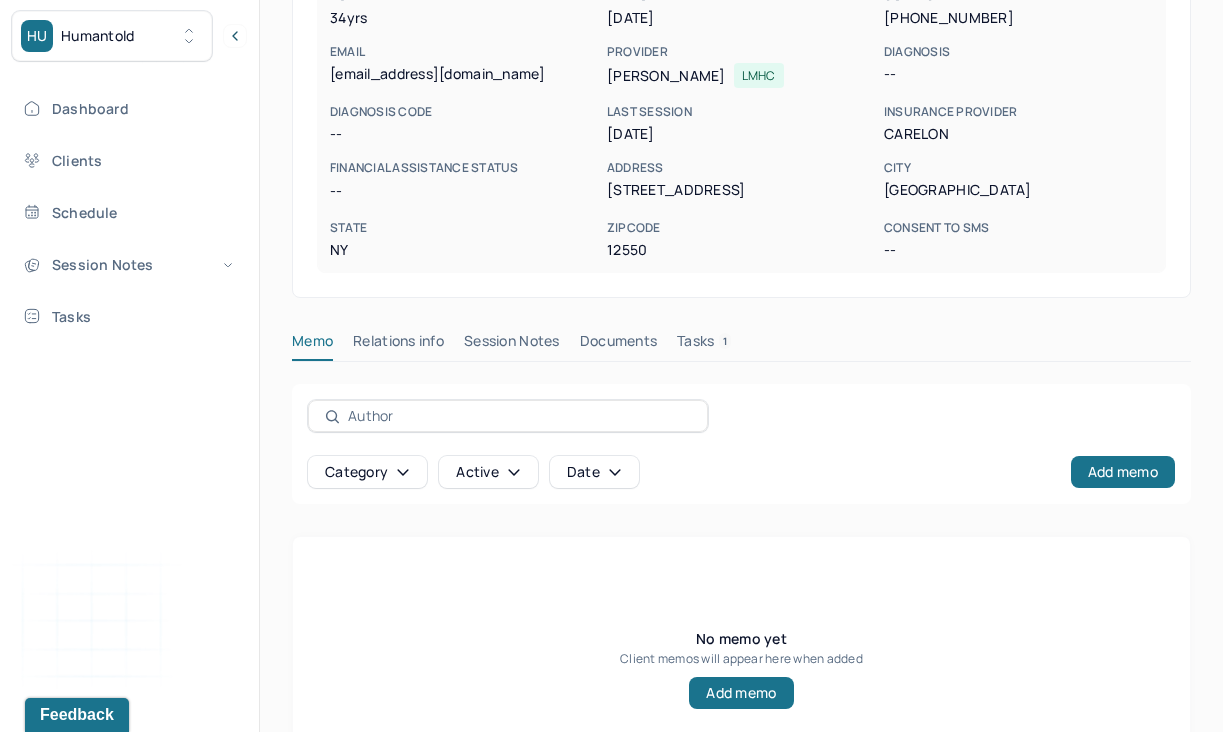 click on "Memo     Relations info     Session Notes     Documents     Tasks 1" at bounding box center (741, 346) 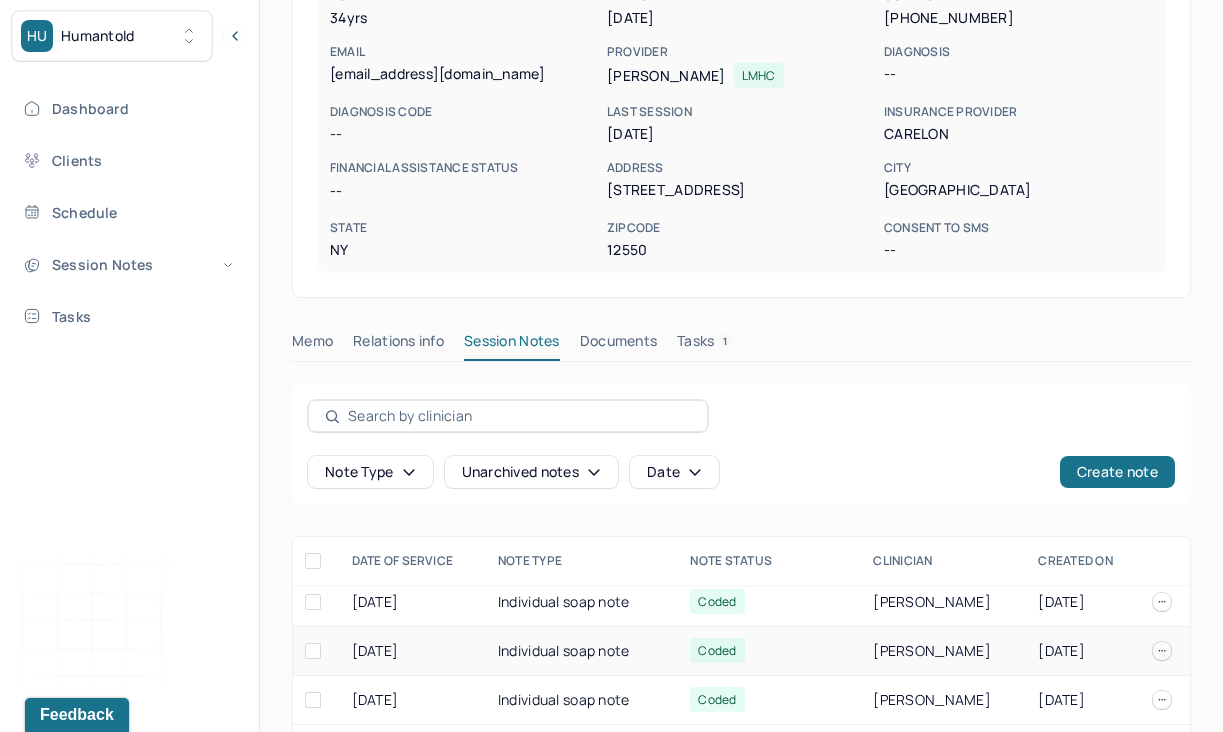 scroll, scrollTop: 0, scrollLeft: 0, axis: both 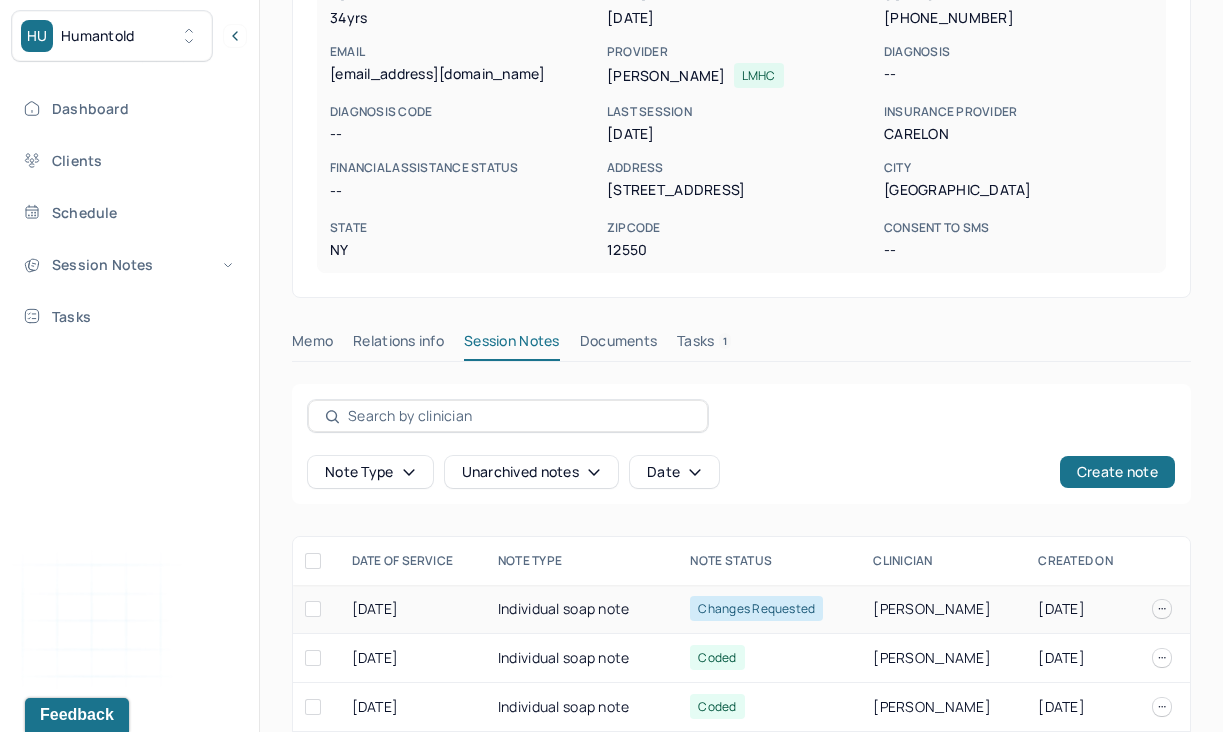 click on "Individual soap note" at bounding box center (582, 609) 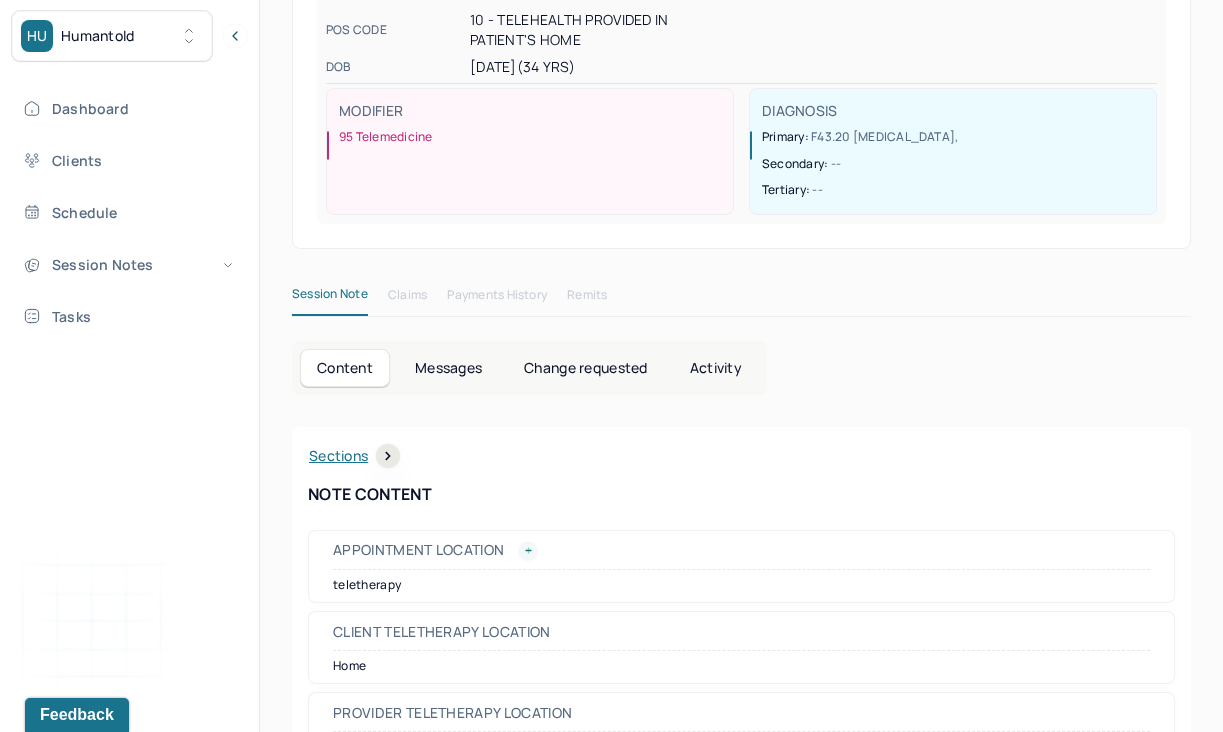 scroll, scrollTop: 605, scrollLeft: 0, axis: vertical 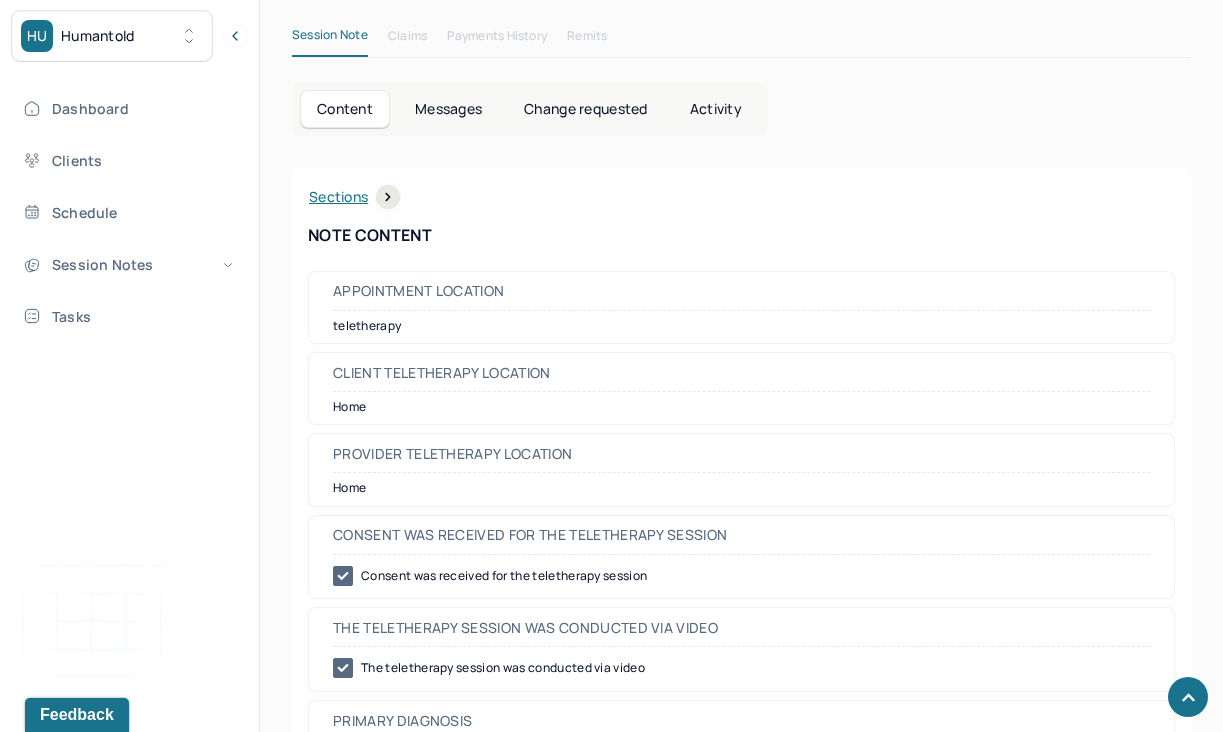click on "Change requested" at bounding box center (585, 109) 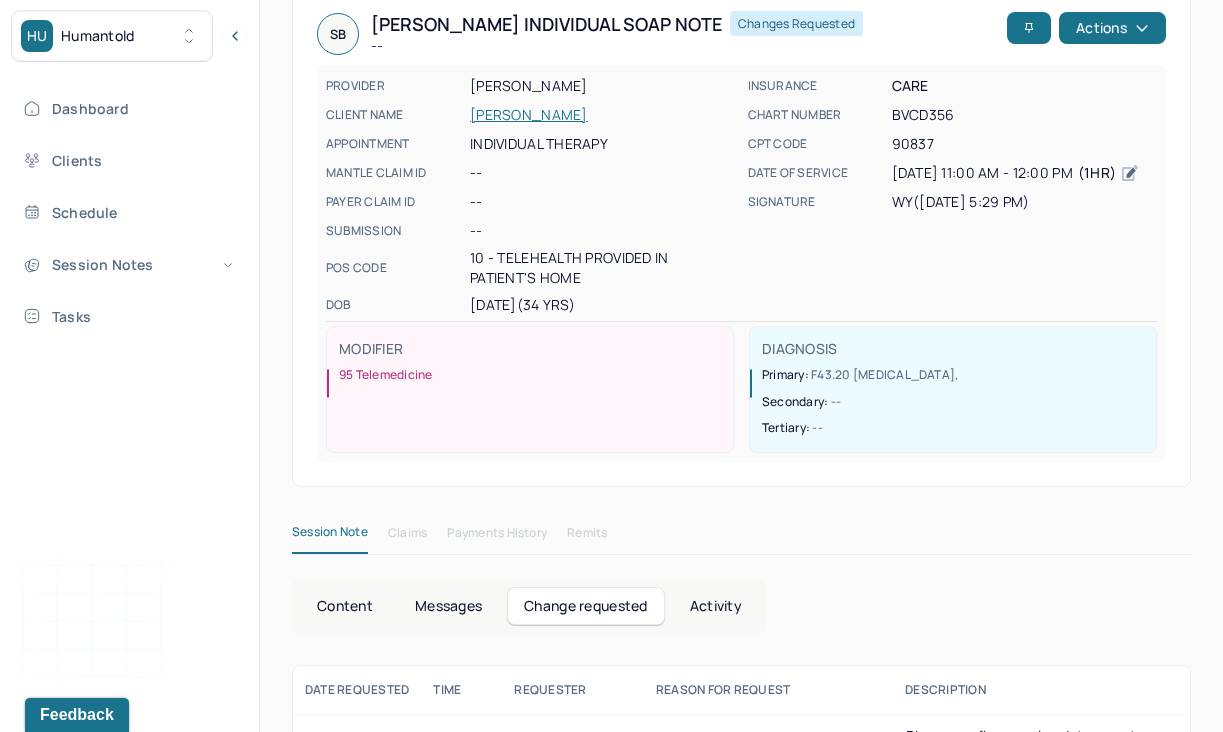 scroll, scrollTop: 98, scrollLeft: 0, axis: vertical 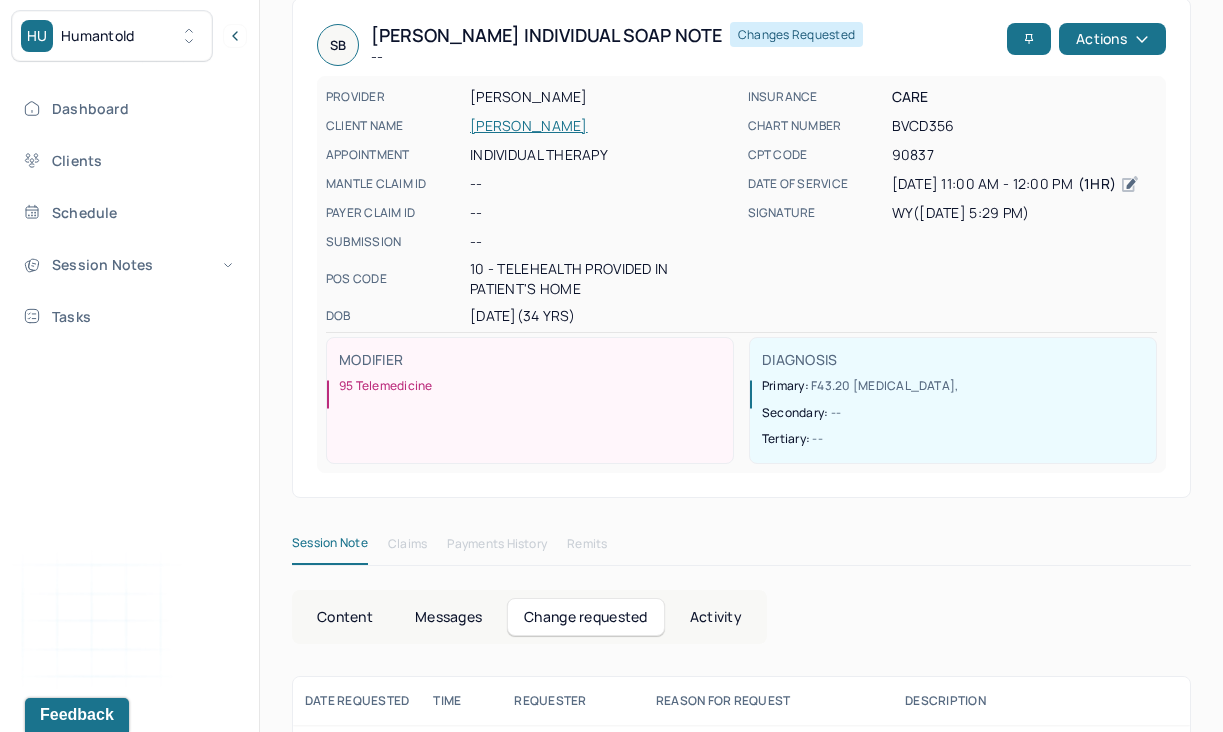 click 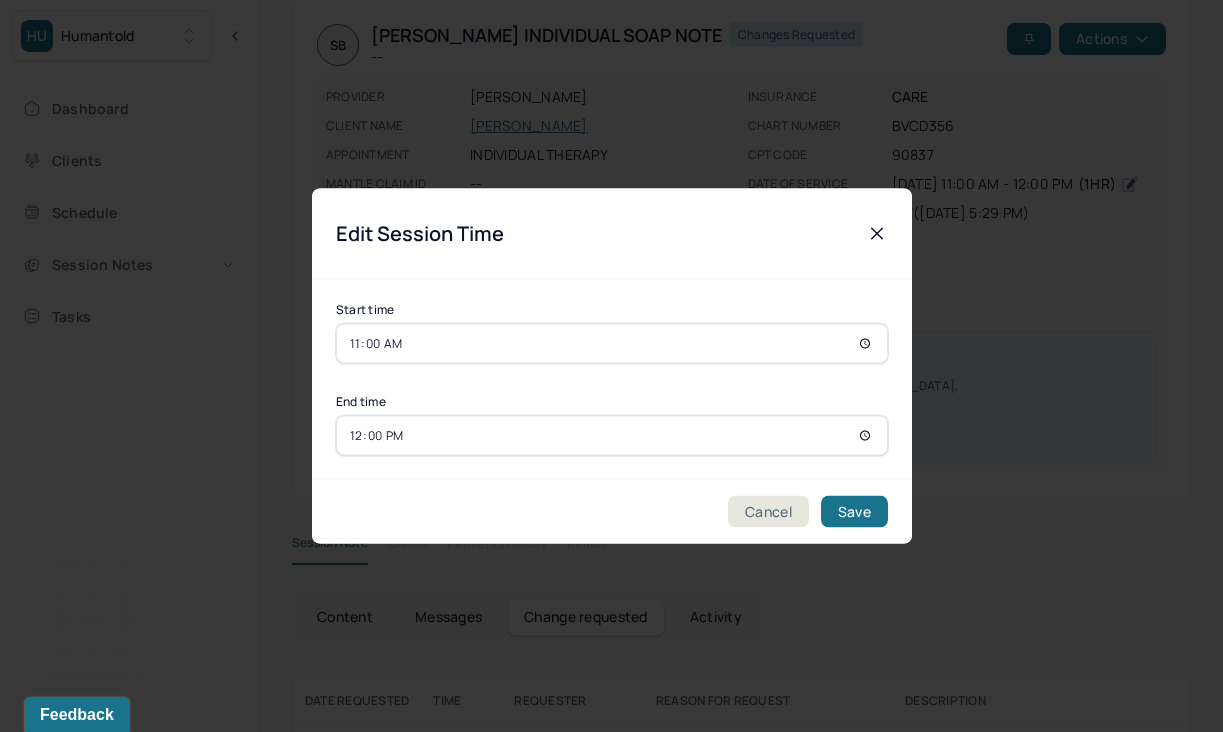 click 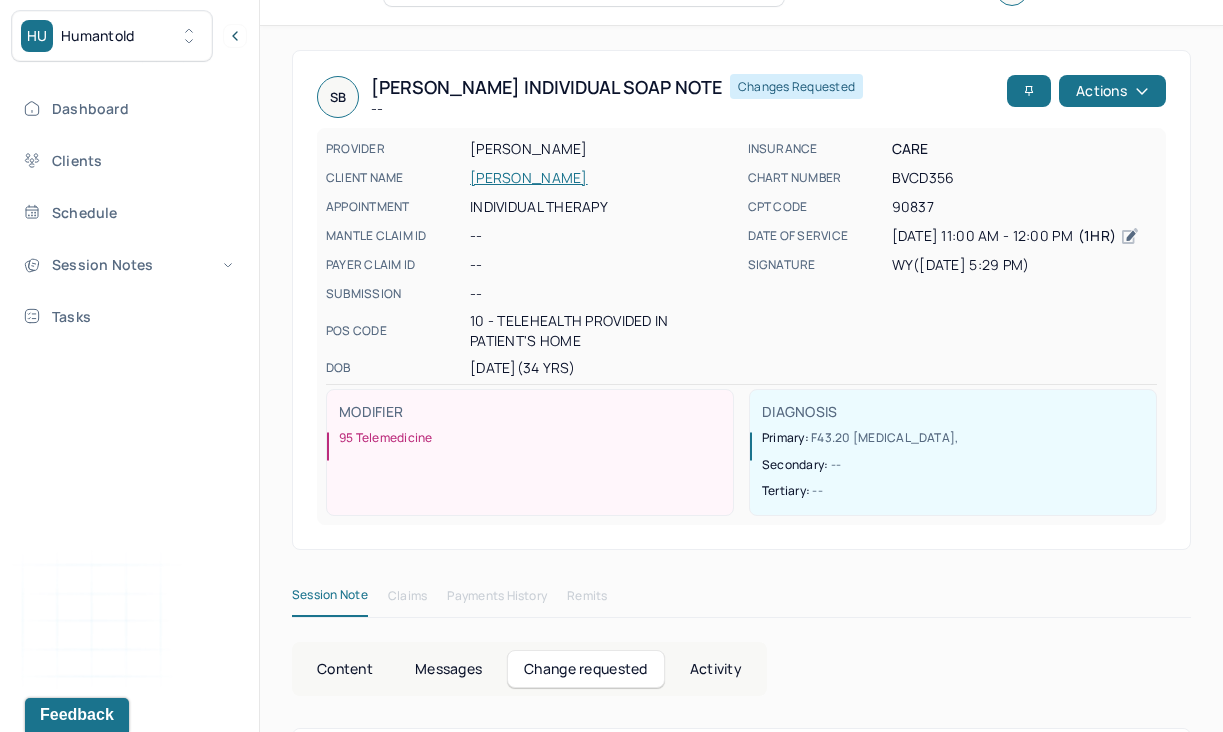 scroll, scrollTop: 180, scrollLeft: 0, axis: vertical 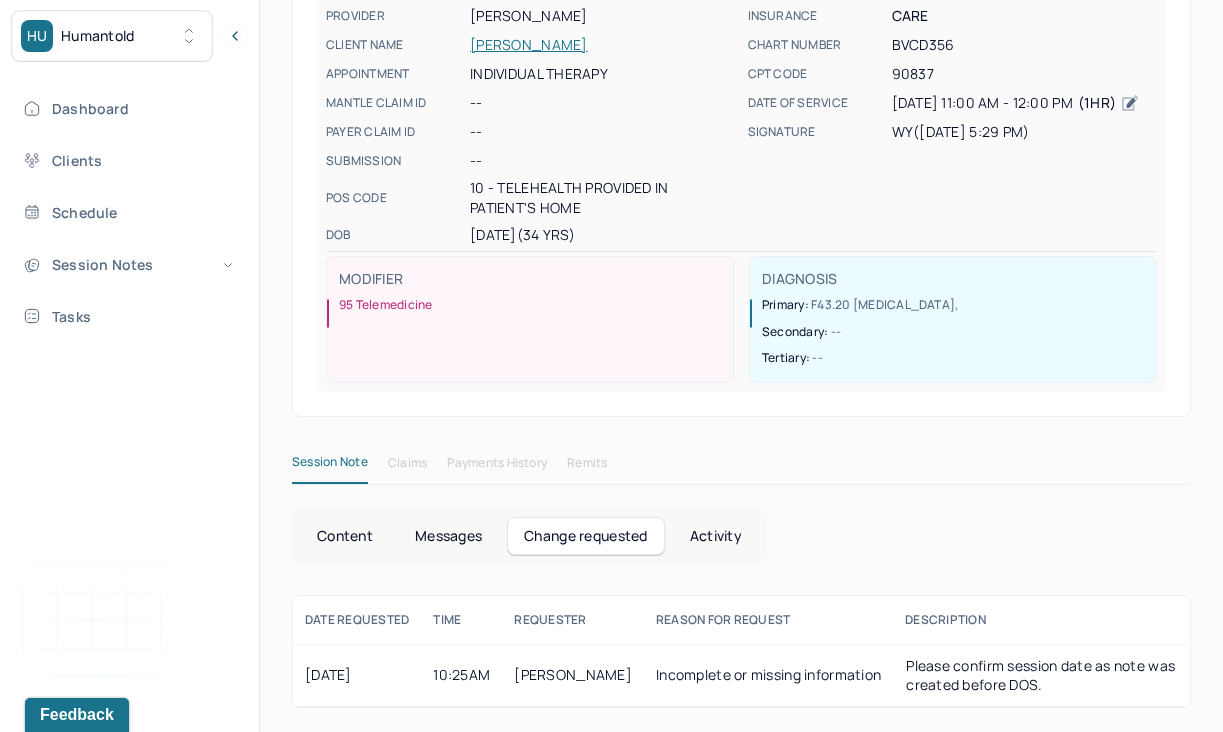 click on "[PERSON_NAME]" at bounding box center (573, 675) 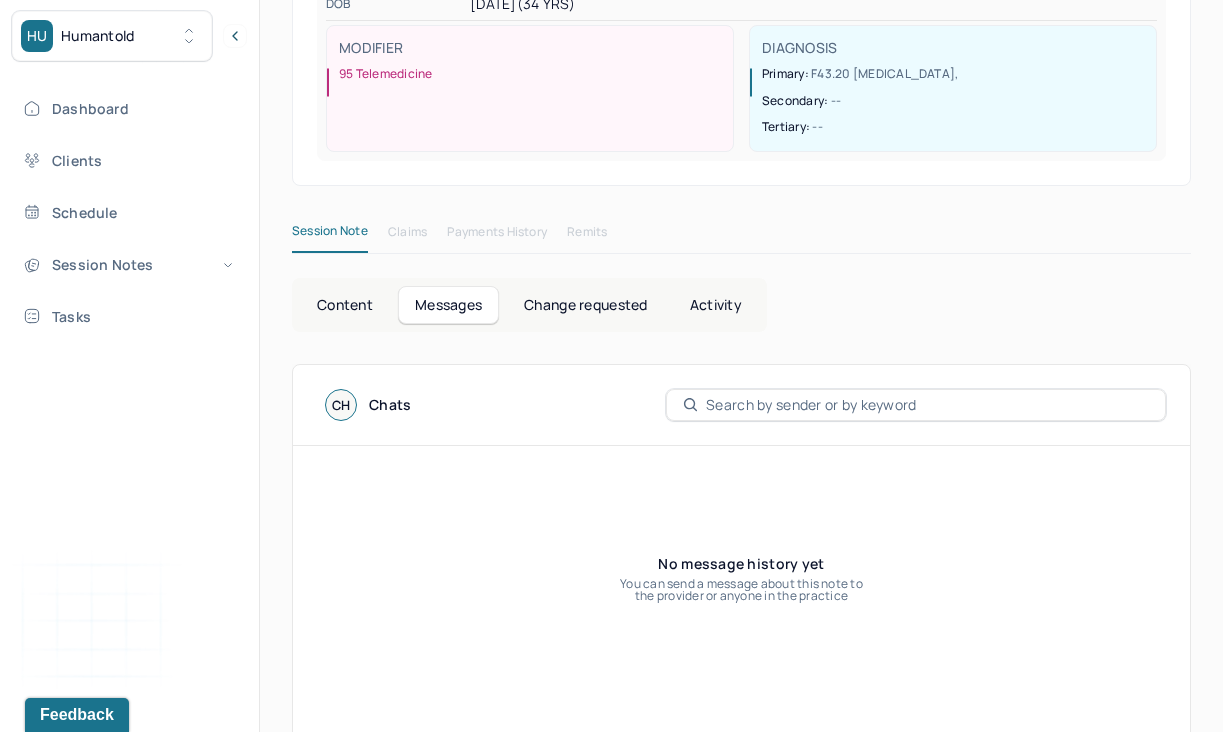 scroll, scrollTop: 409, scrollLeft: 0, axis: vertical 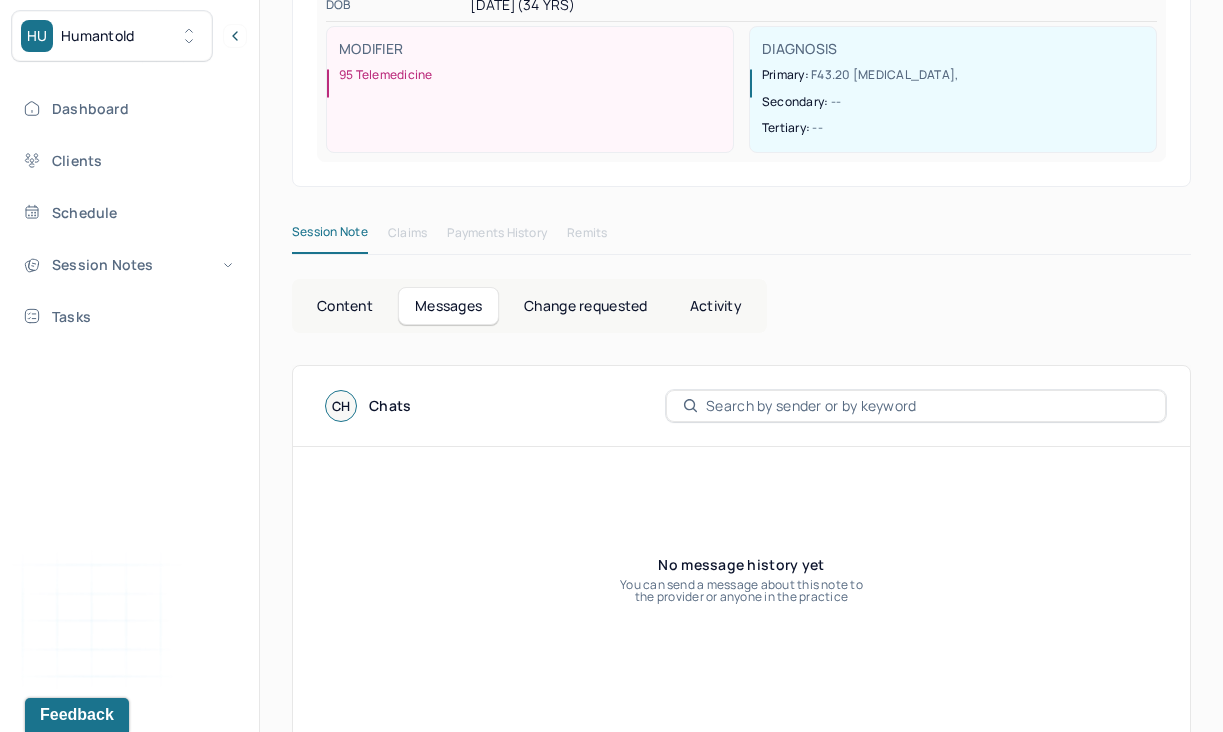 click on "Content" at bounding box center [345, 306] 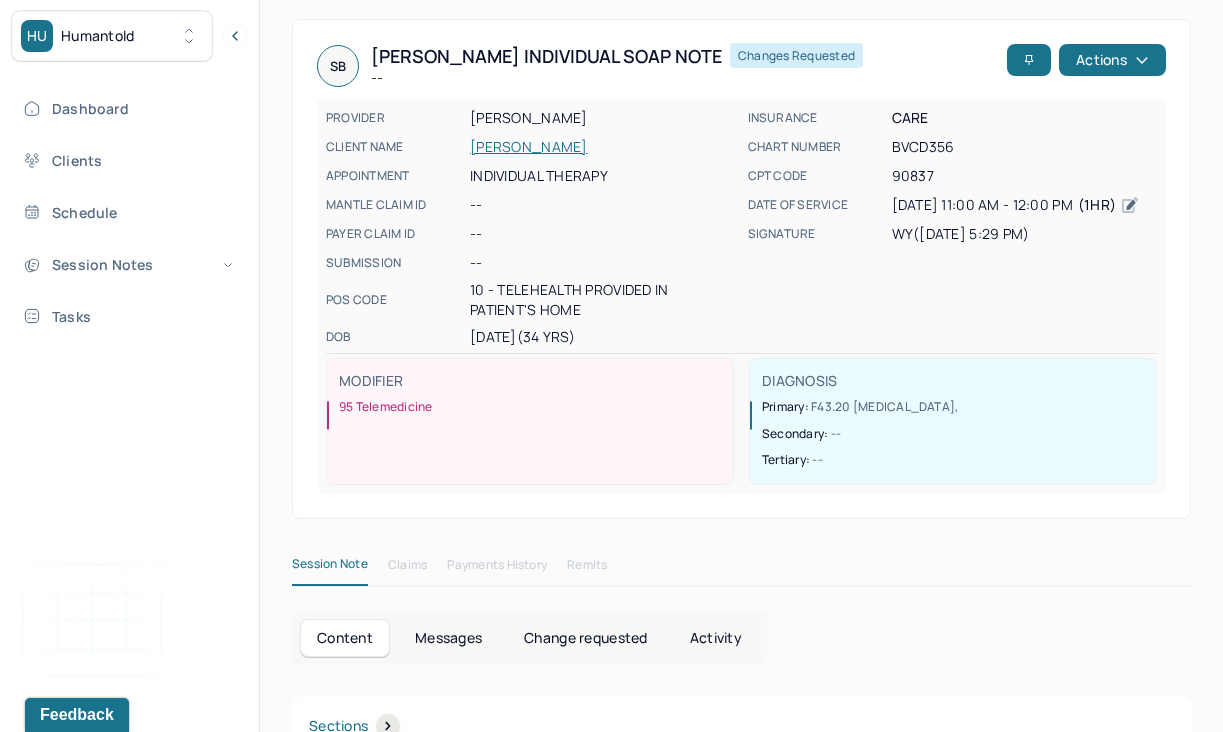 scroll, scrollTop: 68, scrollLeft: 0, axis: vertical 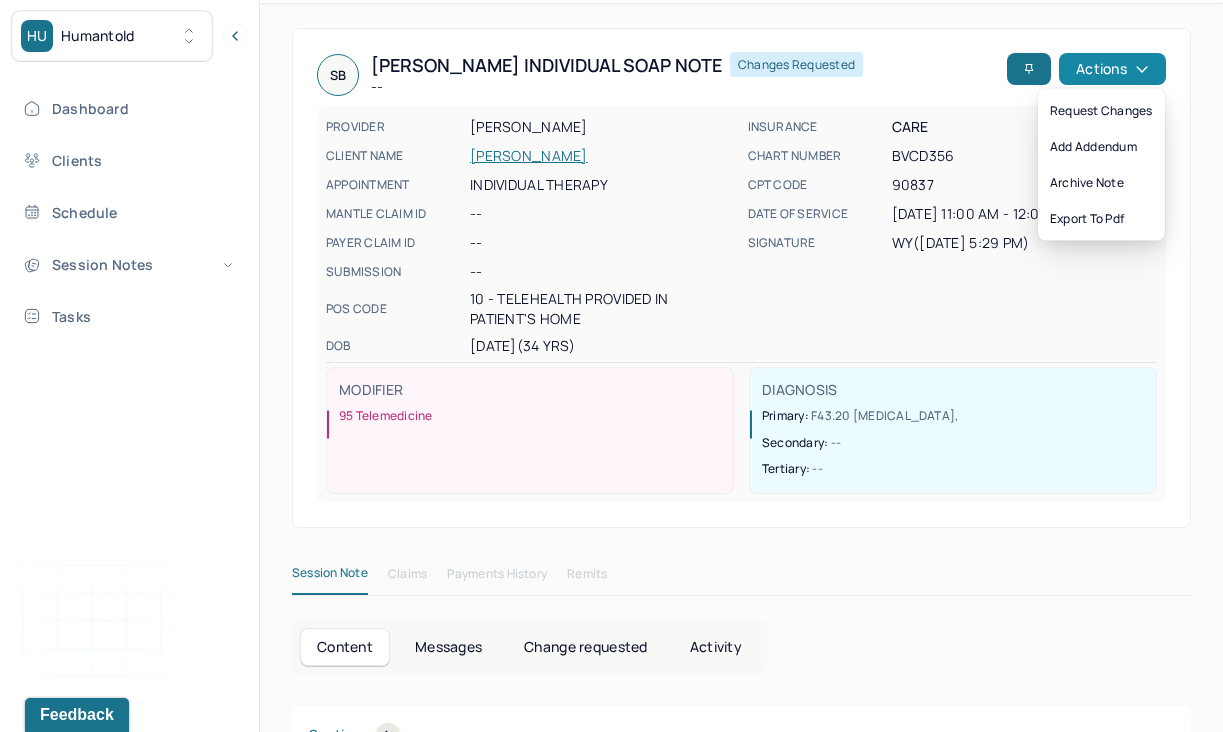 click on "Actions" at bounding box center (1112, 69) 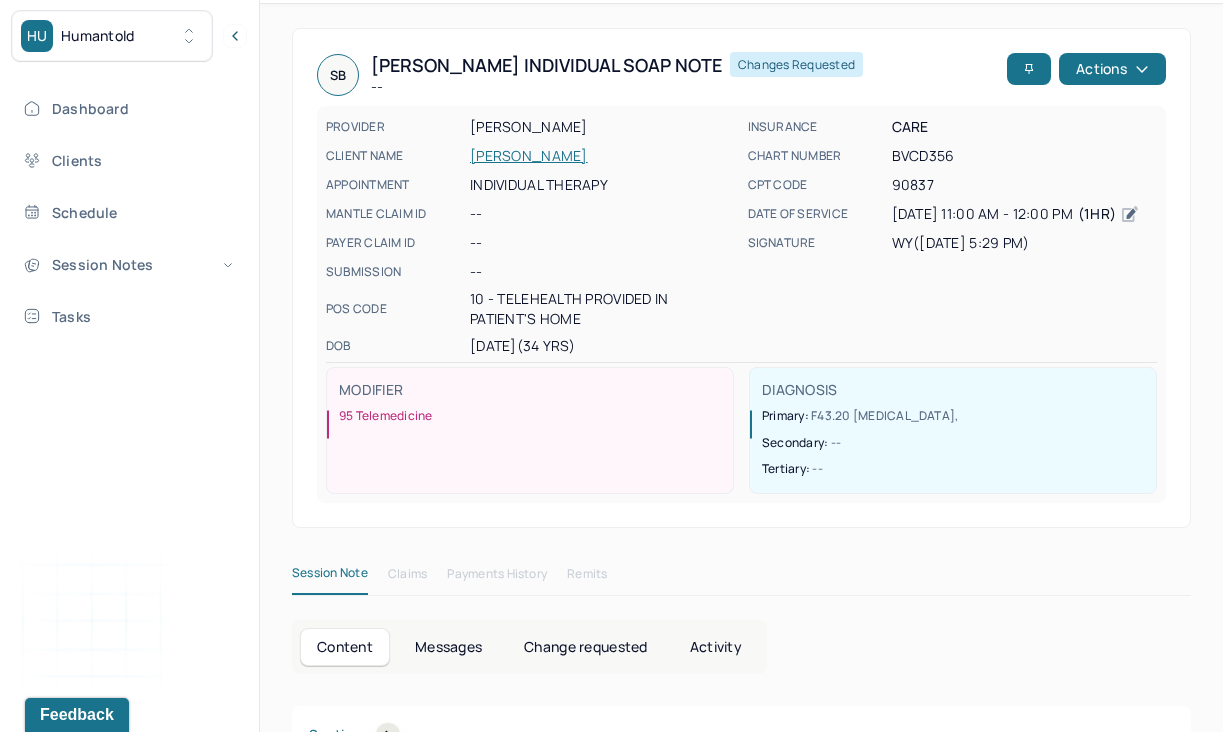 click on "Change requested" at bounding box center [585, 647] 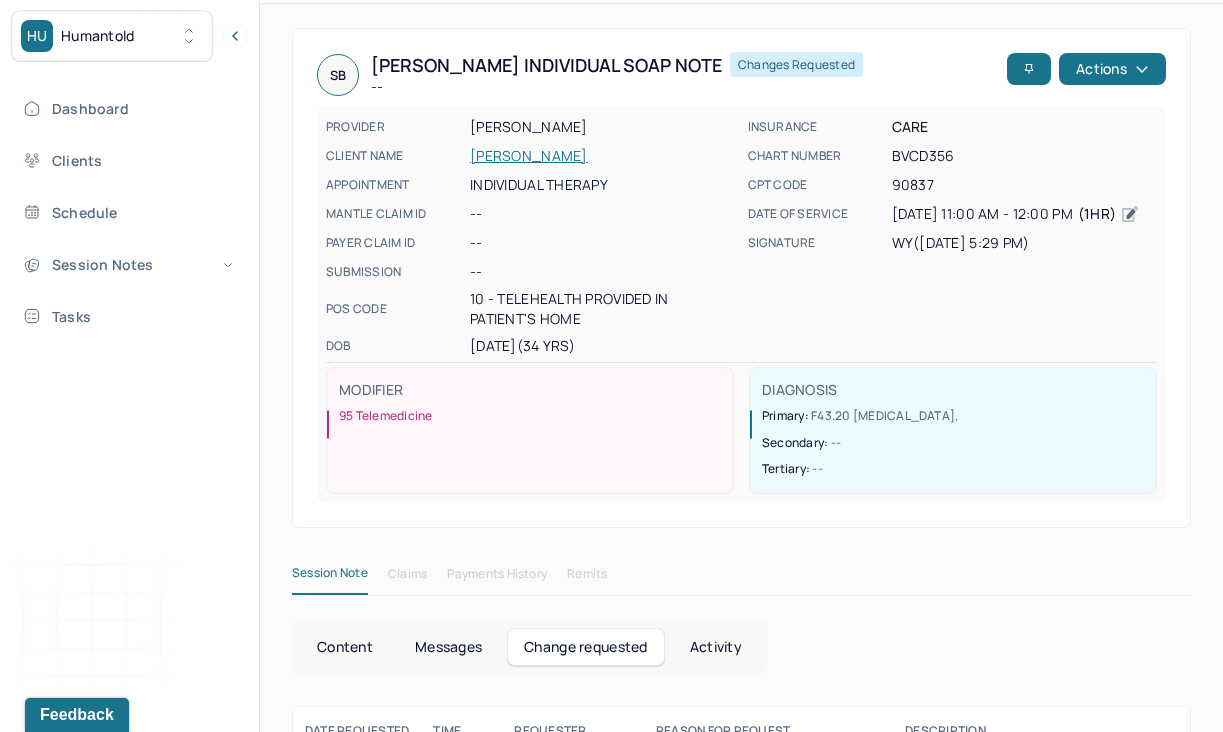 scroll, scrollTop: 180, scrollLeft: 0, axis: vertical 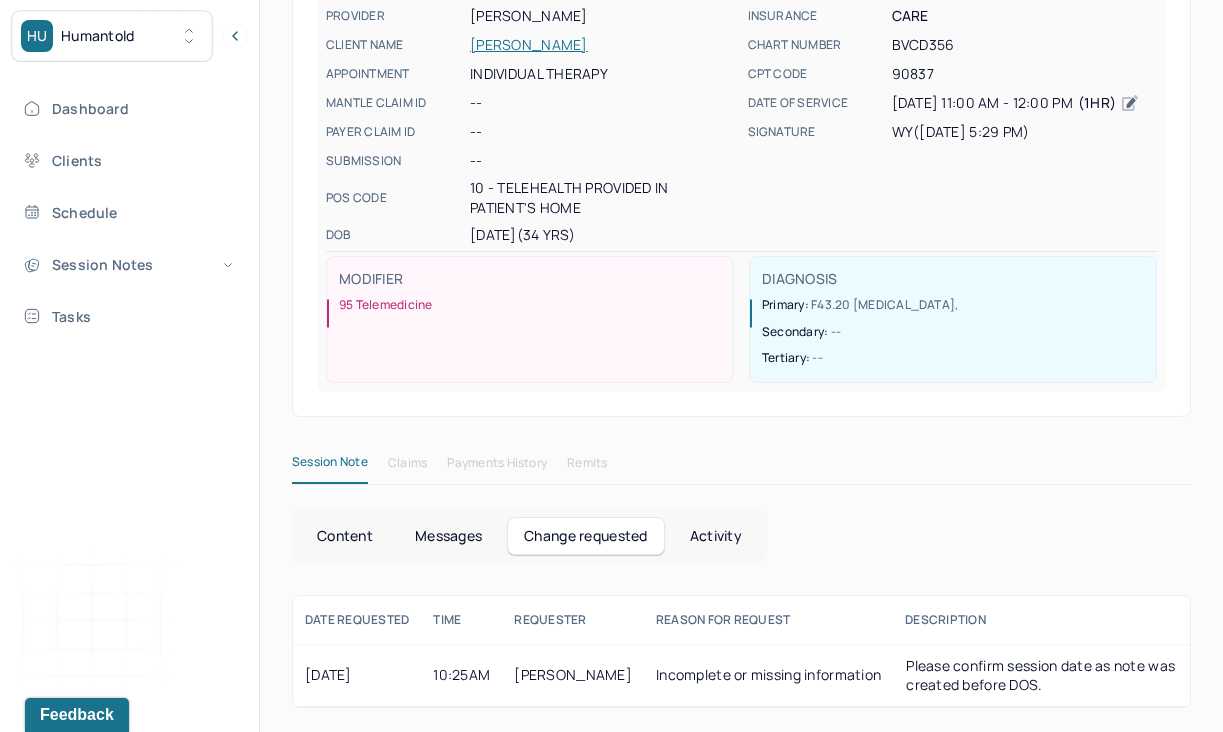click on "Incomplete or missing information" at bounding box center [768, 675] 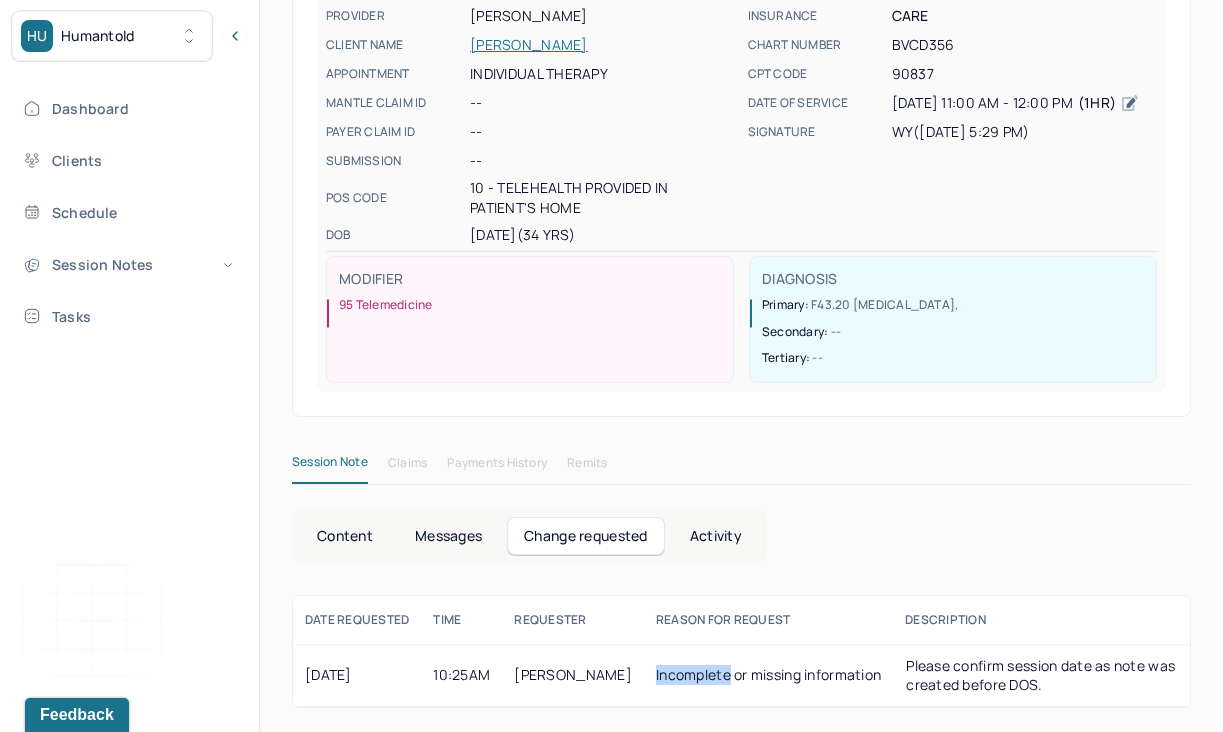 click on "Incomplete or missing information" at bounding box center [768, 675] 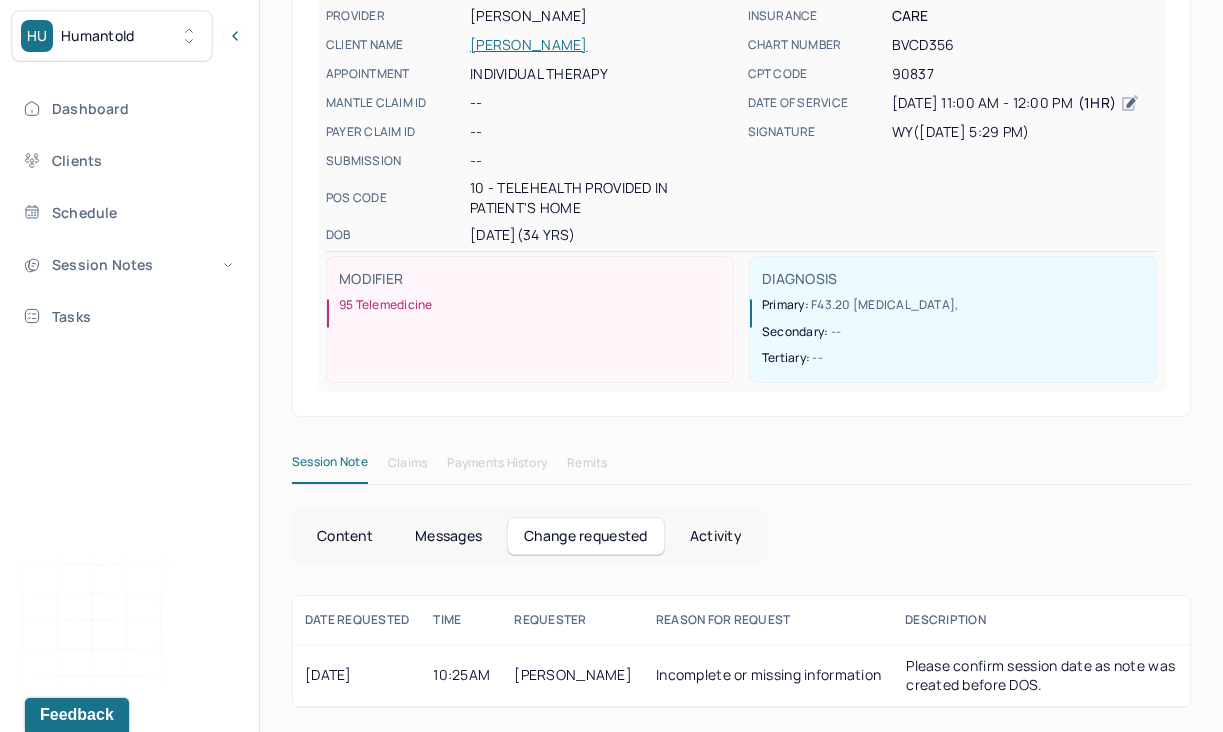 click on "Incomplete or missing information" at bounding box center (768, 675) 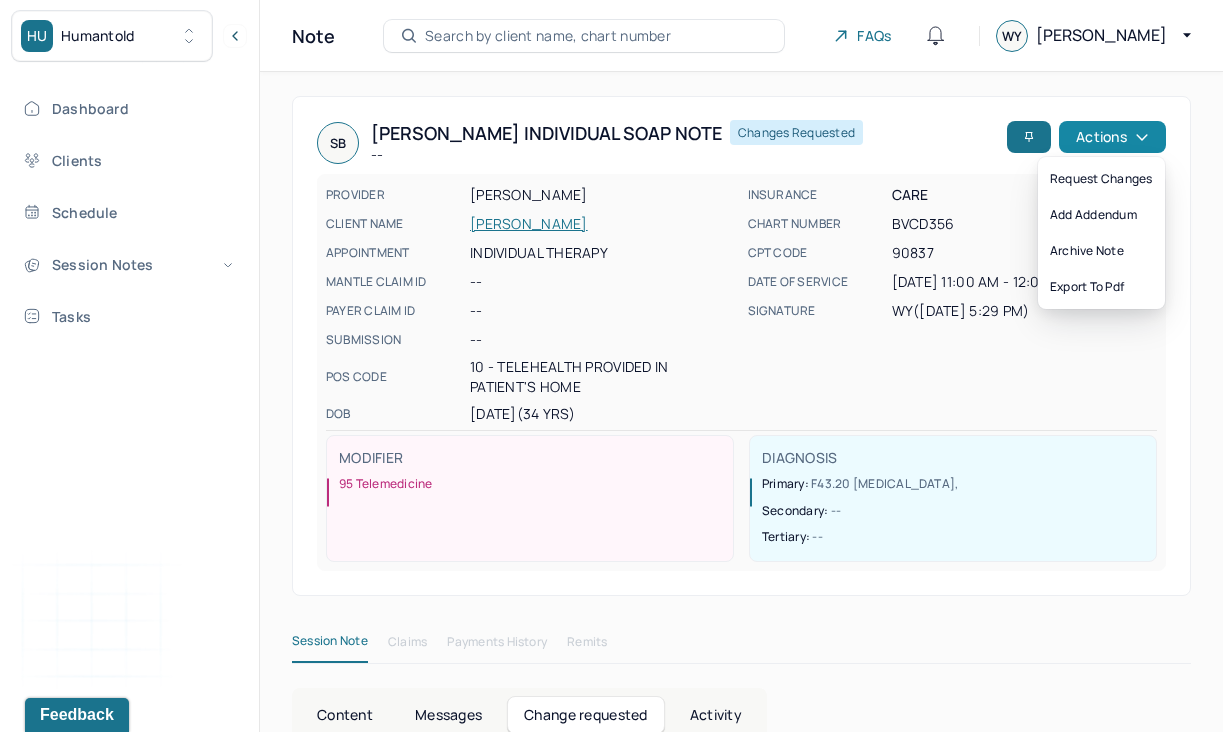 click on "Actions" at bounding box center (1112, 137) 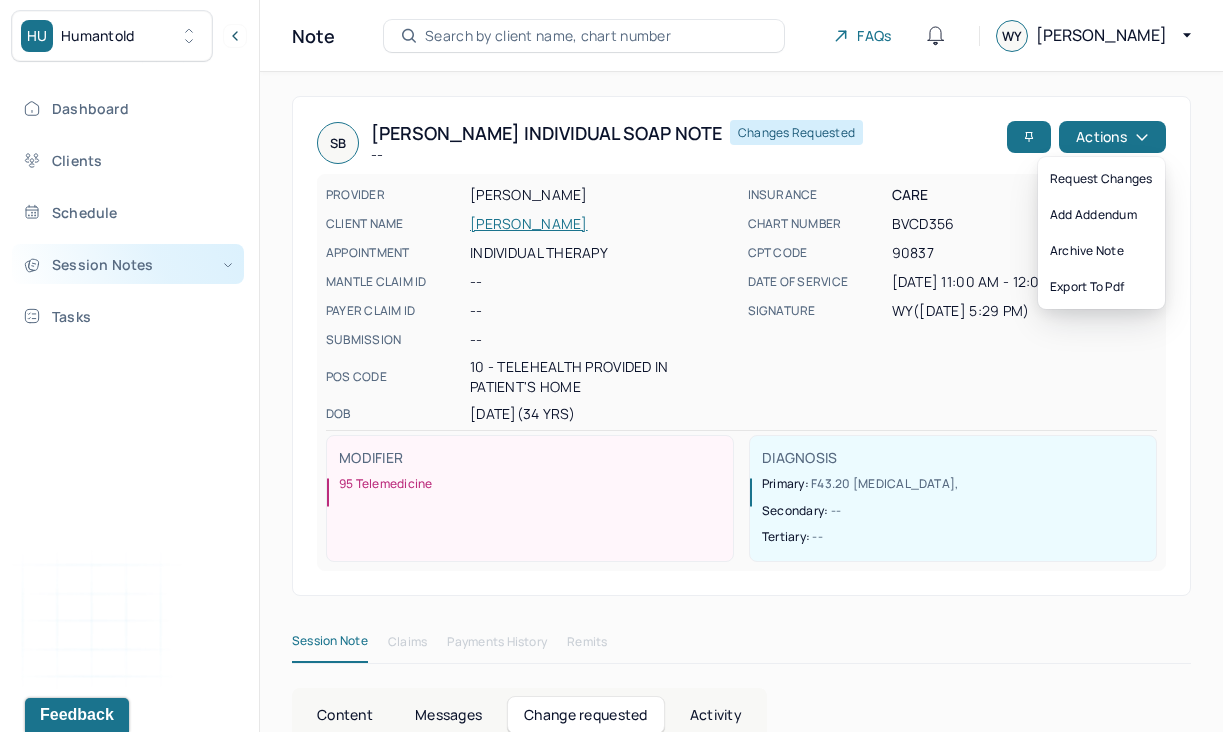 click on "Session Notes" at bounding box center [128, 264] 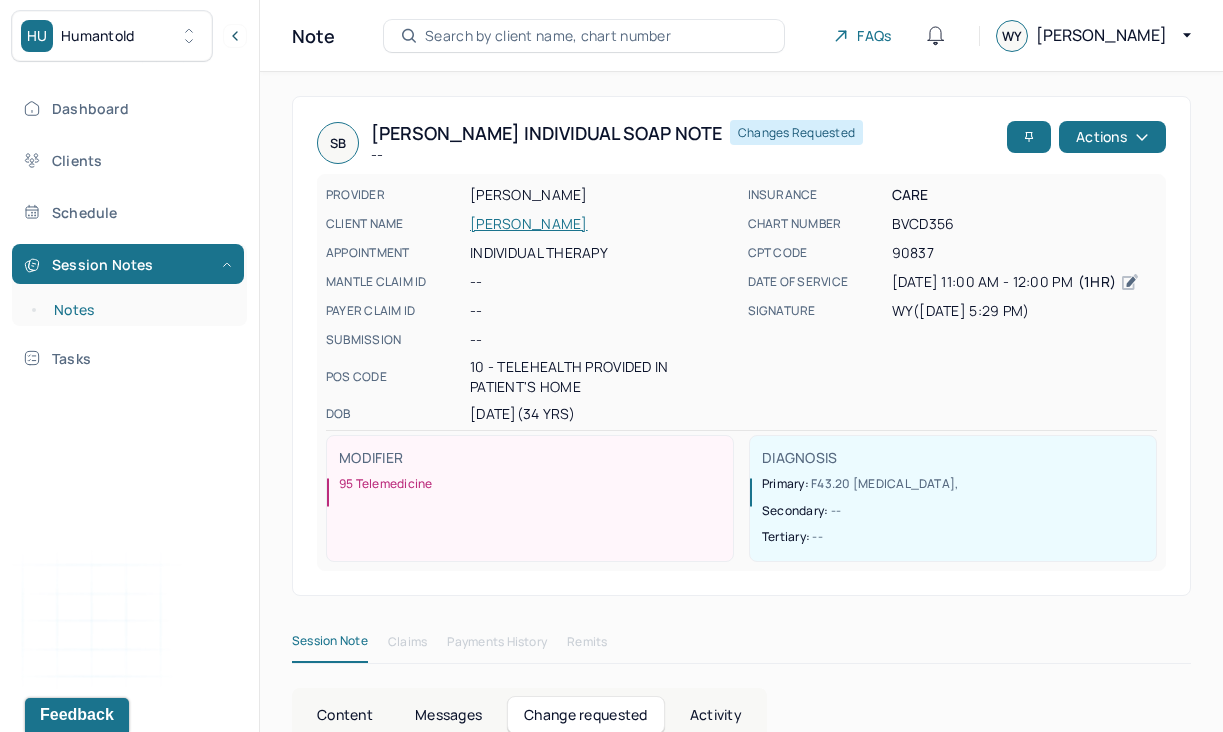 click on "Notes" at bounding box center [139, 310] 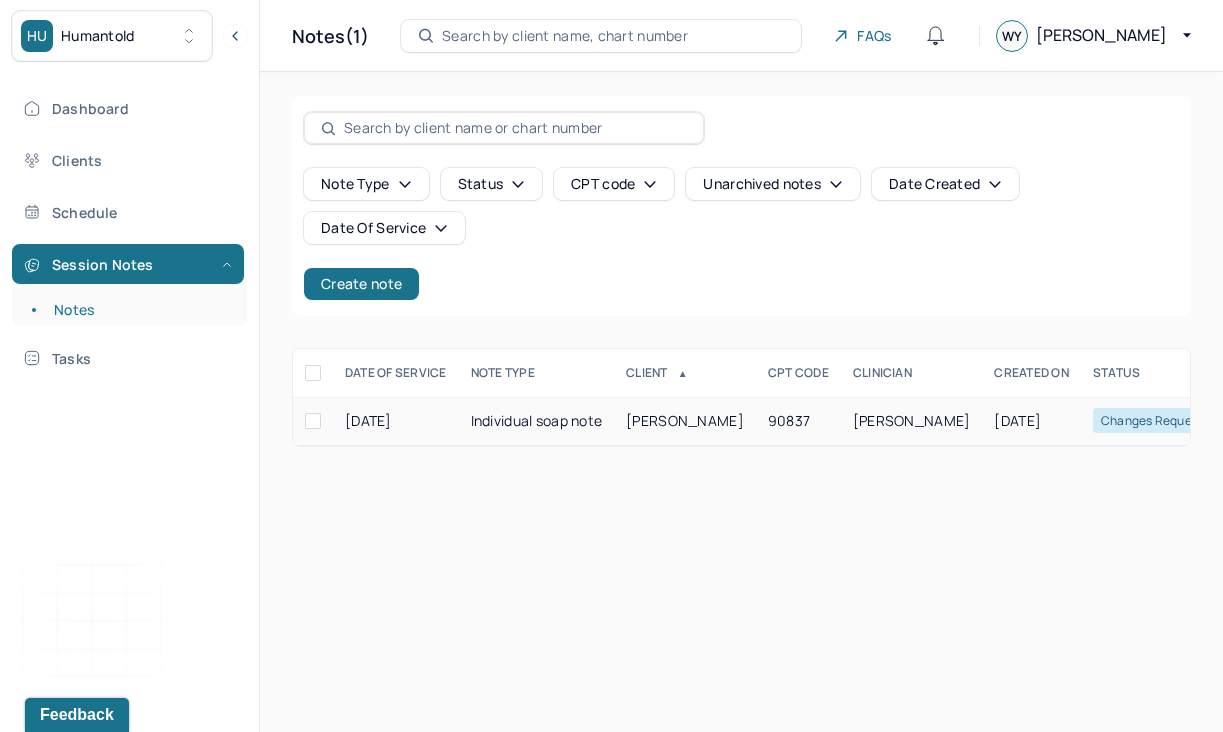 click on "Individual soap note" at bounding box center (537, 421) 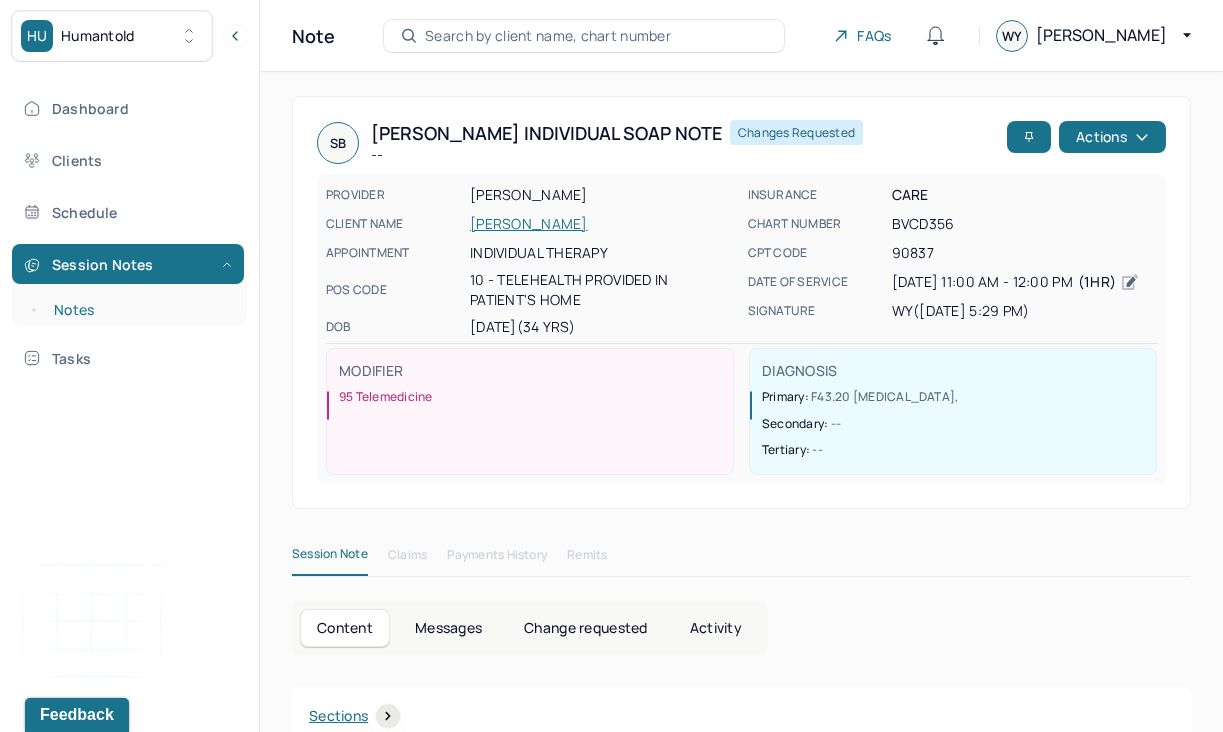 click on "Notes" at bounding box center [139, 310] 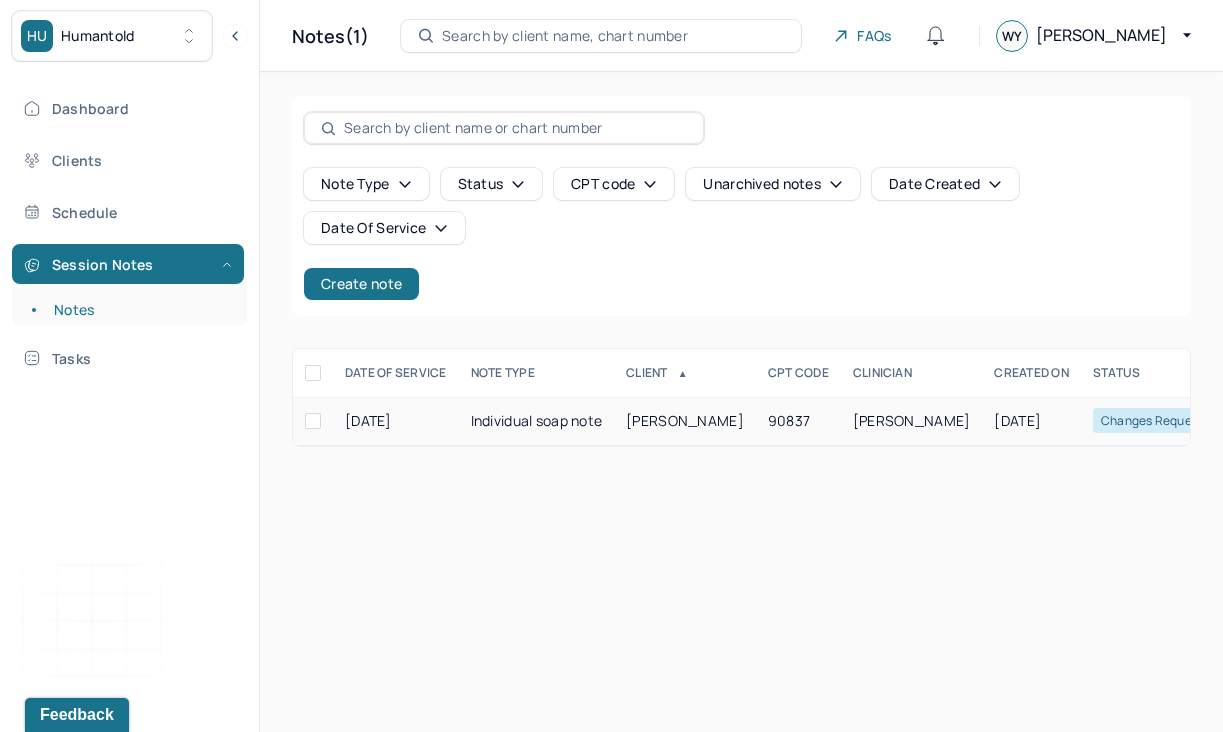click on "Changes requested" at bounding box center (1159, 420) 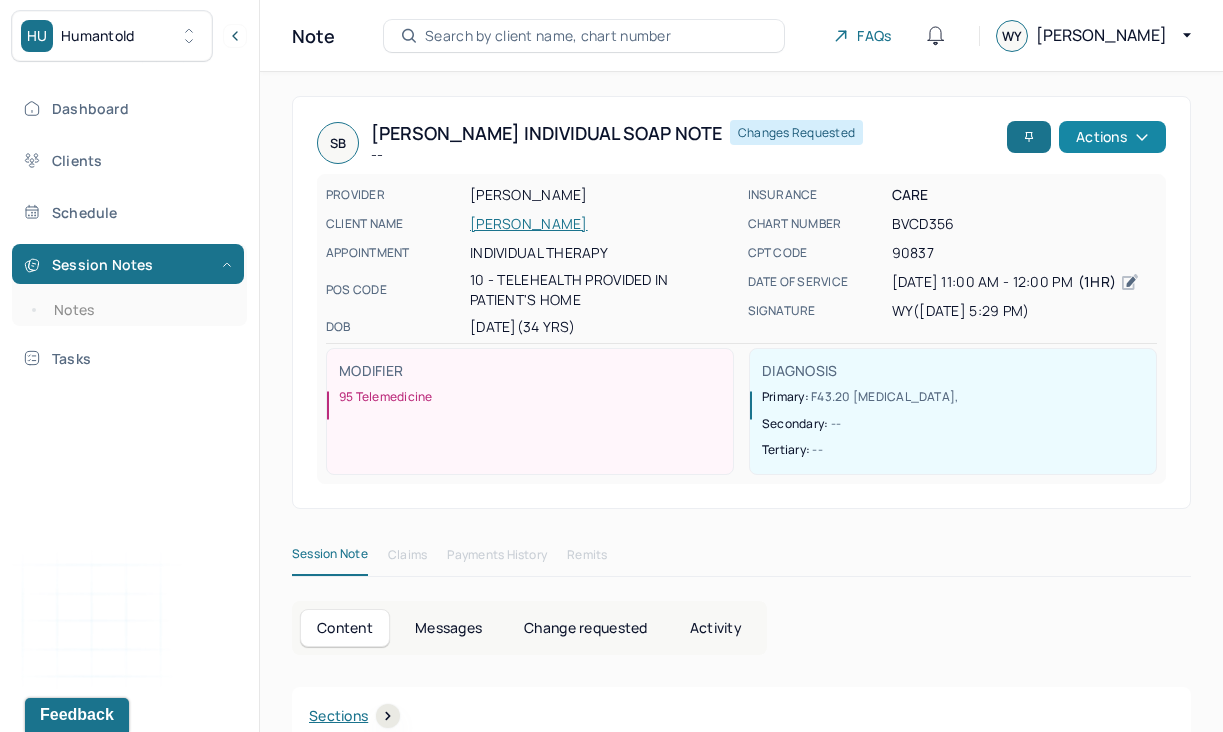 click 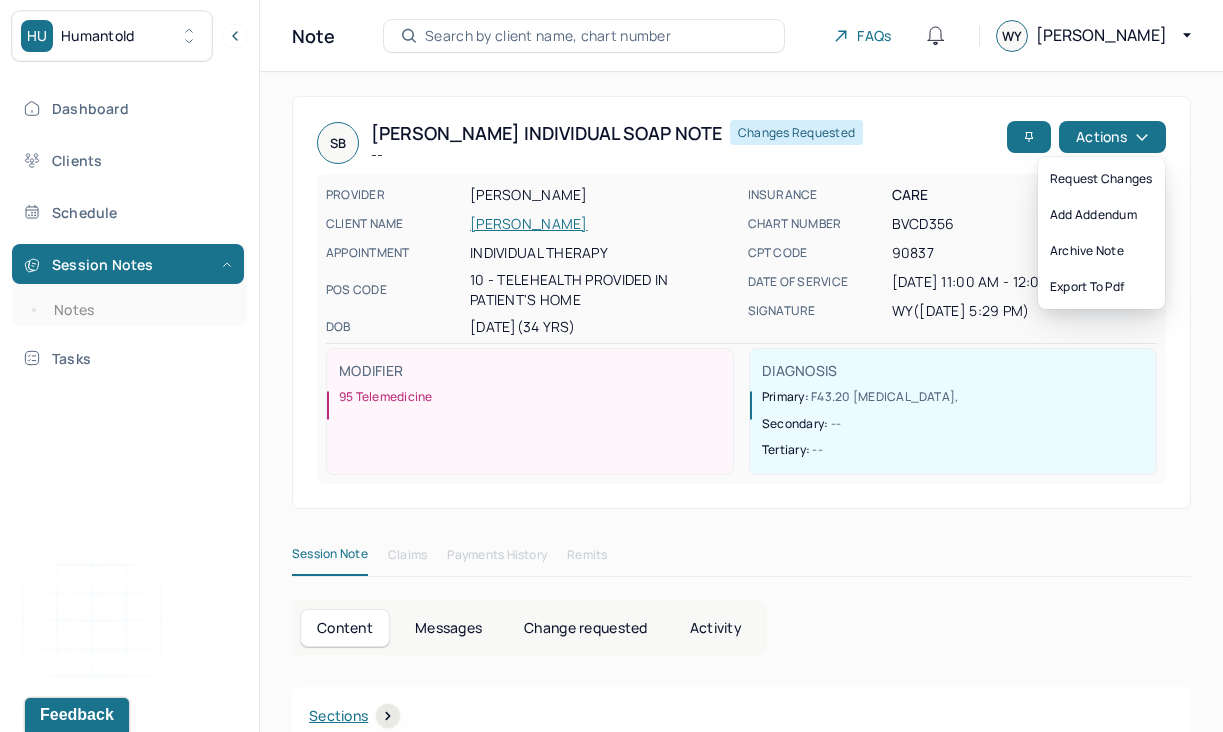 click on "Session Note     Claims     Payments History     Remits" at bounding box center (741, 559) 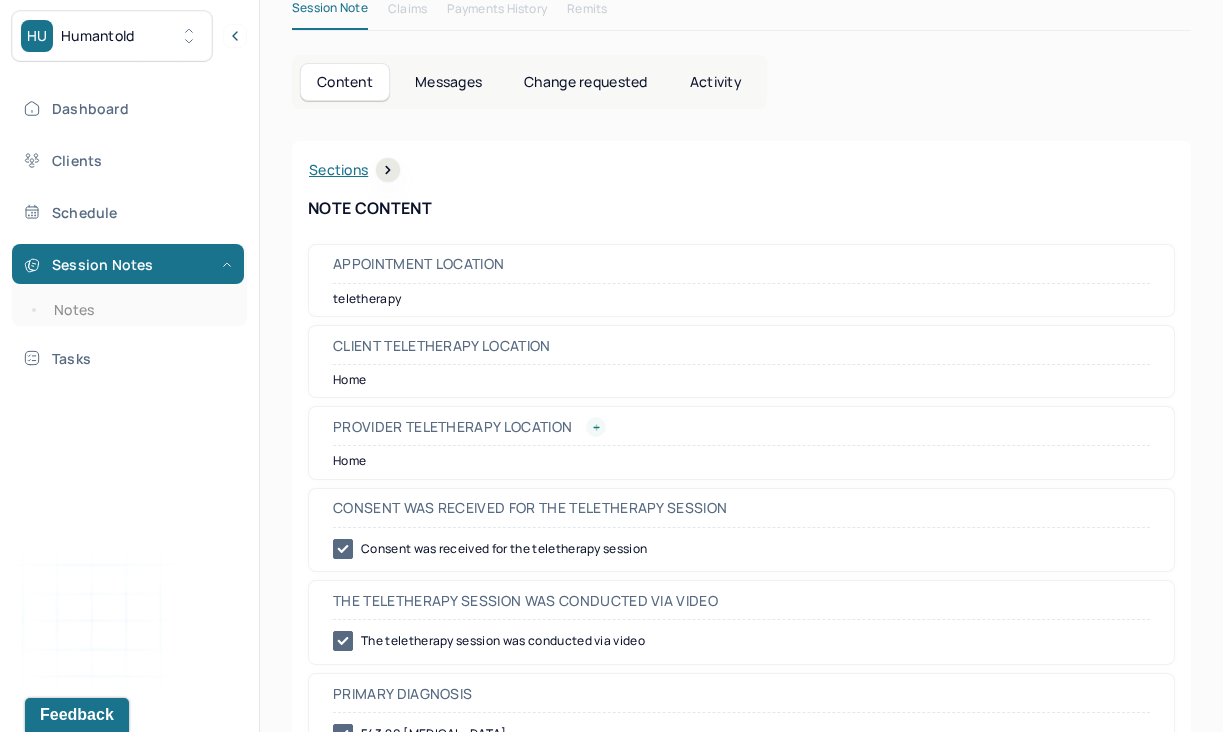 scroll, scrollTop: 357, scrollLeft: 0, axis: vertical 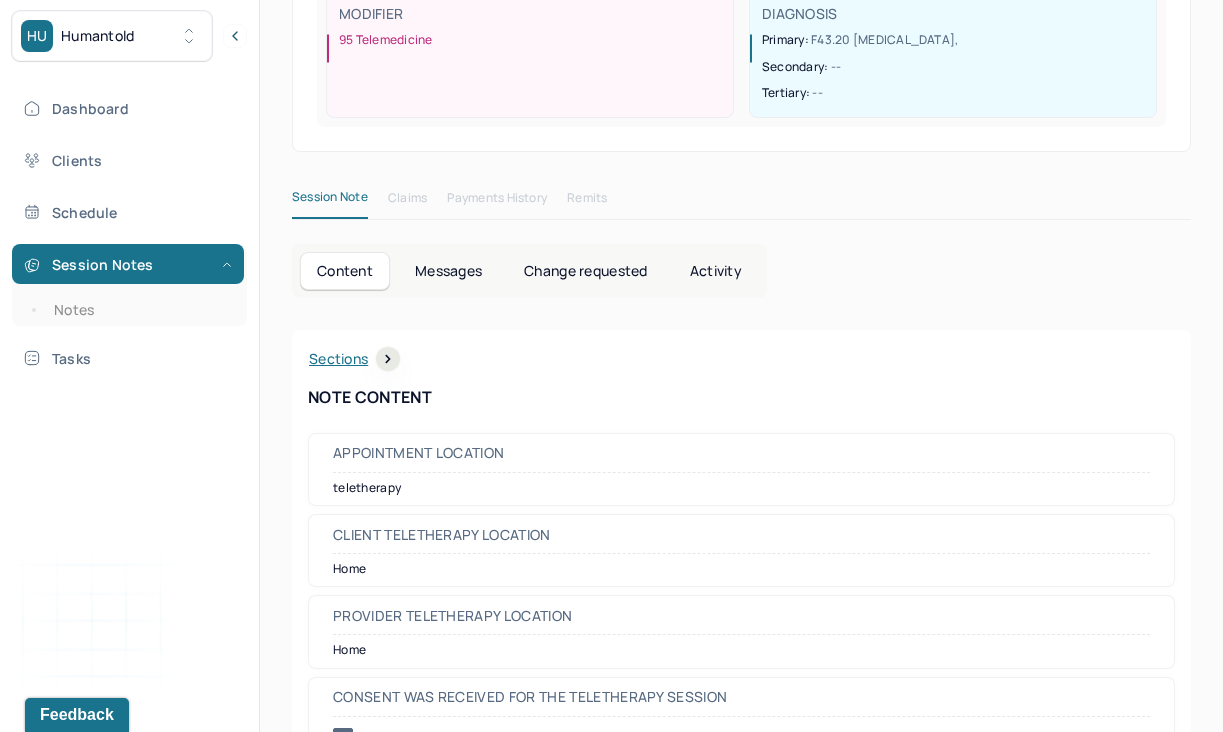 click on "Messages" at bounding box center [448, 271] 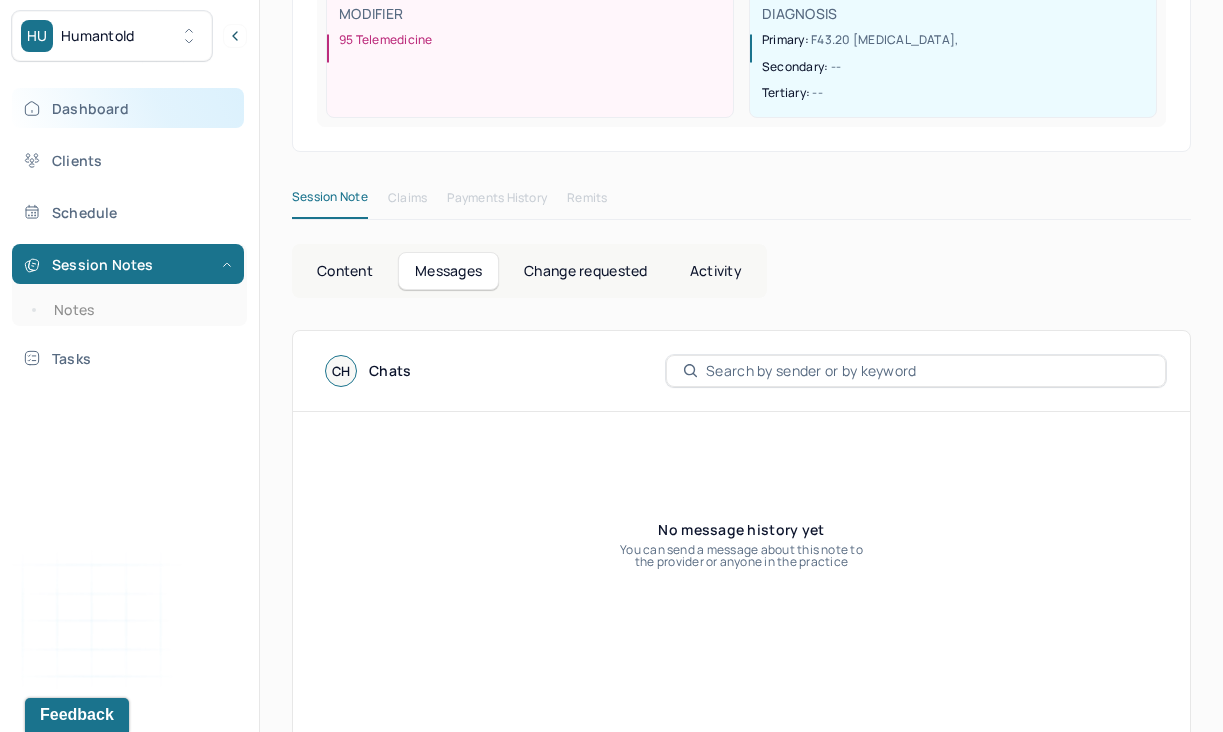 click on "Dashboard" at bounding box center [128, 108] 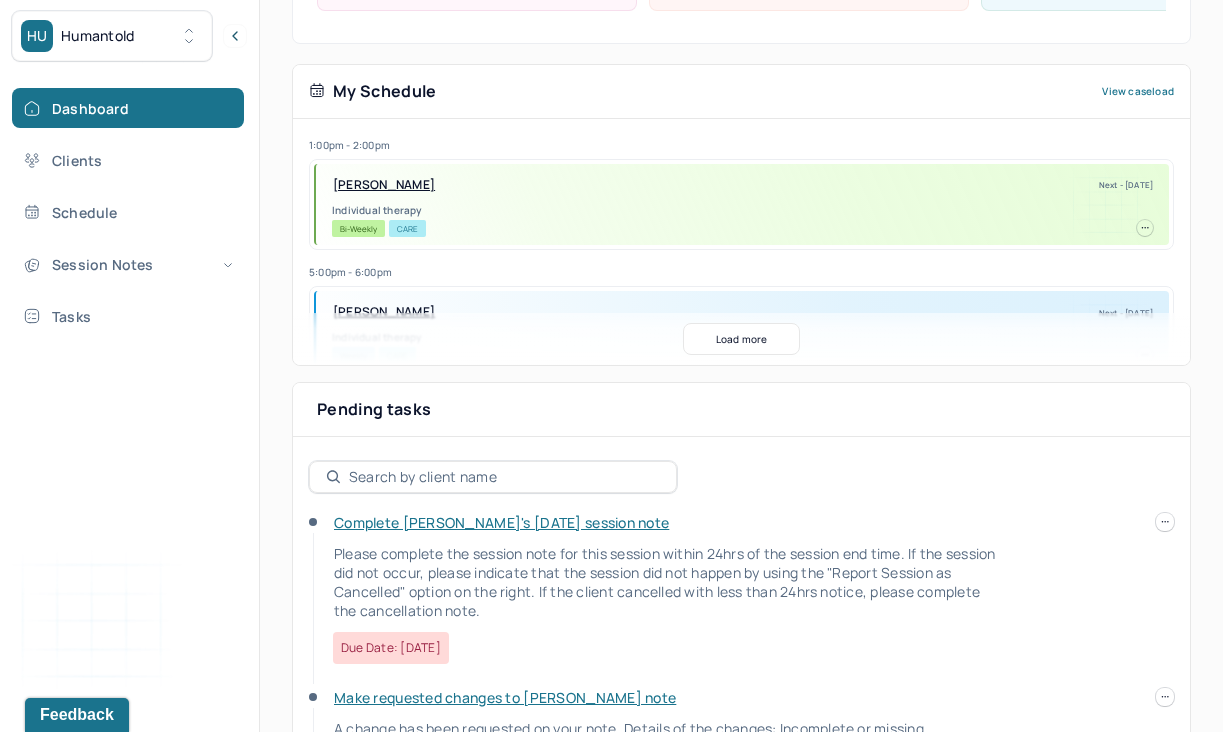 scroll, scrollTop: 532, scrollLeft: 0, axis: vertical 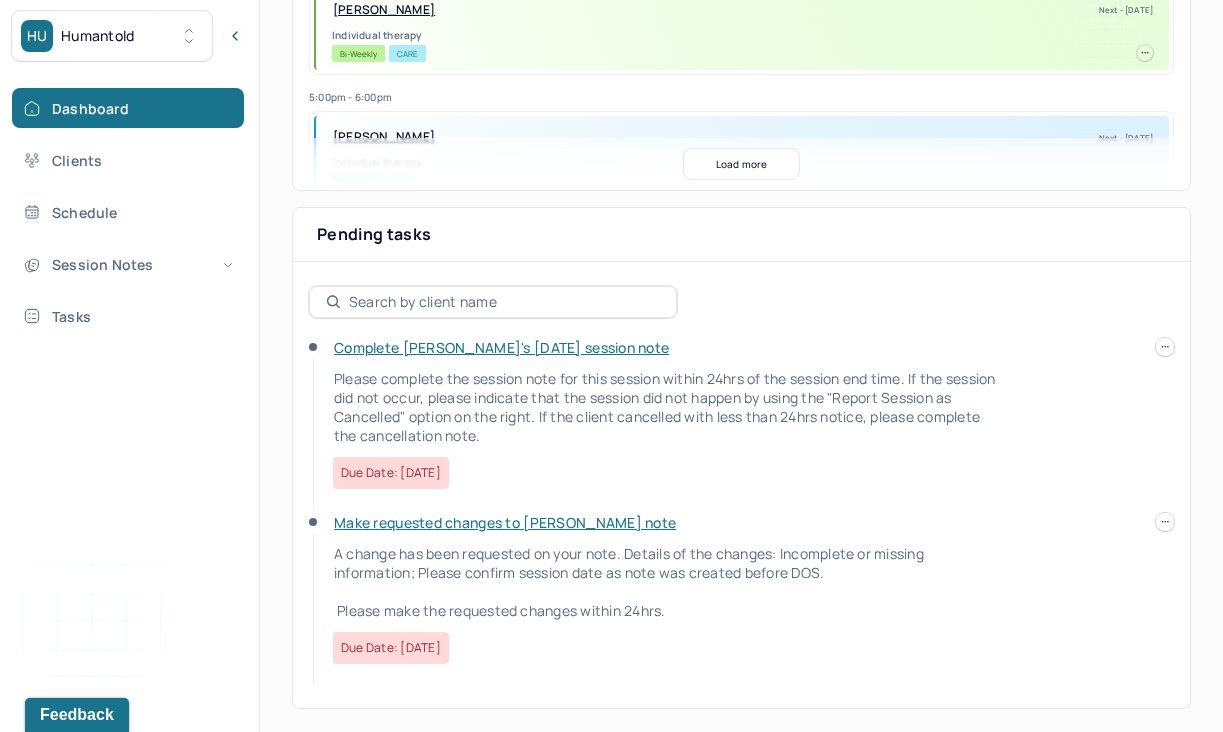 click on "Make requested changes to [PERSON_NAME] note" at bounding box center [505, 522] 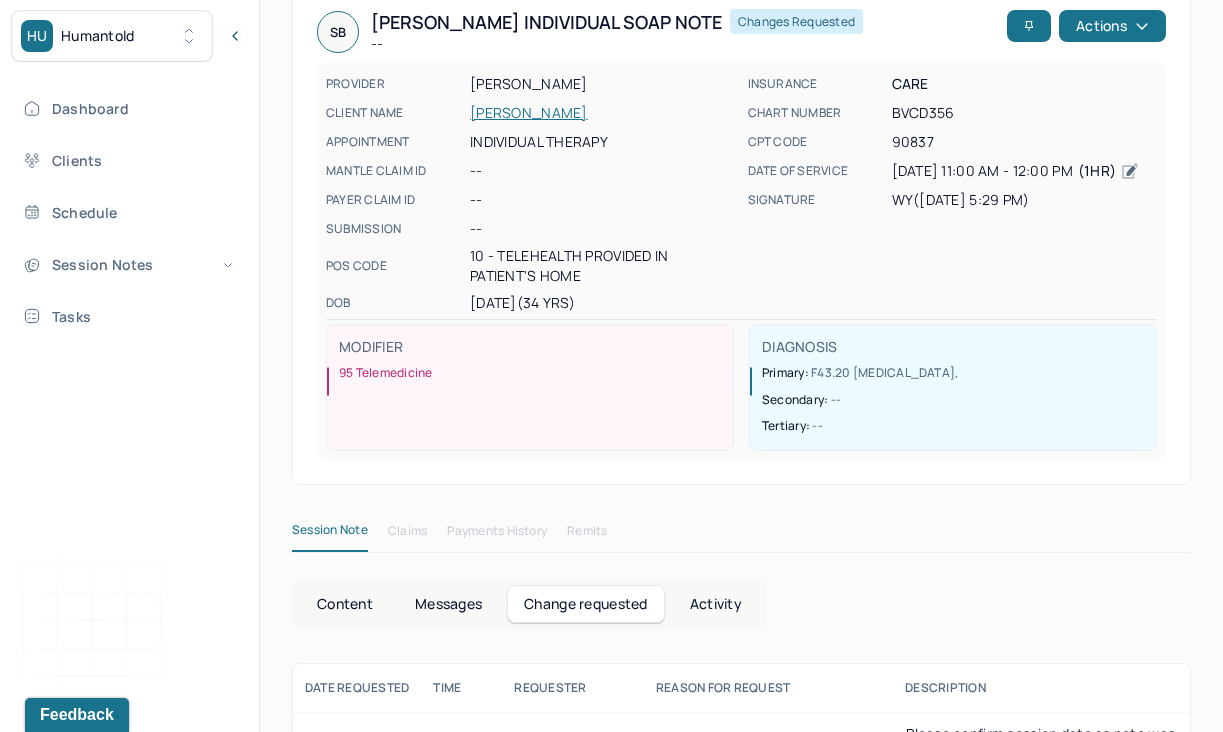 scroll, scrollTop: 180, scrollLeft: 0, axis: vertical 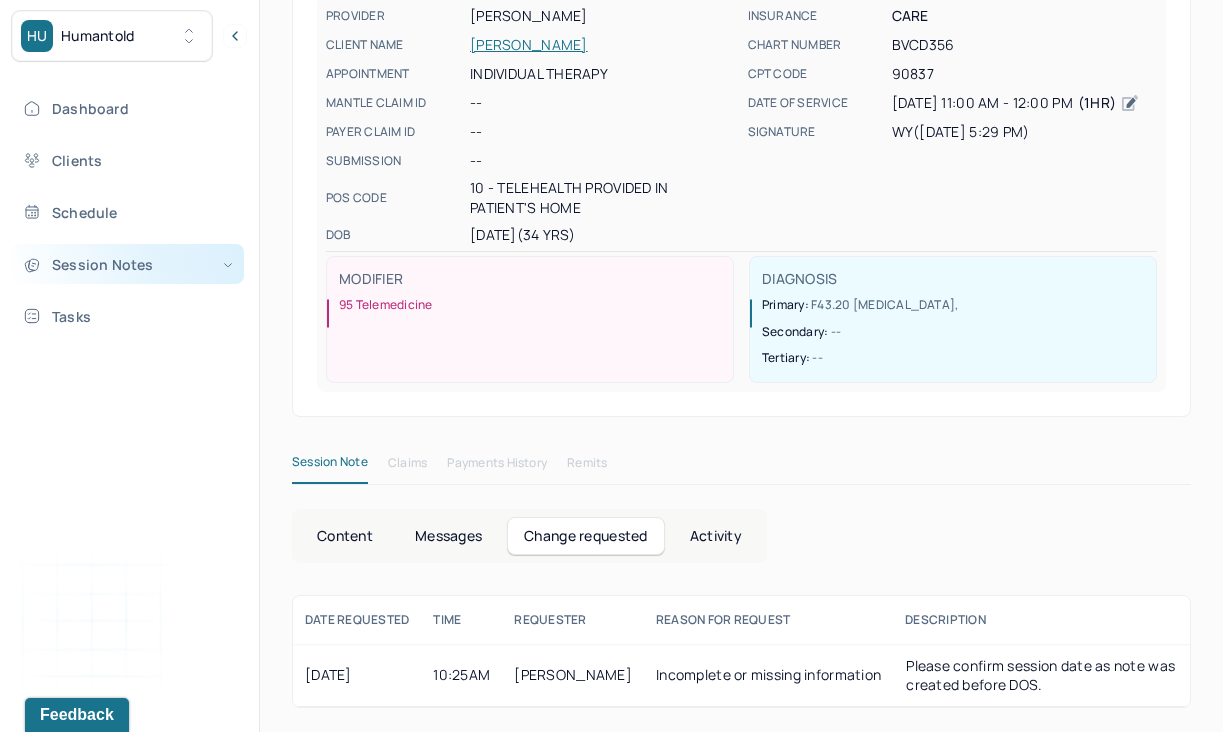 click on "Session Notes" at bounding box center [128, 264] 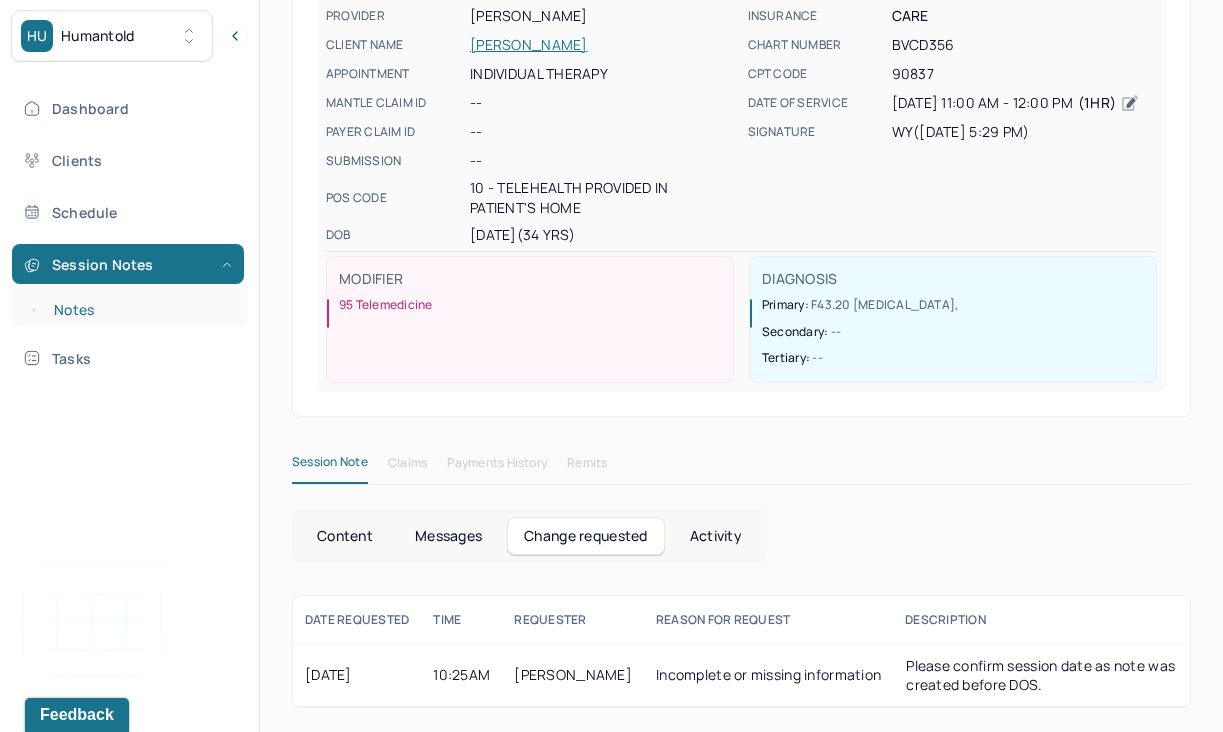click on "Notes" at bounding box center [139, 310] 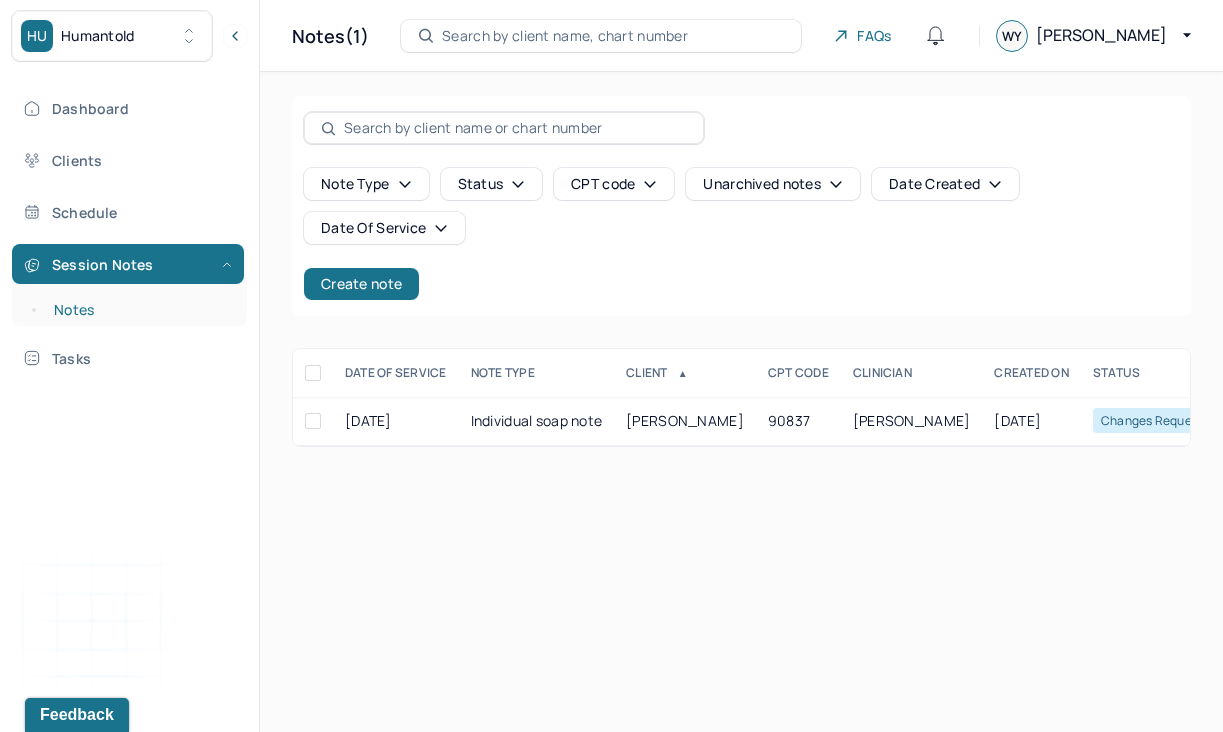 scroll, scrollTop: 0, scrollLeft: 0, axis: both 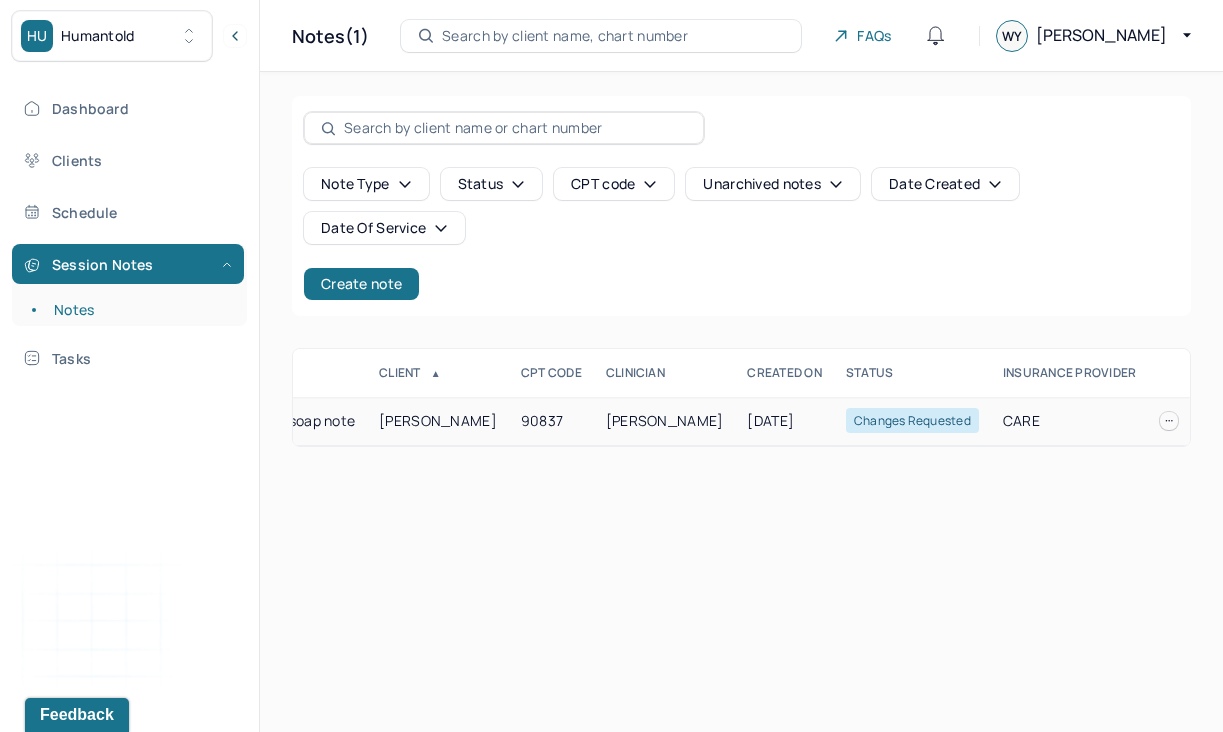 click at bounding box center (1169, 421) 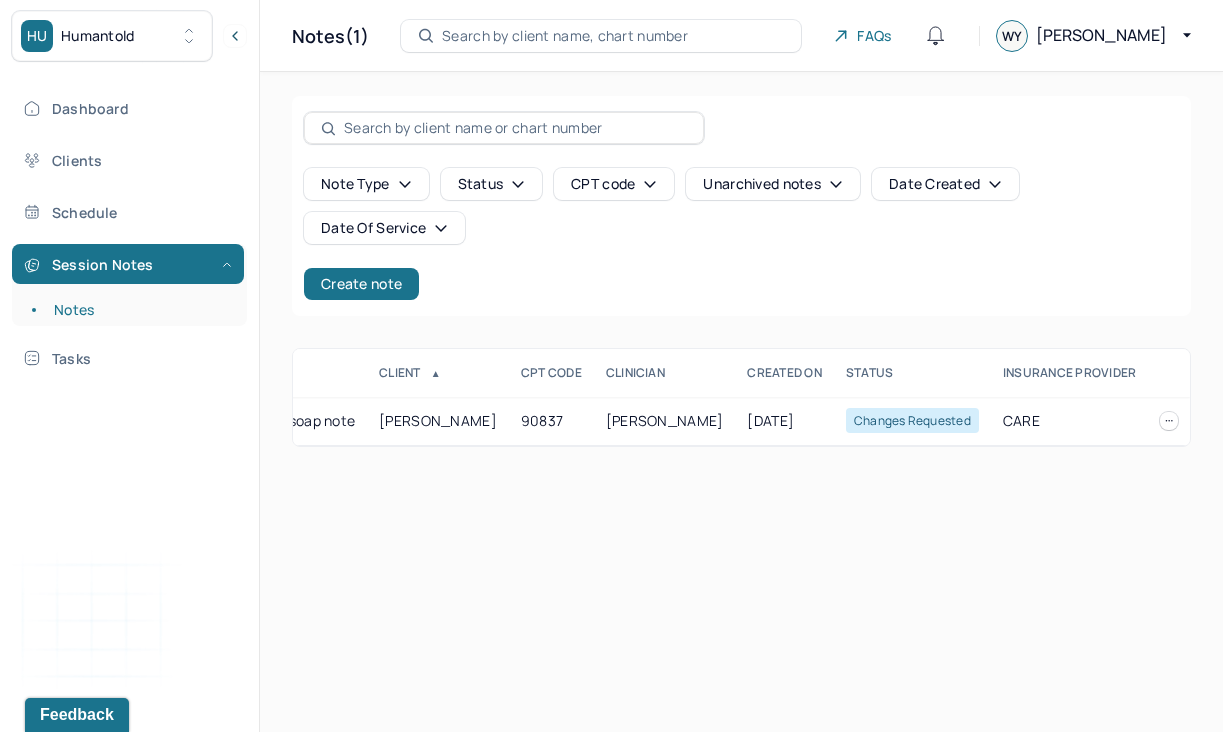 click on "Notes(1)   Search by client name, chart number     FAQs     WY [PERSON_NAME]   Note type     Status     CPT code     Unarchived notes     Date Created     Date Of Service     Create note   DATE OF SERVICE NOTE TYPE CLIENT ▲ CPT CODE CLINICIAN CREATED ON STATUS INSURANCE PROVIDER [DATE] Individual soap note [PERSON_NAME] 90837 [PERSON_NAME] [DATE] Changes requested CARE     [PERSON_NAME] Changes requested       [DATE] Individual soap note Provider: [PERSON_NAME] Created on: [DATE]" at bounding box center (741, 366) 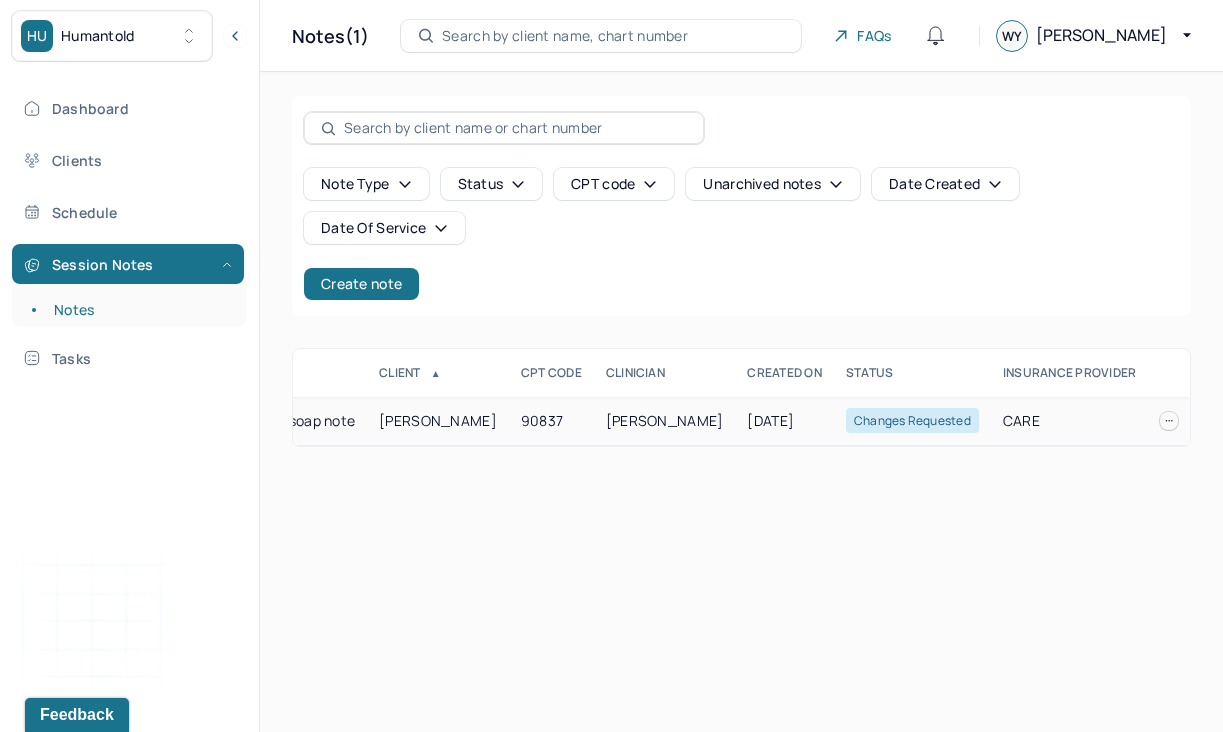 click on "[DATE]" at bounding box center [784, 421] 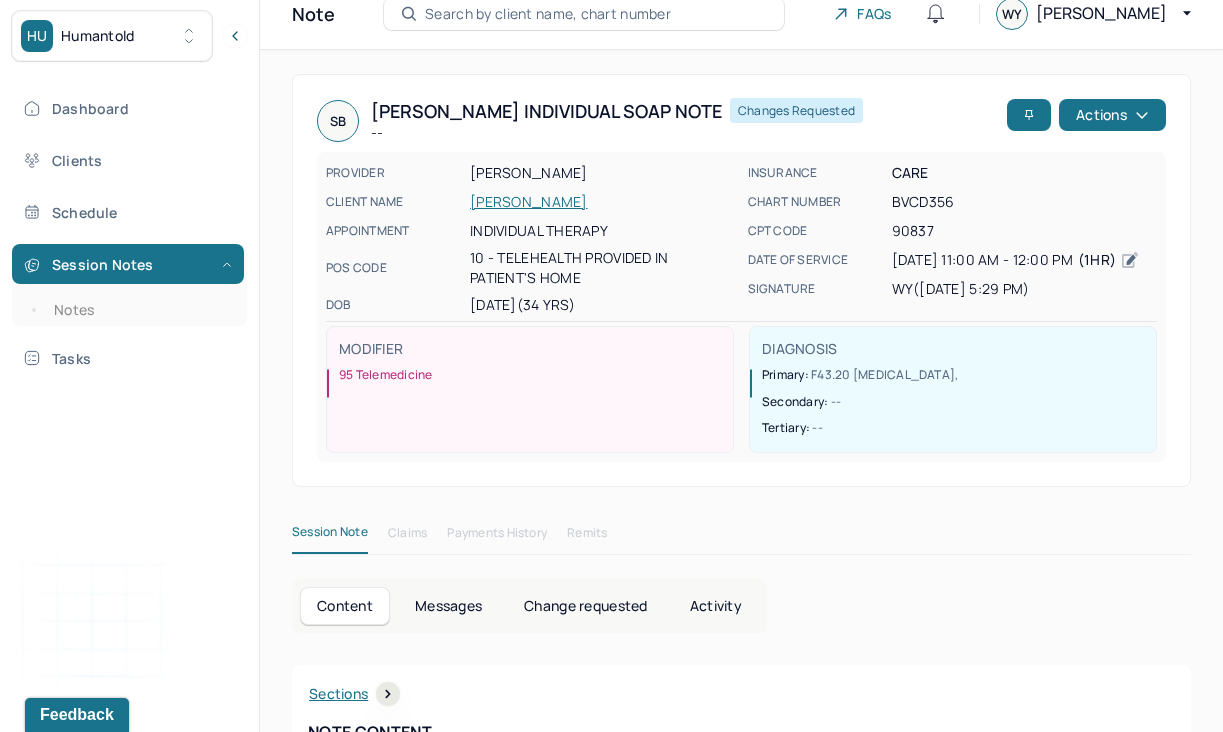 scroll, scrollTop: 0, scrollLeft: 0, axis: both 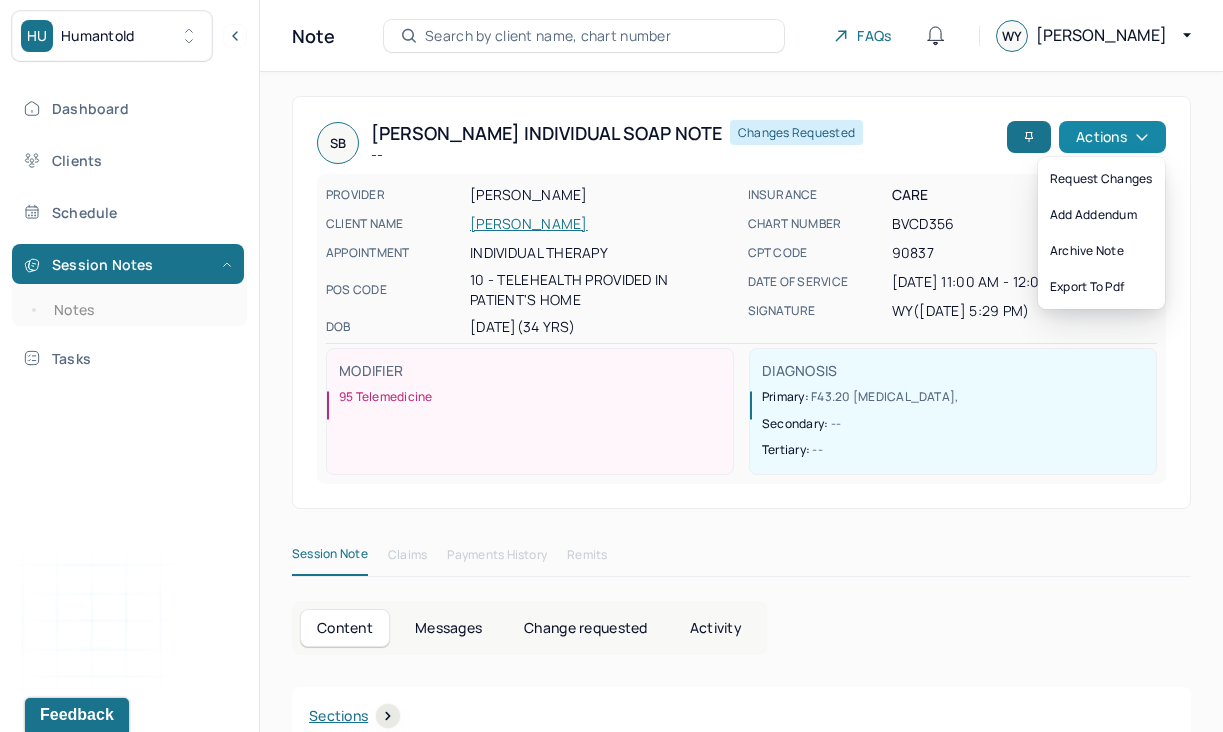 click on "HU Humantold       Dashboard Clients Schedule Session Notes Notes Tasks WY [PERSON_NAME] provider   Logout Note   Search by client name, chart number     FAQs     [PERSON_NAME] [PERSON_NAME]   Individual soap note -- Changes requested       Actions   PROVIDER [PERSON_NAME] CLIENT NAME [PERSON_NAME] APPOINTMENT Individual therapy POS CODE 10 - Telehealth Provided in Patient's Home DOB [DEMOGRAPHIC_DATA]  (34 Yrs) INSURANCE CARE CHART NUMBER BVCD356 CPT CODE 90837 DATE OF SERVICE [DATE]   11:00 AM   -   12:00 PM ( 1hr )     SIGNATURE WY  ([DATE] 5:29 PM) MODIFIER 95 Telemedicine DIAGNOSIS Primary:   F43.20 [MEDICAL_DATA] ,  Secondary:   -- Tertiary:   --   Session Note     Claims     Payments History     Remits     Content     Messages     Change requested     Activity       Sections Session note Therapy intervention techniques Treatment plan/ progress   Sections   NOTE CONTENT Appointment location teletherapy Client Teletherapy Location Home Home Primary diagnosis --" at bounding box center [611, 1912] 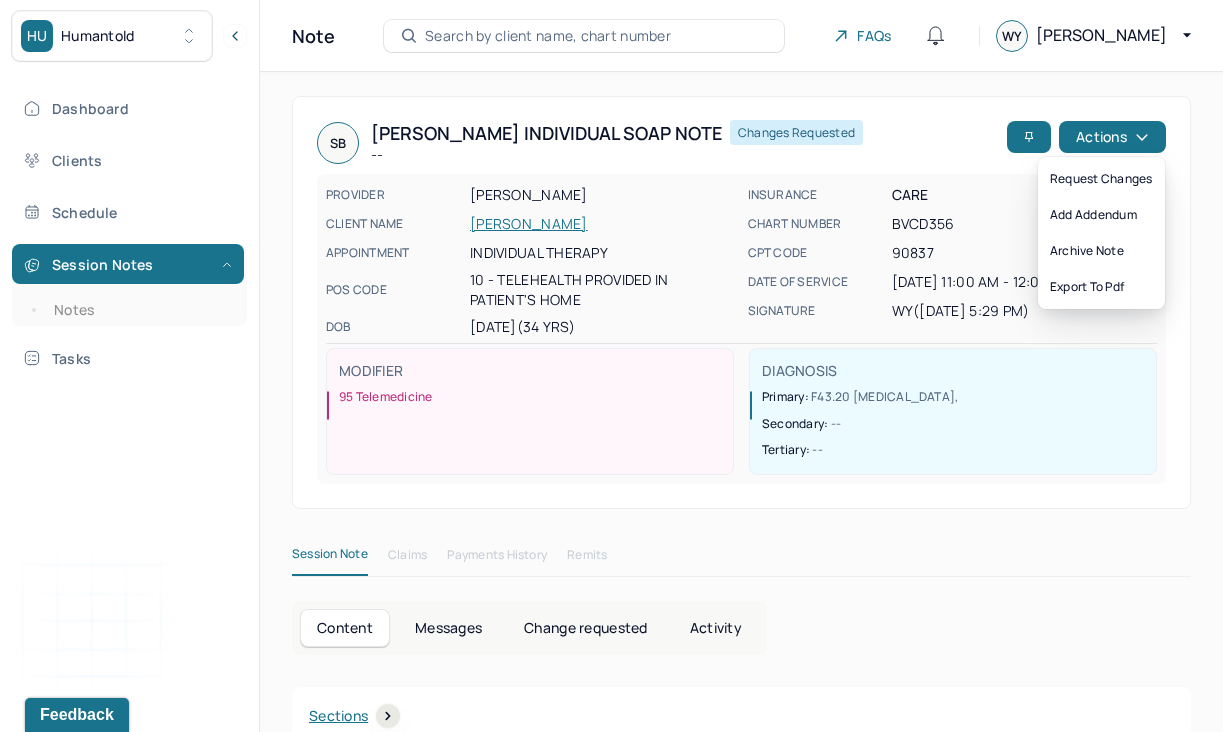 click on "Changes requested" at bounding box center [796, 132] 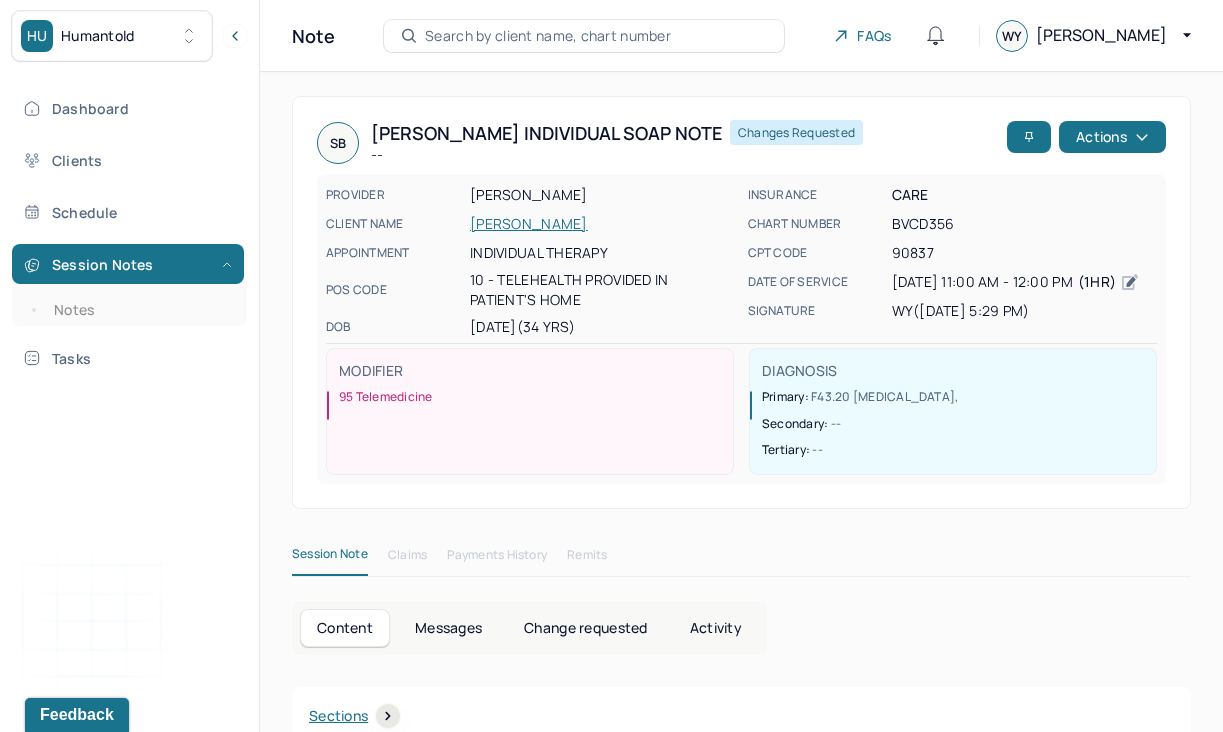click on "[PERSON_NAME]   Individual soap note --" at bounding box center [519, 143] 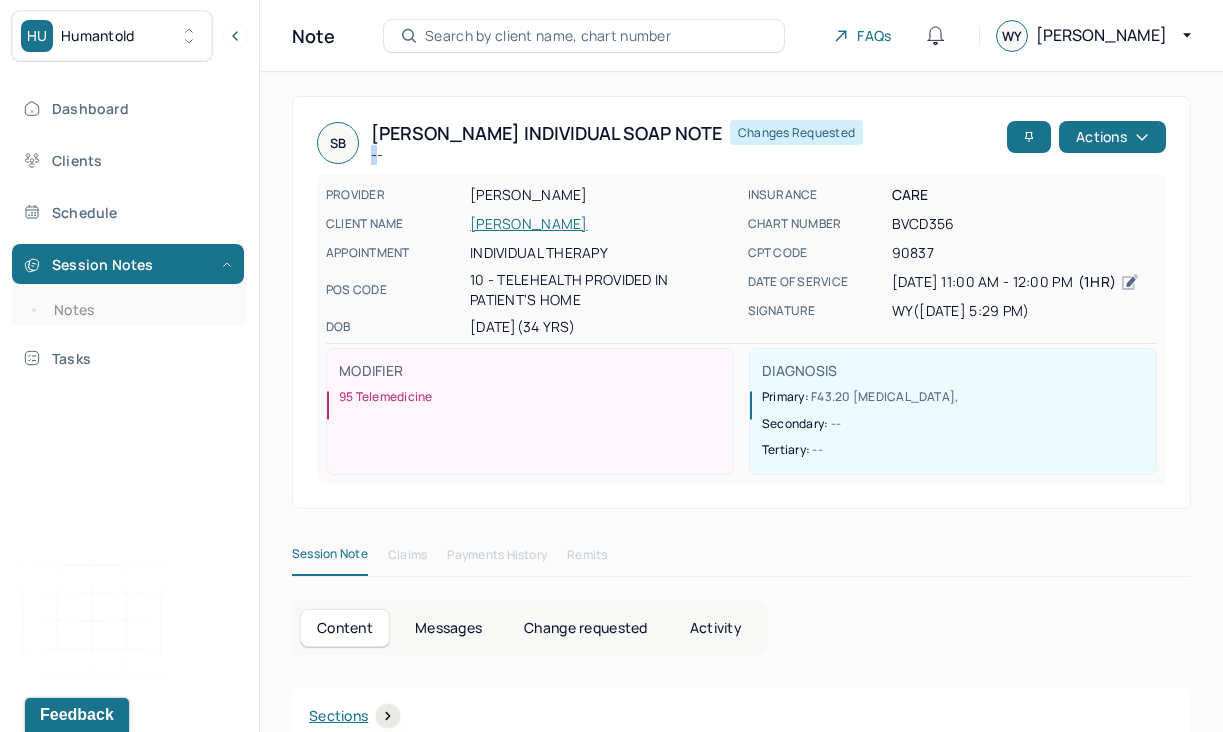 drag, startPoint x: 365, startPoint y: 148, endPoint x: 573, endPoint y: 336, distance: 280.3712 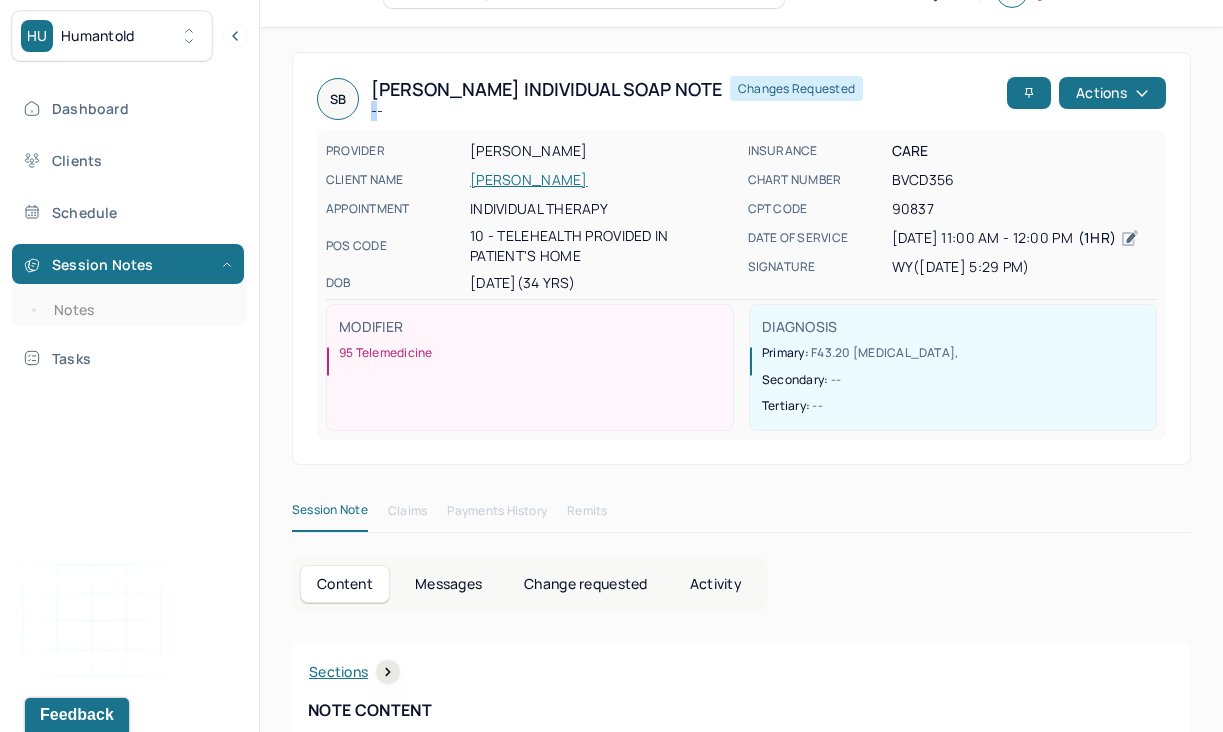 scroll, scrollTop: 0, scrollLeft: 0, axis: both 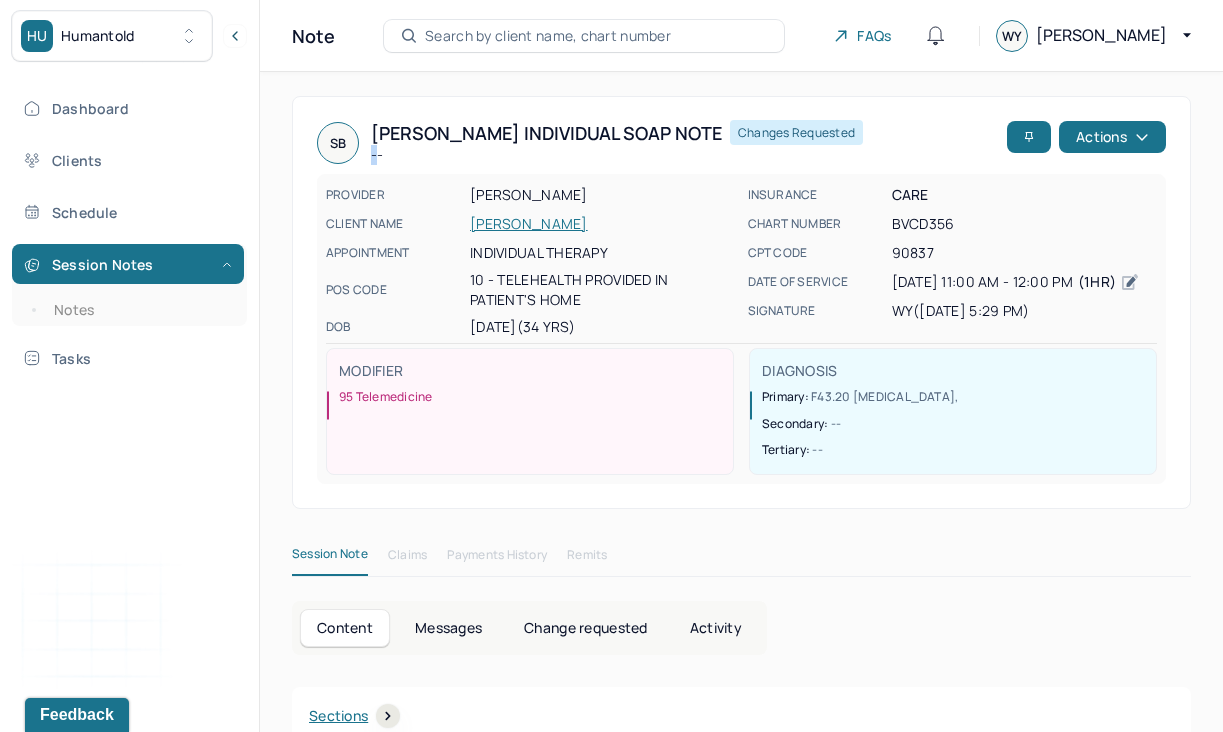 click on "Messages" at bounding box center [448, 628] 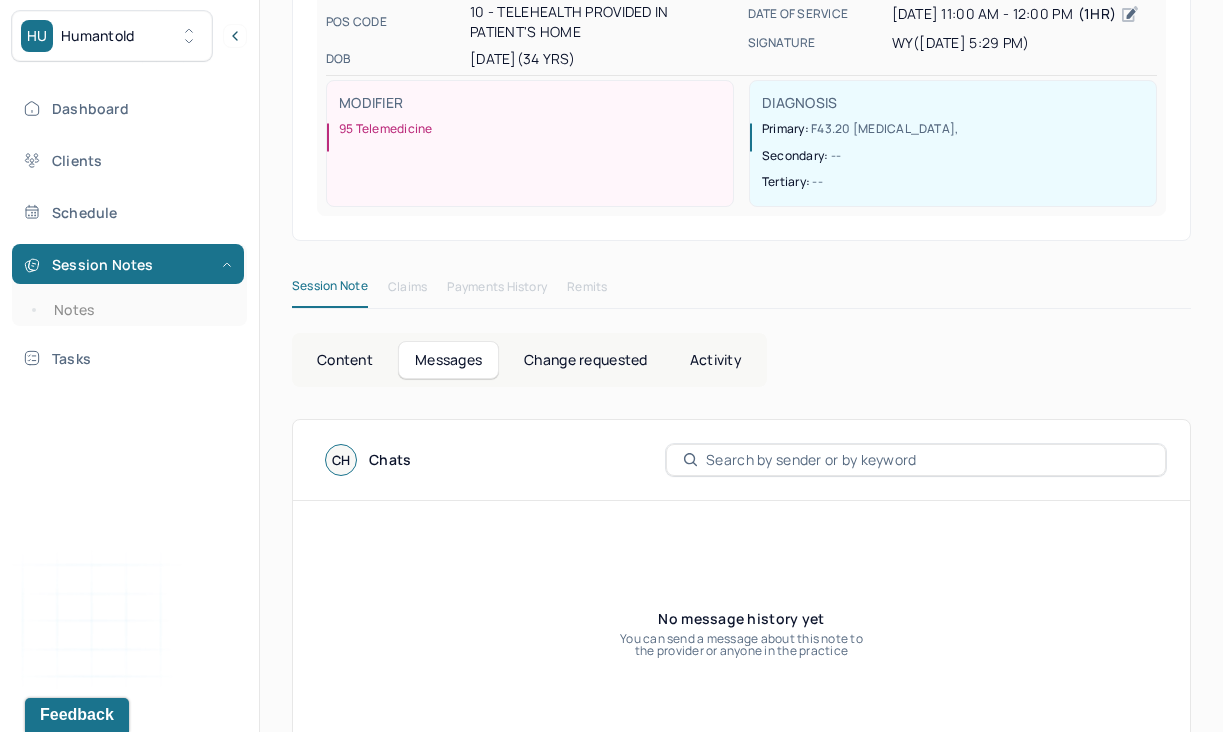 scroll, scrollTop: 296, scrollLeft: 0, axis: vertical 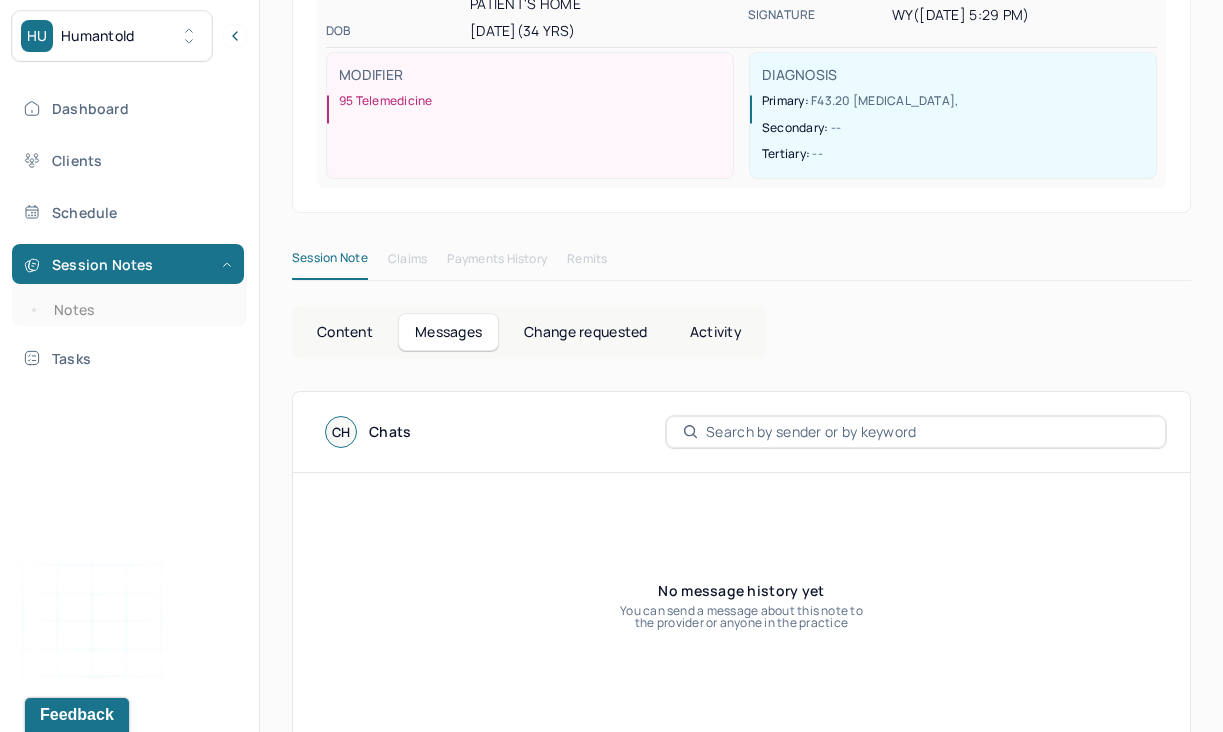 click on "Change requested" at bounding box center [585, 332] 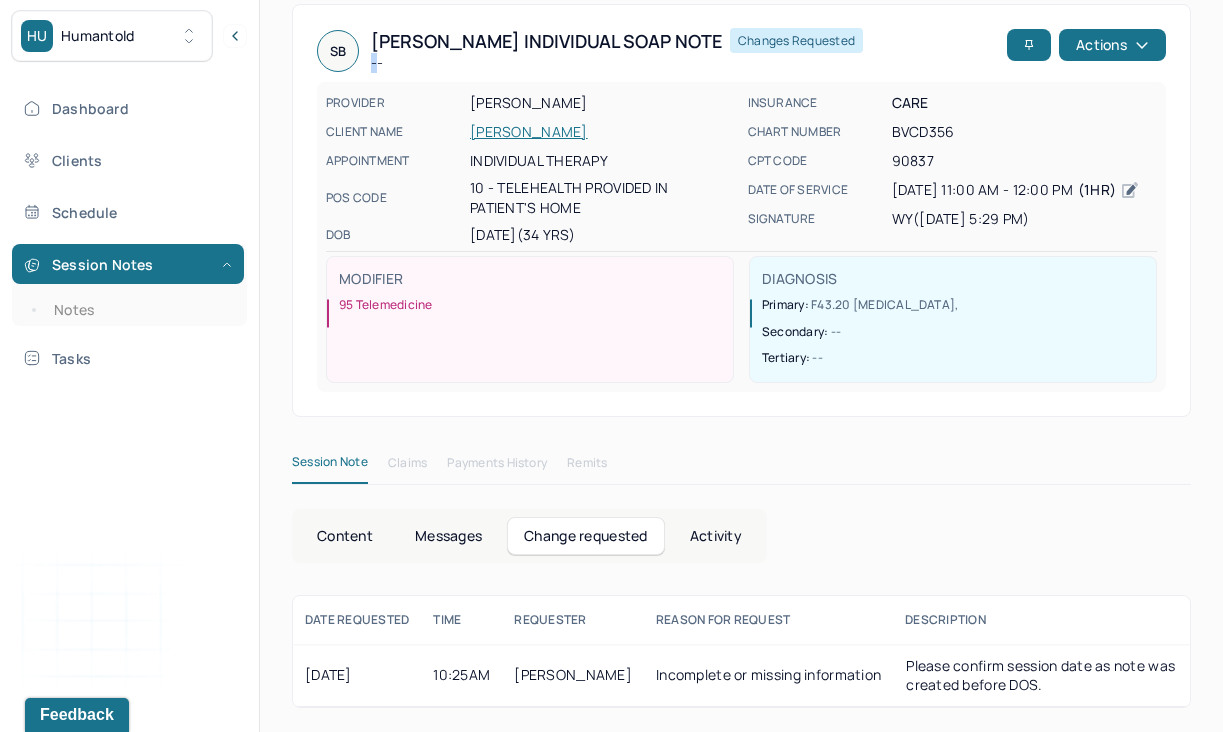 scroll, scrollTop: 93, scrollLeft: 0, axis: vertical 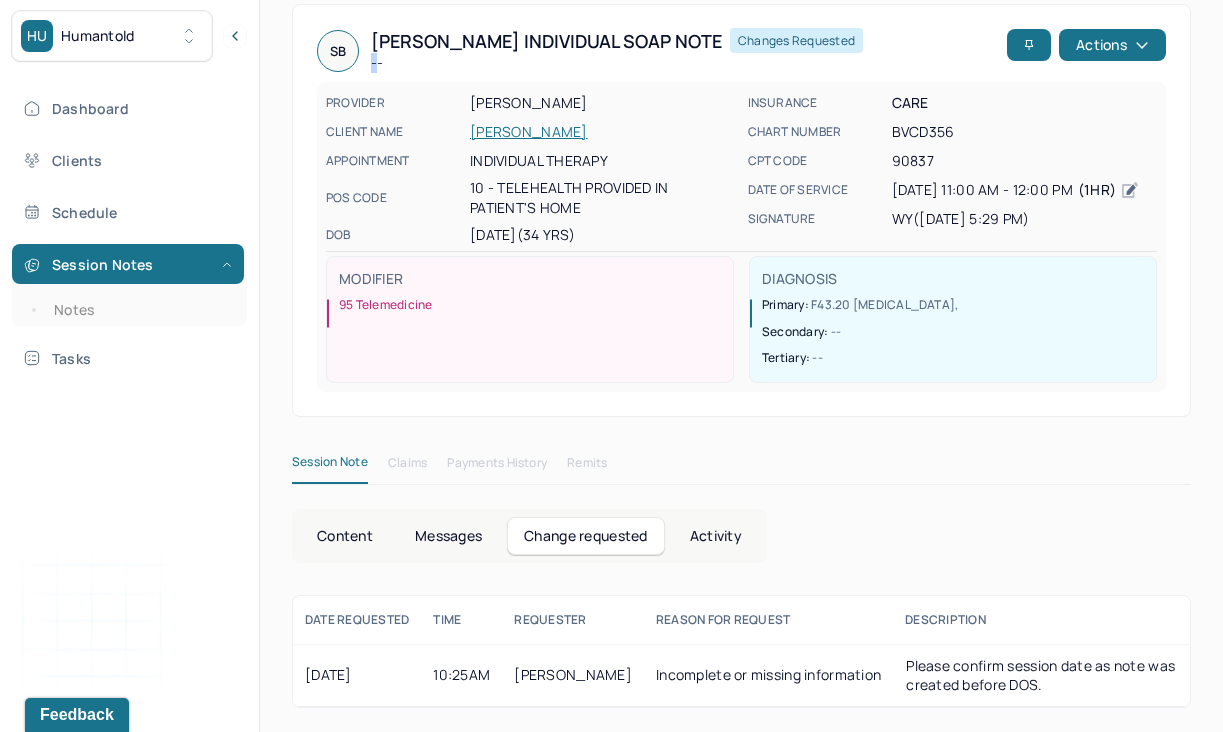 click on "Activity" at bounding box center (716, 536) 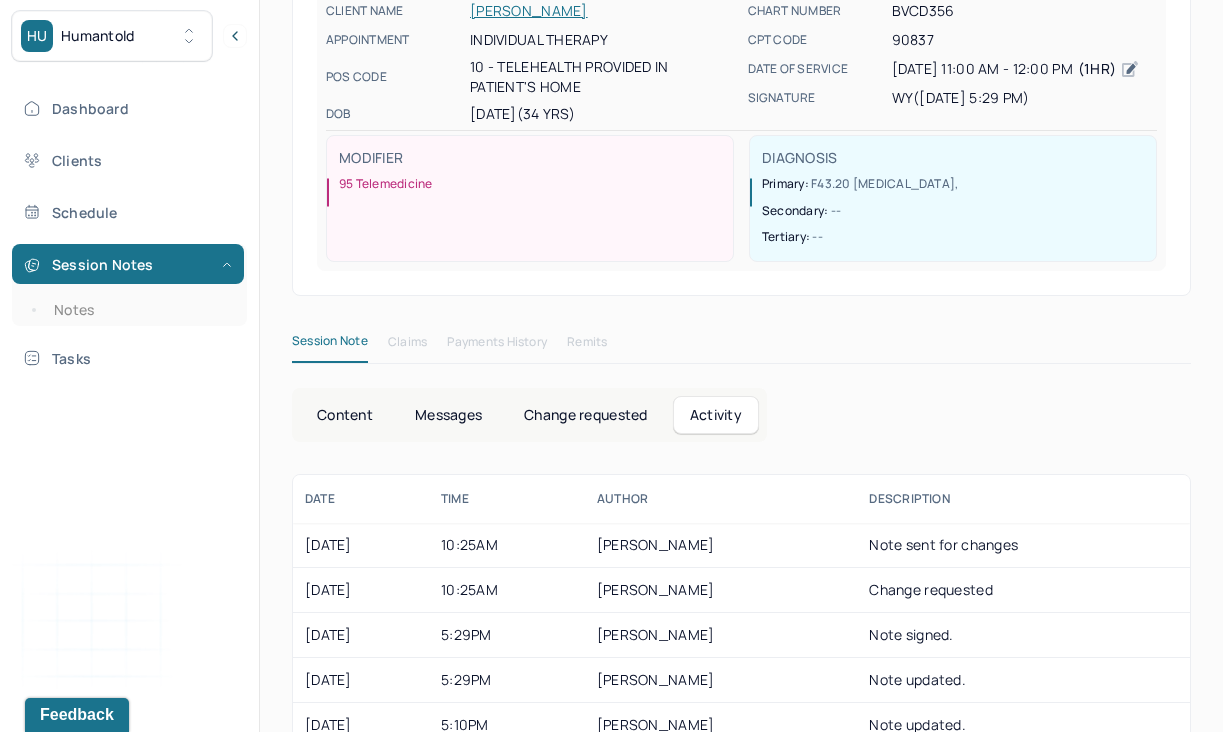 scroll, scrollTop: 345, scrollLeft: 0, axis: vertical 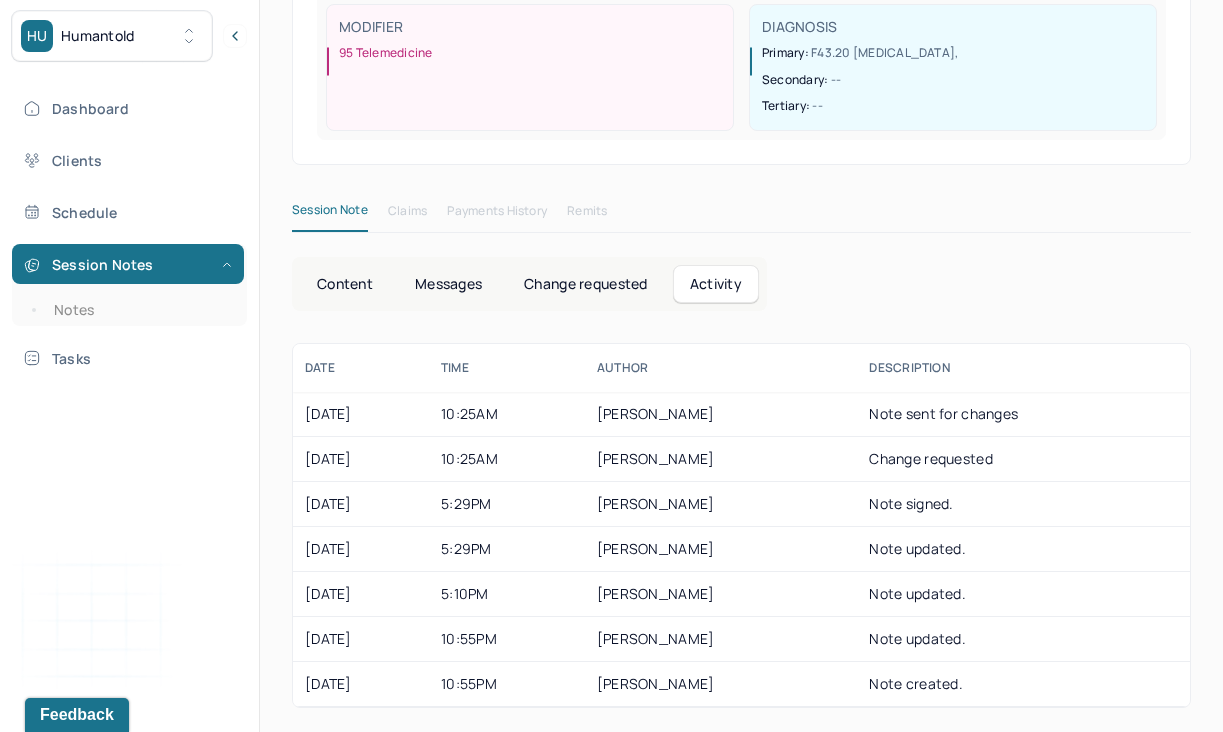 click on "Activity" at bounding box center (716, 284) 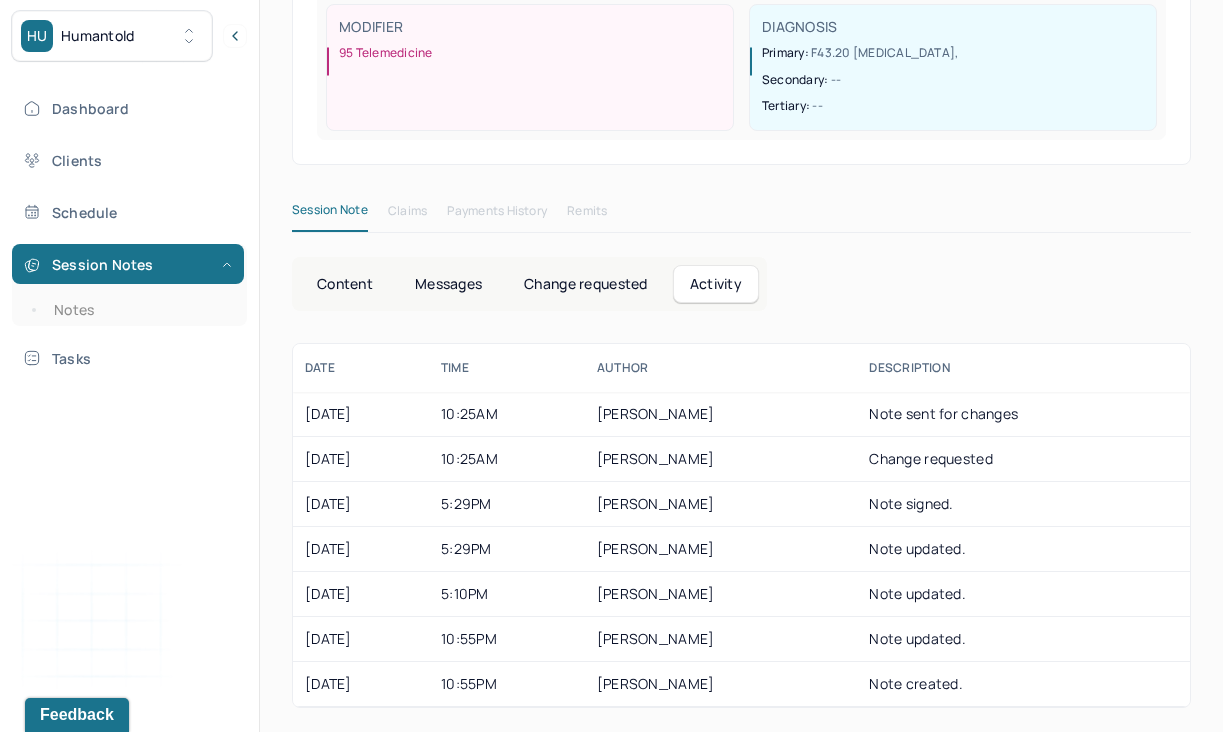 click on "Change requested" at bounding box center (585, 284) 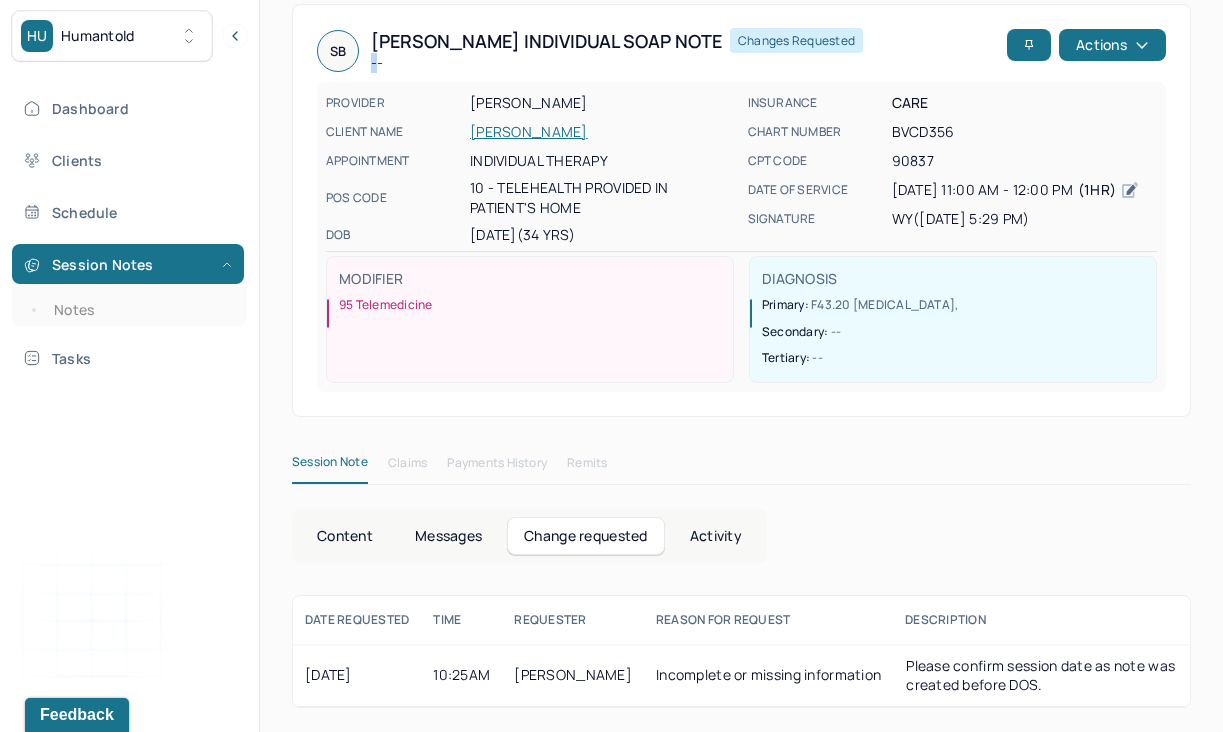 scroll, scrollTop: 93, scrollLeft: 0, axis: vertical 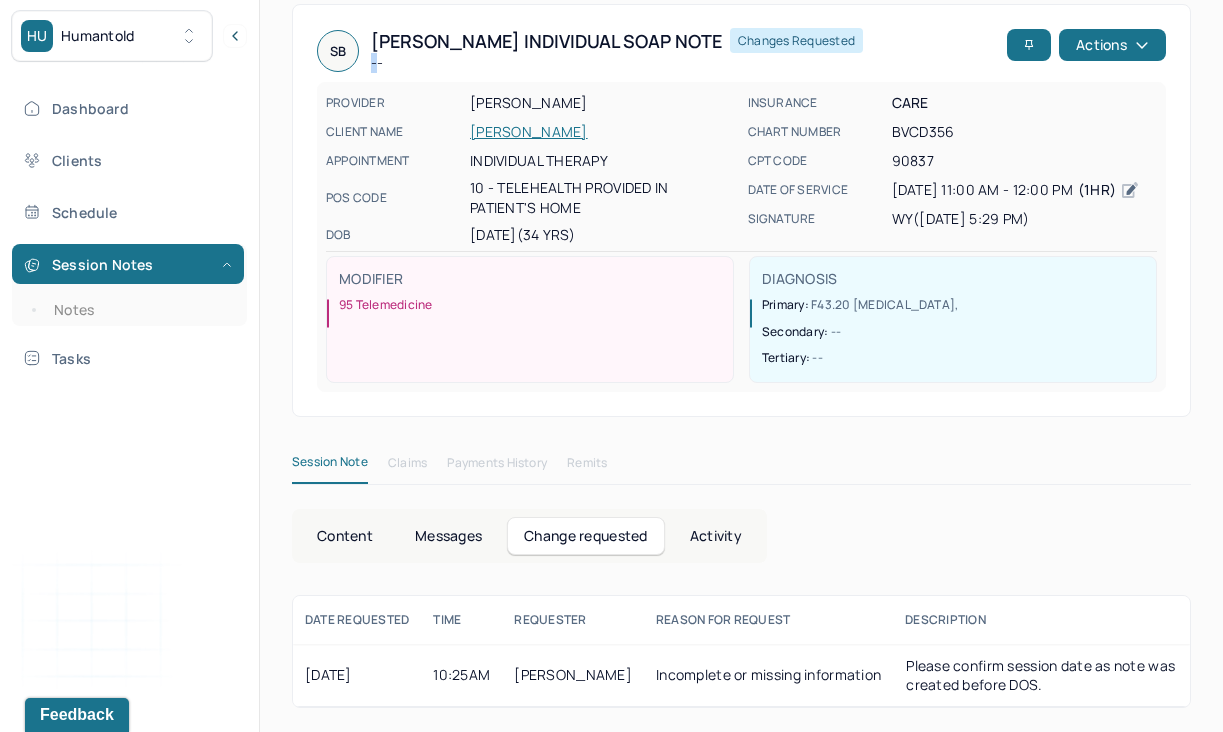 click on "Content" at bounding box center [345, 536] 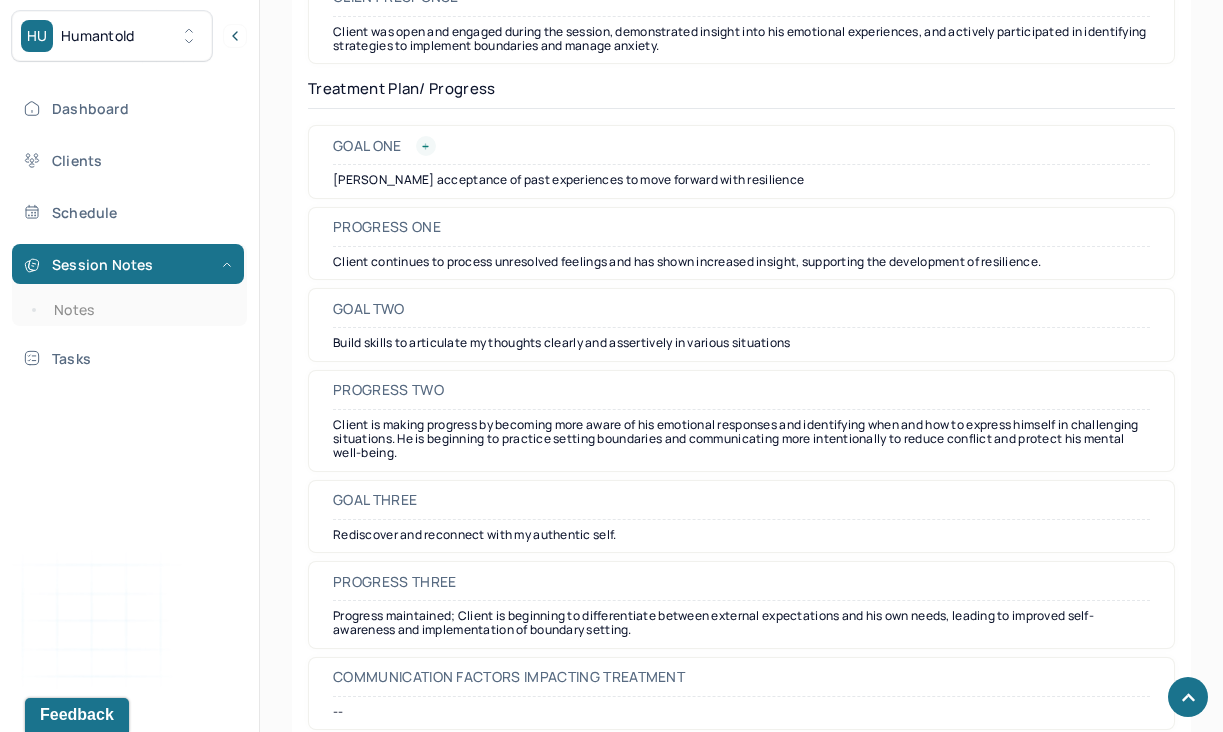 scroll, scrollTop: 3094, scrollLeft: 0, axis: vertical 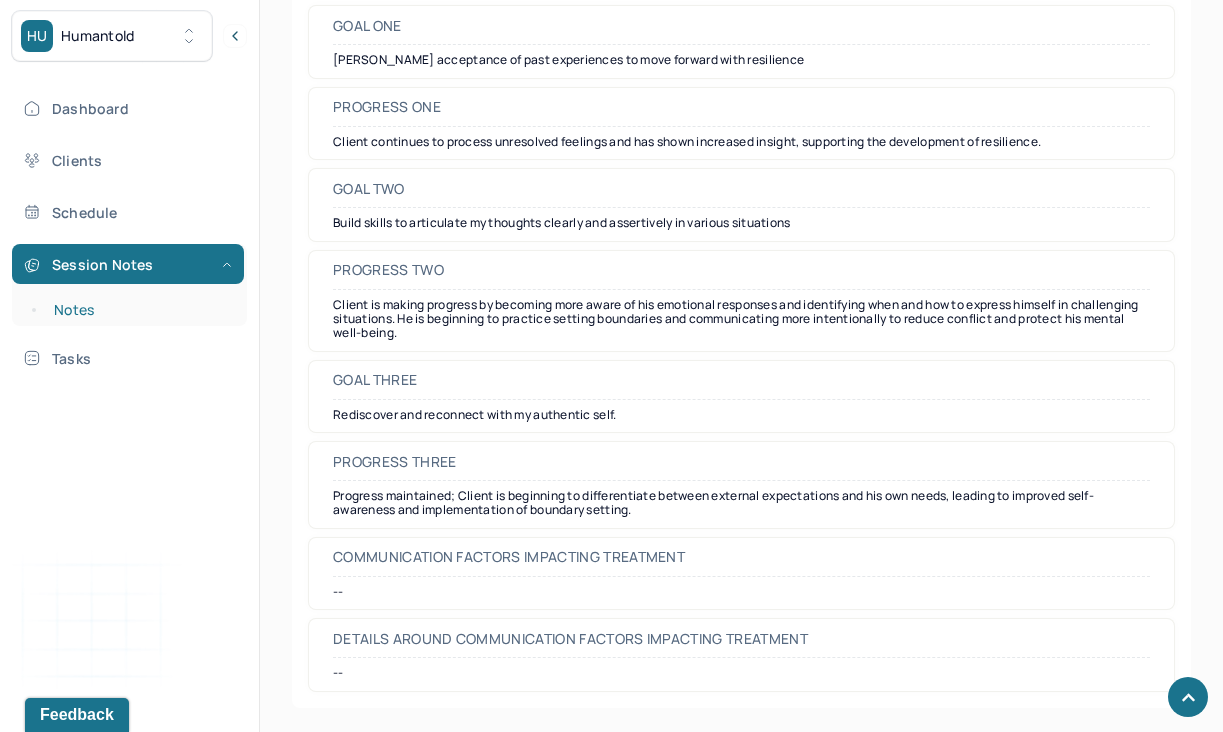 click on "Notes" at bounding box center (139, 310) 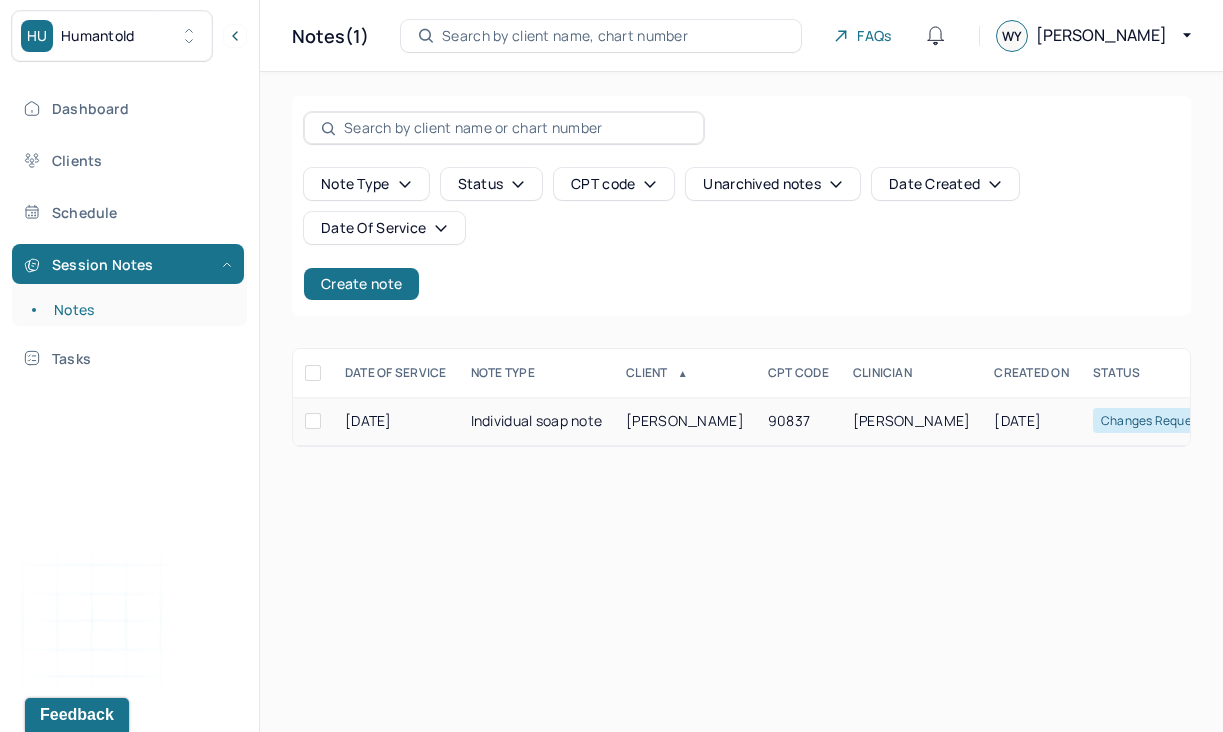 scroll, scrollTop: 0, scrollLeft: 263, axis: horizontal 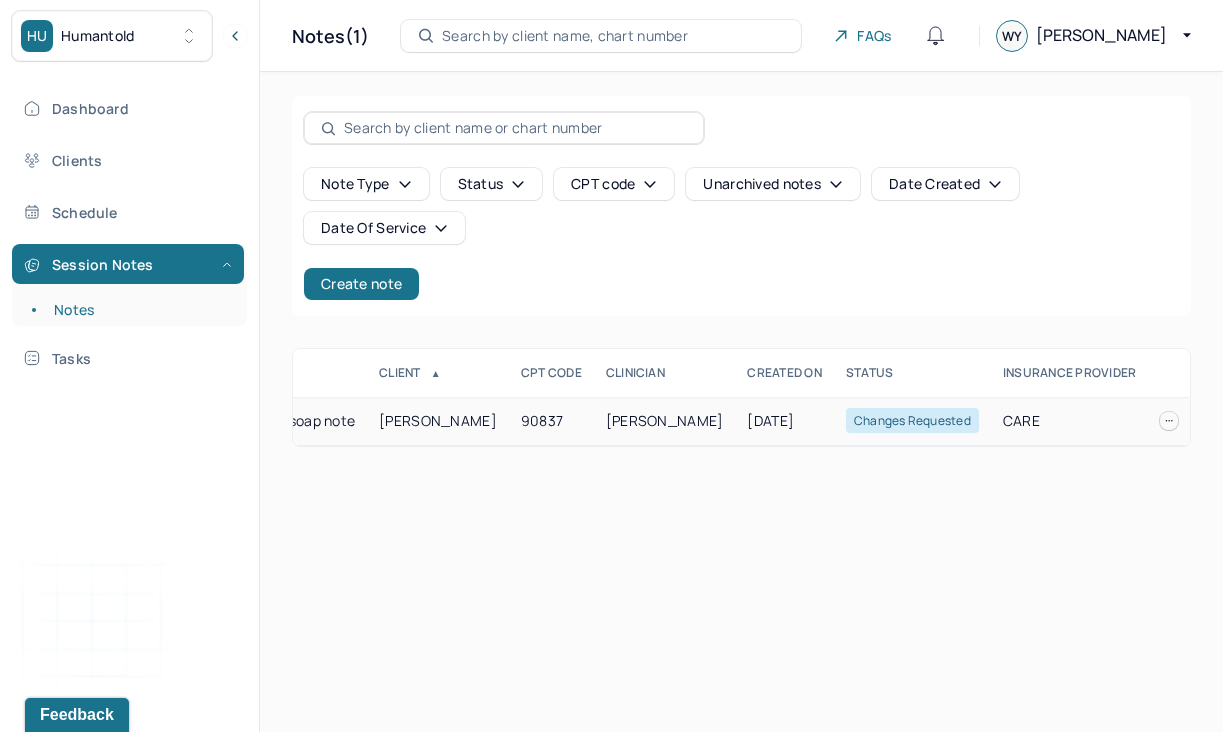 click at bounding box center [1169, 421] 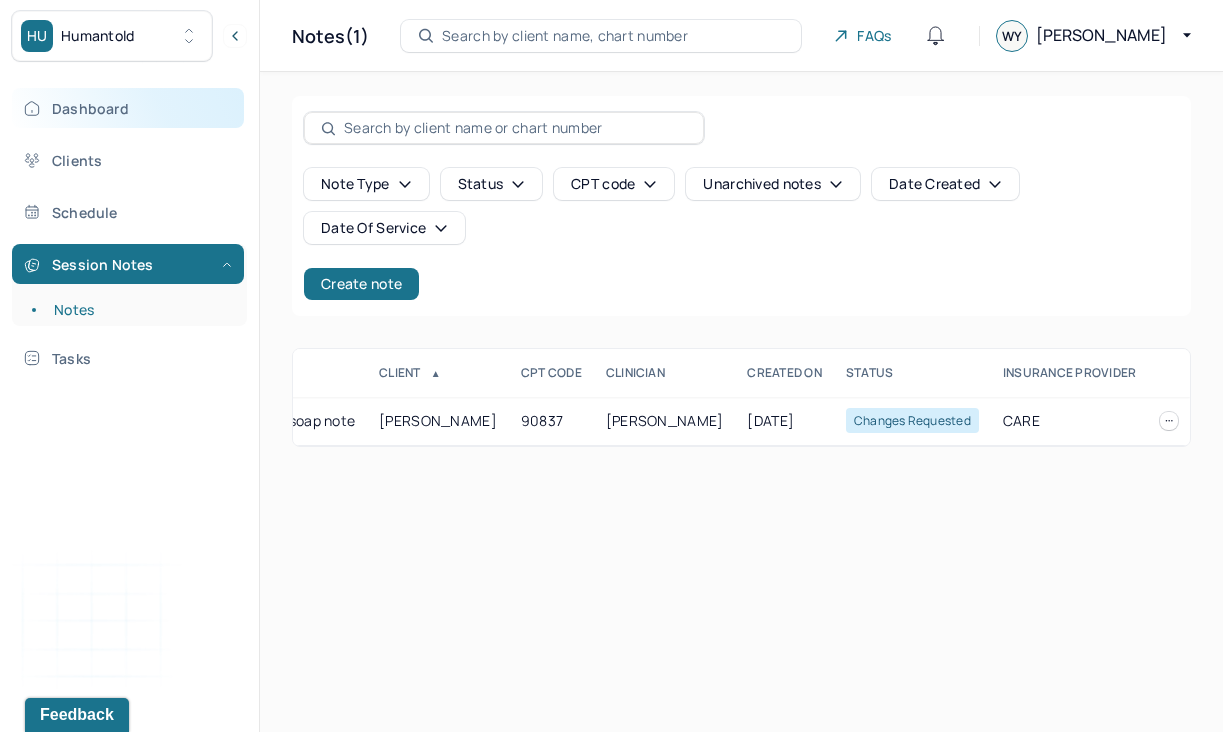 click on "Dashboard" at bounding box center (128, 108) 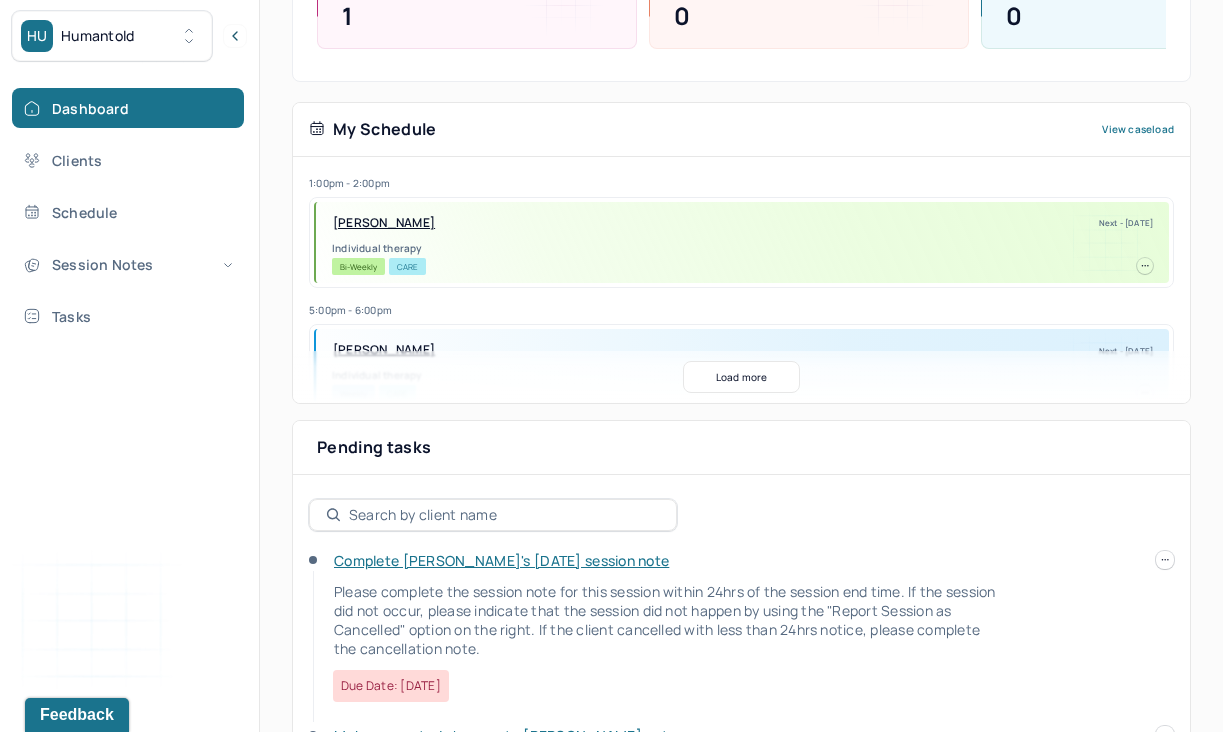 scroll, scrollTop: 532, scrollLeft: 0, axis: vertical 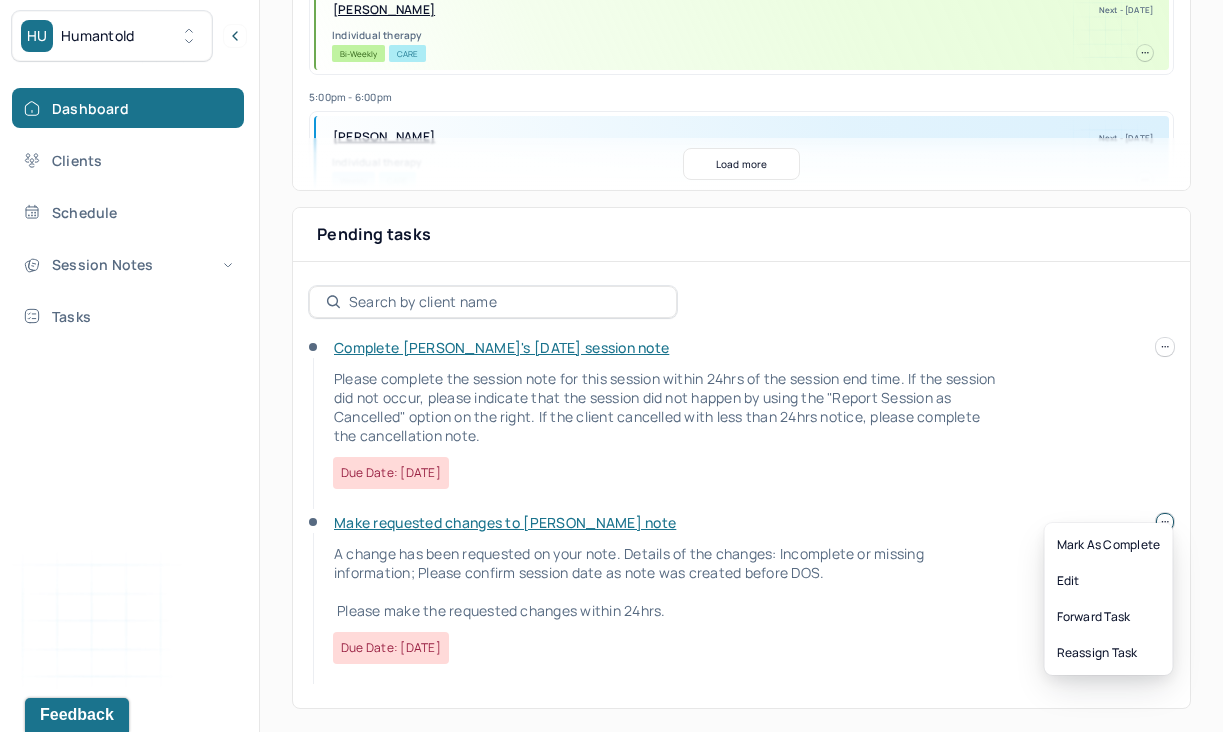 click on "HU Humantold       Dashboard Clients Schedule Session Notes Tasks WY [PERSON_NAME] provider   Logout   Search by client name, chart number     FAQs     WY [PERSON_NAME] Let’s get you started 🚀 You can manage your caseload and availability here   this week   SESSIONS SCHEDULED 1 COMPLETED NOTES 0 LATE NOTES 0 My Schedule View caseload 1:00pm - 2:00pm   [PERSON_NAME]   Next - [DATE] Individual therapy Bi-Weekly CARE     5:00pm - 6:00pm   [PERSON_NAME]   Next - [DATE] Individual therapy Weekly CARE     11:00am - 12:00pm   [PERSON_NAME]   Next - [DATE] Individual therapy Weekly CARE     6:00pm - 7:00pm   [PERSON_NAME]   Next - [DATE] Individual therapy Bi-Weekly CARE     12:00pm - 1:00pm   [PERSON_NAME]   Next - [DATE] Individual therapy Weekly CARE 10:00am - 11:00am   [PERSON_NAME] DIOUMA   Next - [DATE] Individual therapy Bi-Weekly BCBS     12:00pm - 1:00pm   [PERSON_NAME]   Next - [DATE] Individual therapy Bi-Weekly CARE     3:00pm - 4:00pm     Monthly" at bounding box center [611, 100] 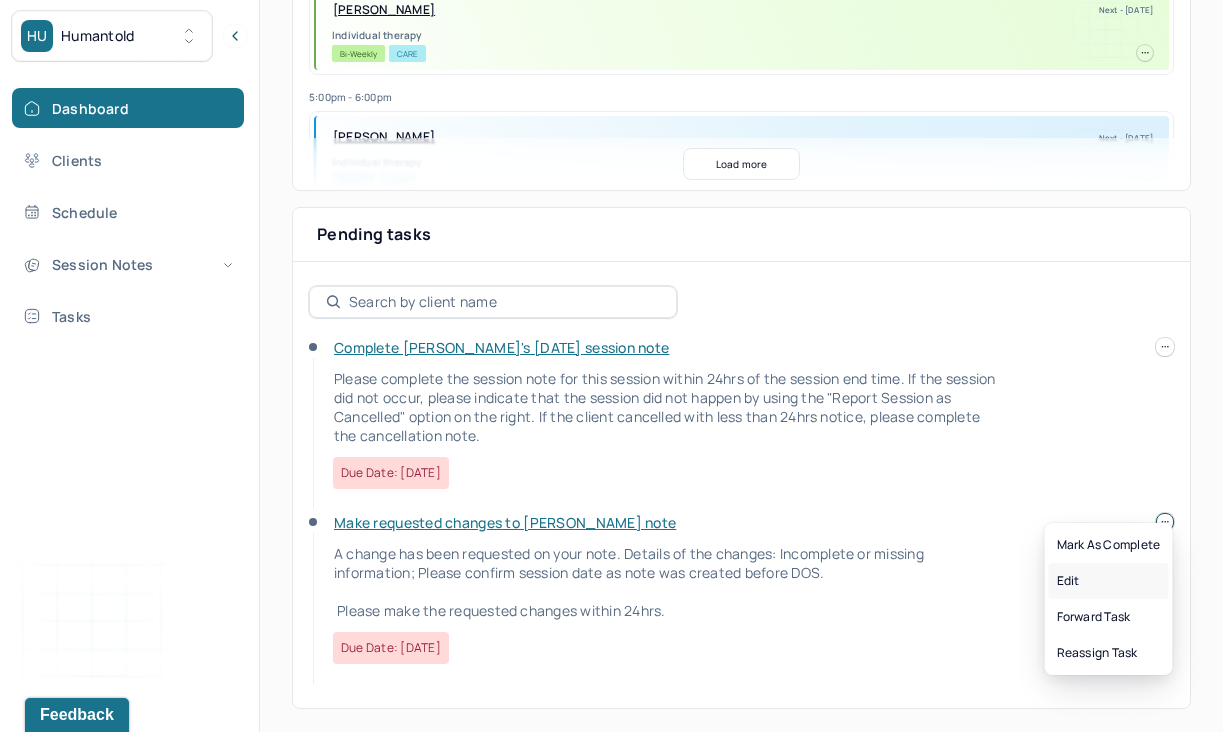 click on "Edit" at bounding box center (1109, 581) 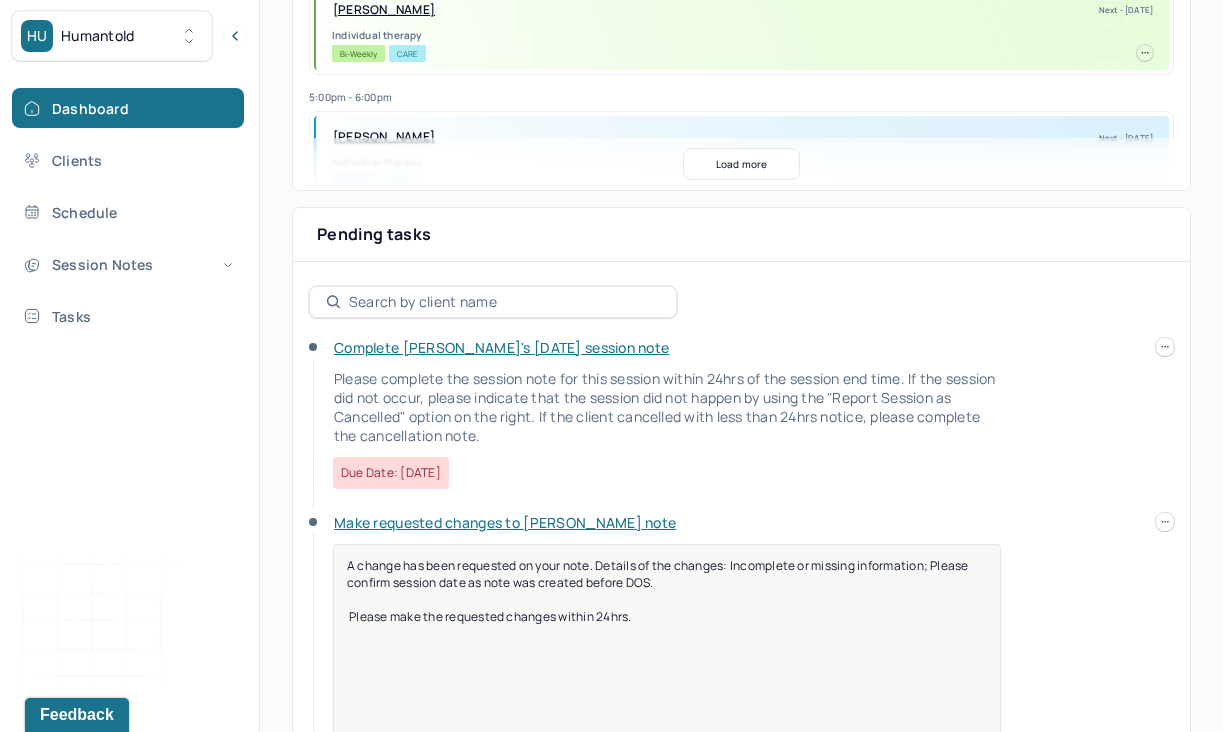 scroll, scrollTop: 724, scrollLeft: 0, axis: vertical 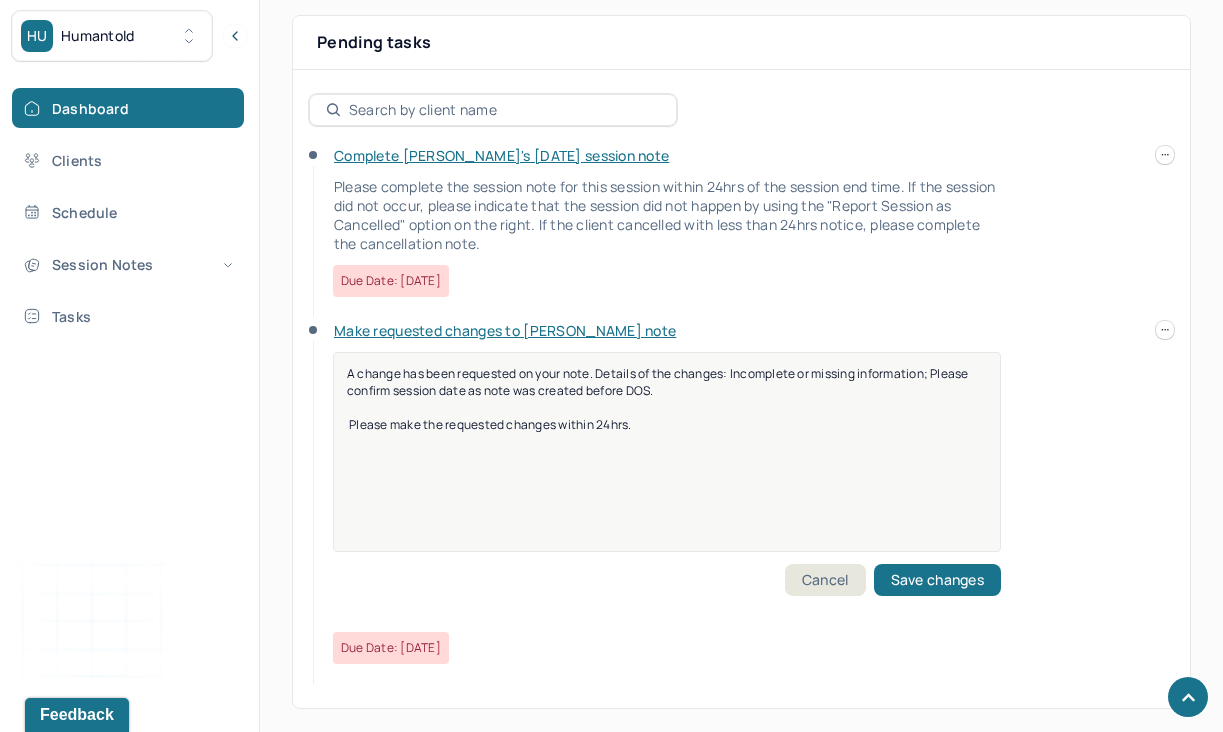 click on "A change has been requested on your note. Details of the changes: Incomplete or missing information; Please confirm session date as note was created before DOS.
Please make the requested changes within 24hrs." at bounding box center [667, 465] 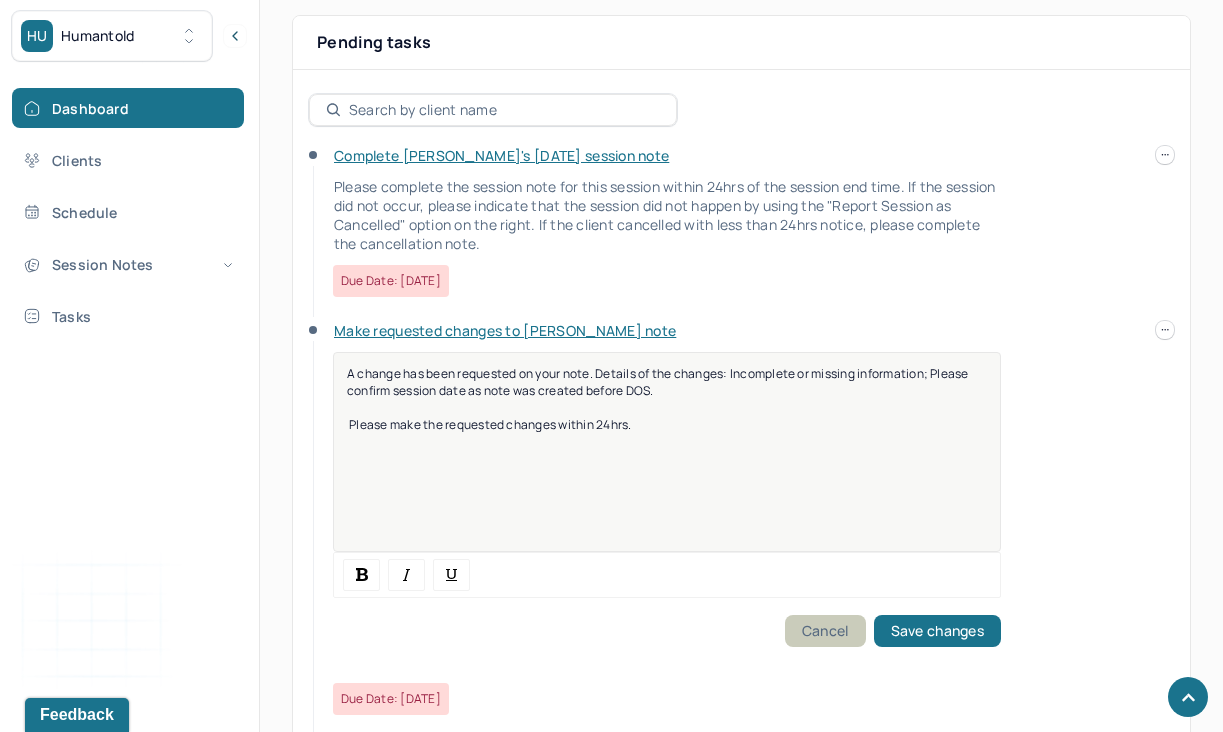 click on "Cancel" at bounding box center (825, 631) 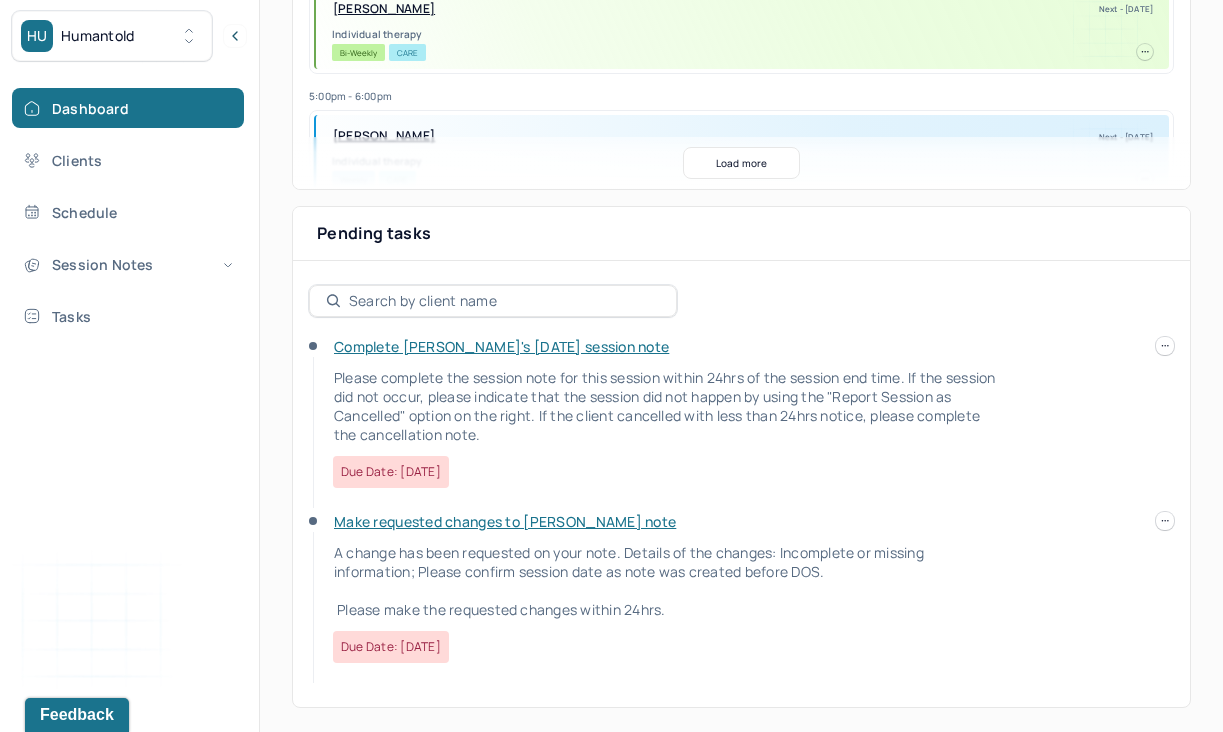 scroll, scrollTop: 532, scrollLeft: 0, axis: vertical 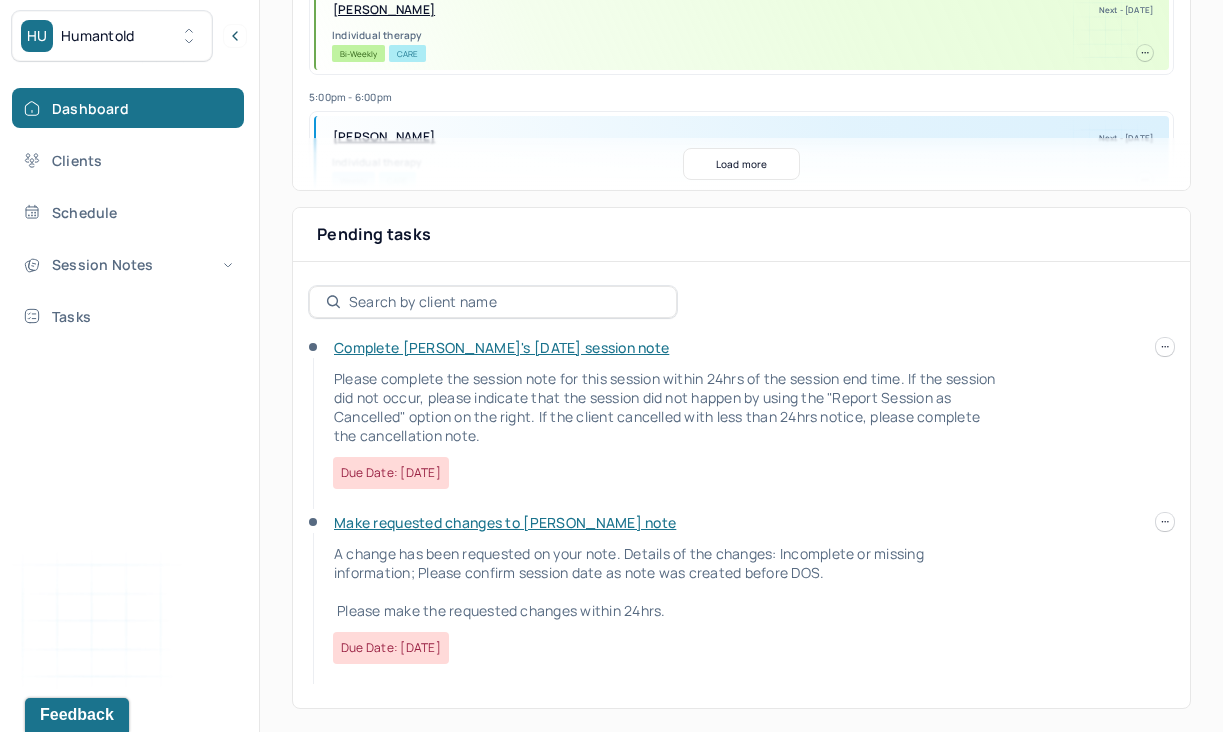 click on "HU Humantold       Dashboard Clients Schedule Session Notes Tasks WY [PERSON_NAME] provider   Logout   Search by client name, chart number     FAQs     WY [PERSON_NAME] Let’s get you started 🚀 You can manage your caseload and availability here   this week   SESSIONS SCHEDULED 1 COMPLETED NOTES 0 LATE NOTES 0 My Schedule View caseload 1:00pm - 2:00pm   [PERSON_NAME]   Next - [DATE] Individual therapy Bi-Weekly CARE     5:00pm - 6:00pm   [PERSON_NAME]   Next - [DATE] Individual therapy Weekly CARE     11:00am - 12:00pm   [PERSON_NAME]   Next - [DATE] Individual therapy Weekly CARE     6:00pm - 7:00pm   [PERSON_NAME]   Next - [DATE] Individual therapy Bi-Weekly CARE     12:00pm - 1:00pm   [PERSON_NAME]   Next - [DATE] Individual therapy Weekly CARE 10:00am - 11:00am   [PERSON_NAME] DIOUMA   Next - [DATE] Individual therapy Bi-Weekly BCBS     12:00pm - 1:00pm   [PERSON_NAME]   Next - [DATE] Individual therapy Bi-Weekly CARE     3:00pm - 4:00pm     Monthly" at bounding box center [611, 100] 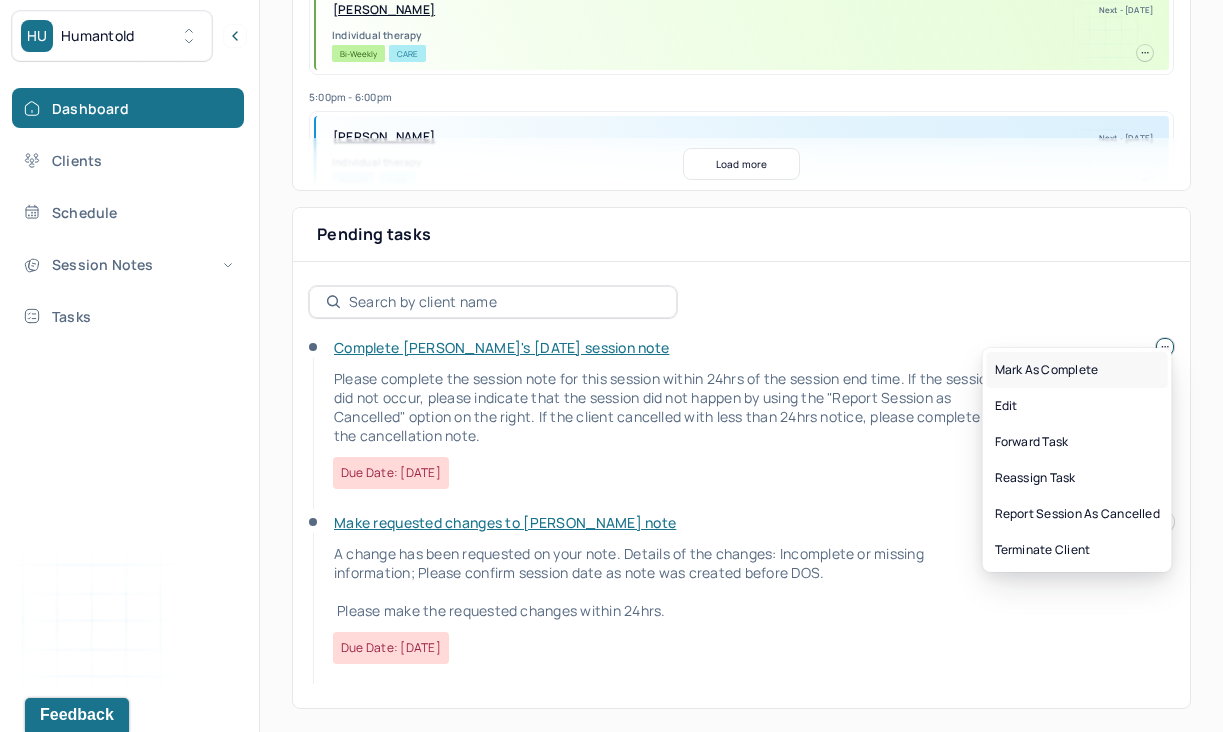 click on "Mark as complete" at bounding box center [1077, 370] 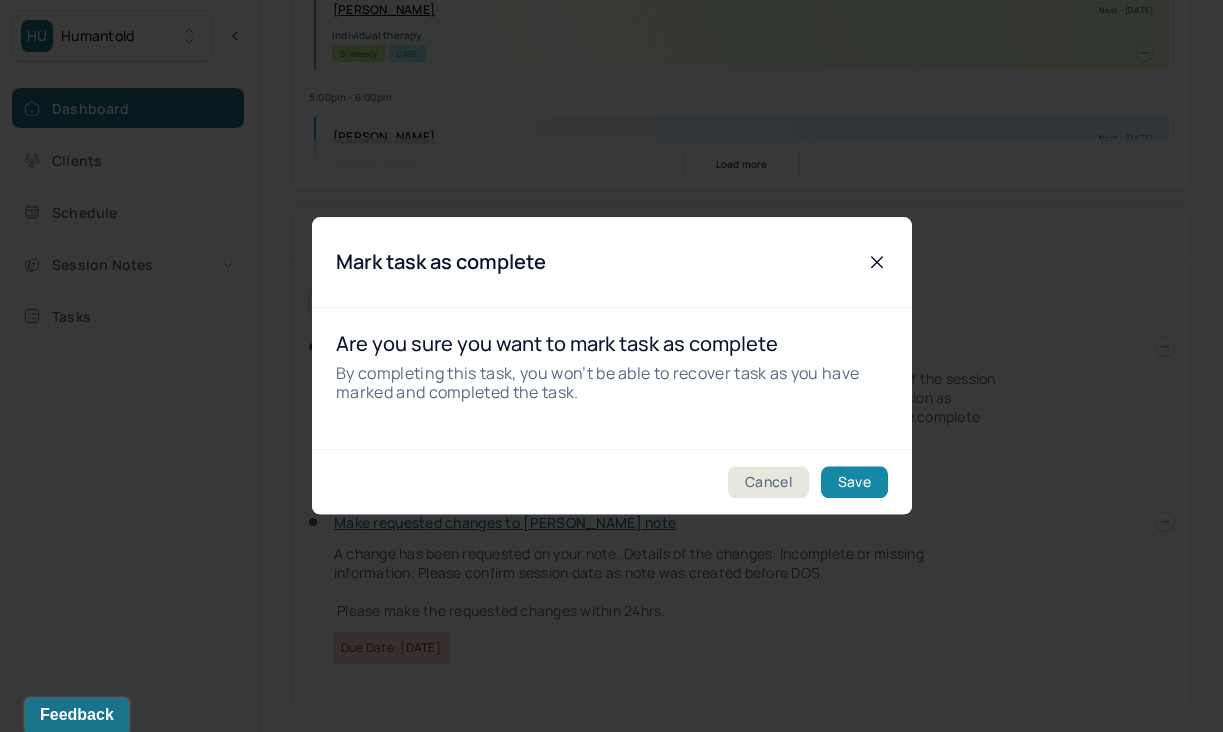 click on "Save" at bounding box center [853, 483] 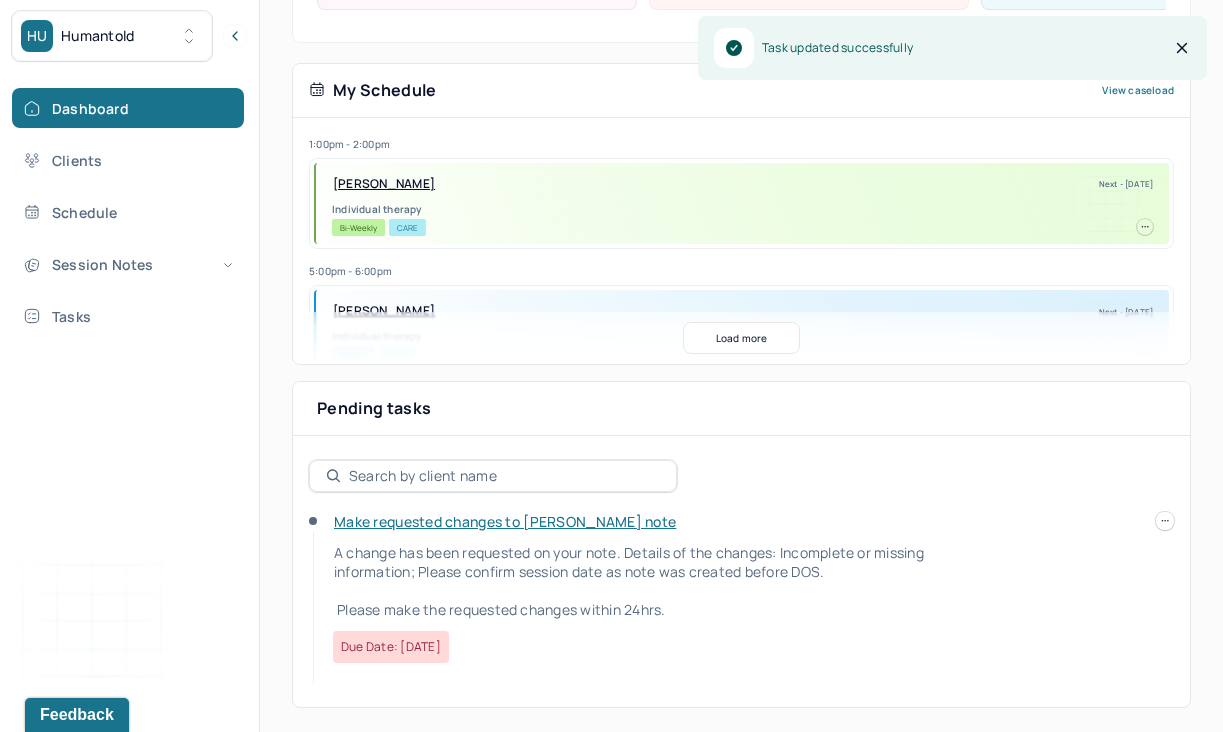 scroll, scrollTop: 357, scrollLeft: 0, axis: vertical 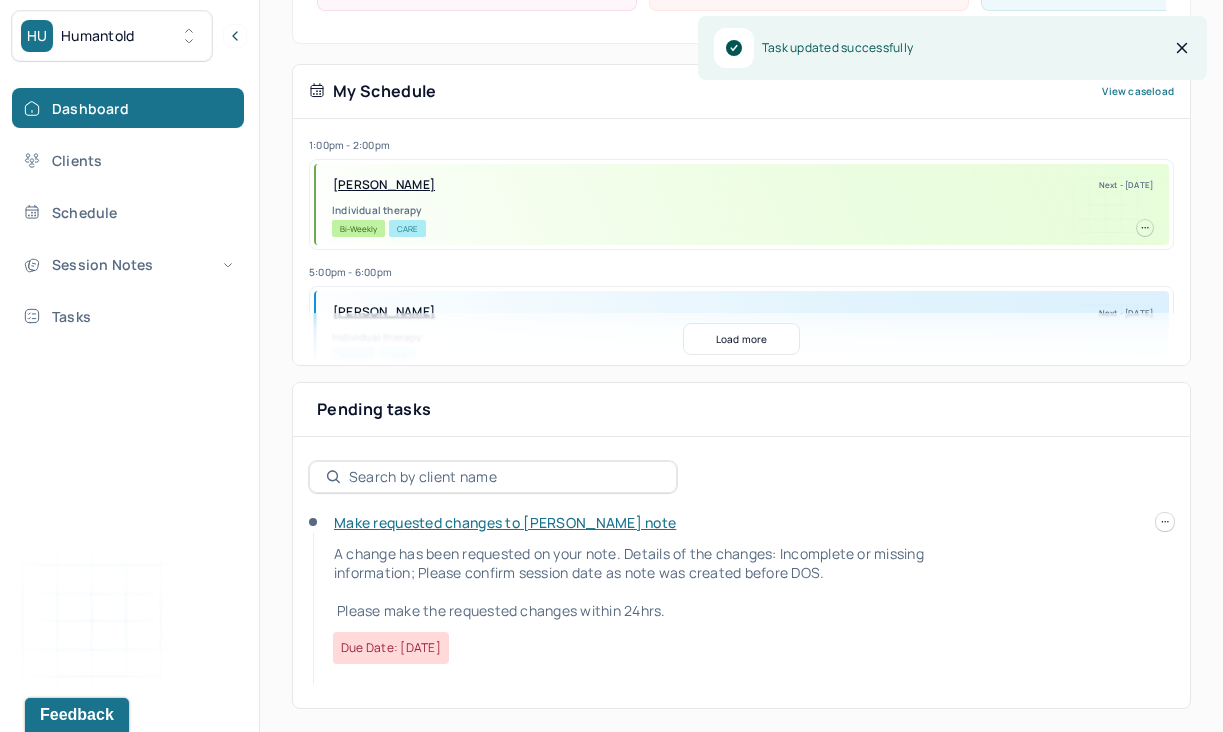 click on "Make requested changes to [PERSON_NAME] note" at bounding box center (505, 522) 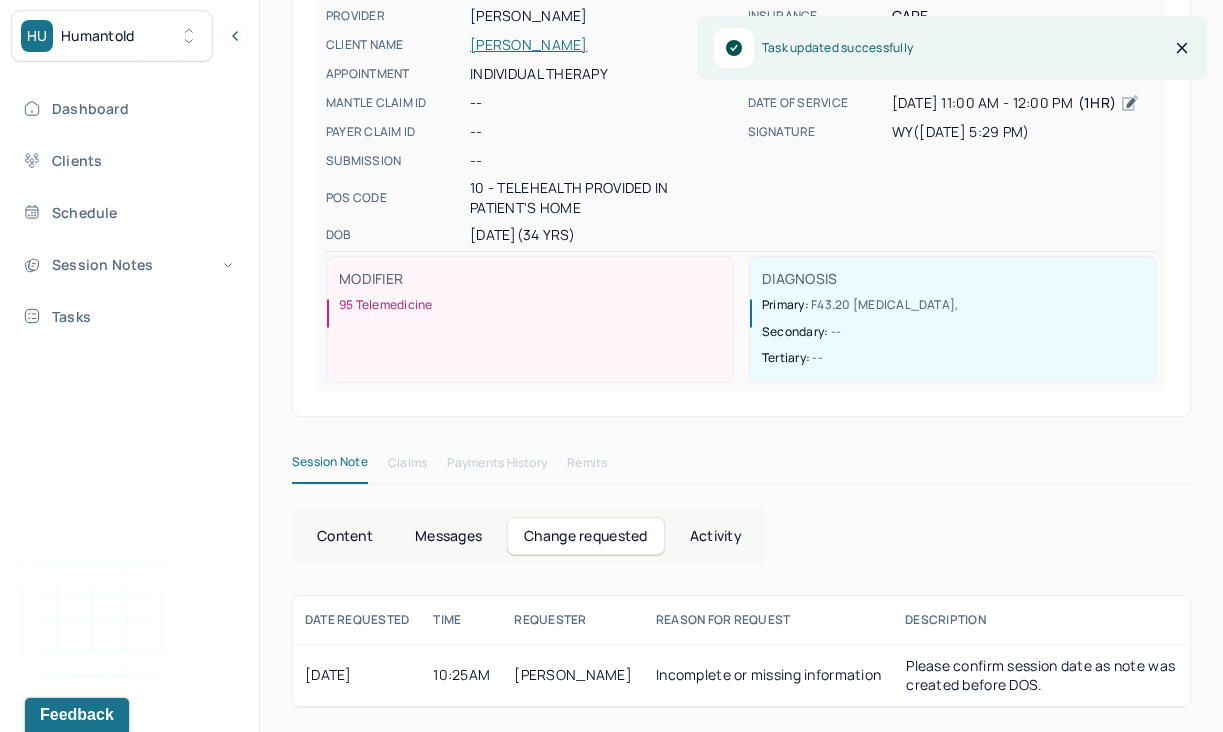 scroll, scrollTop: 180, scrollLeft: 0, axis: vertical 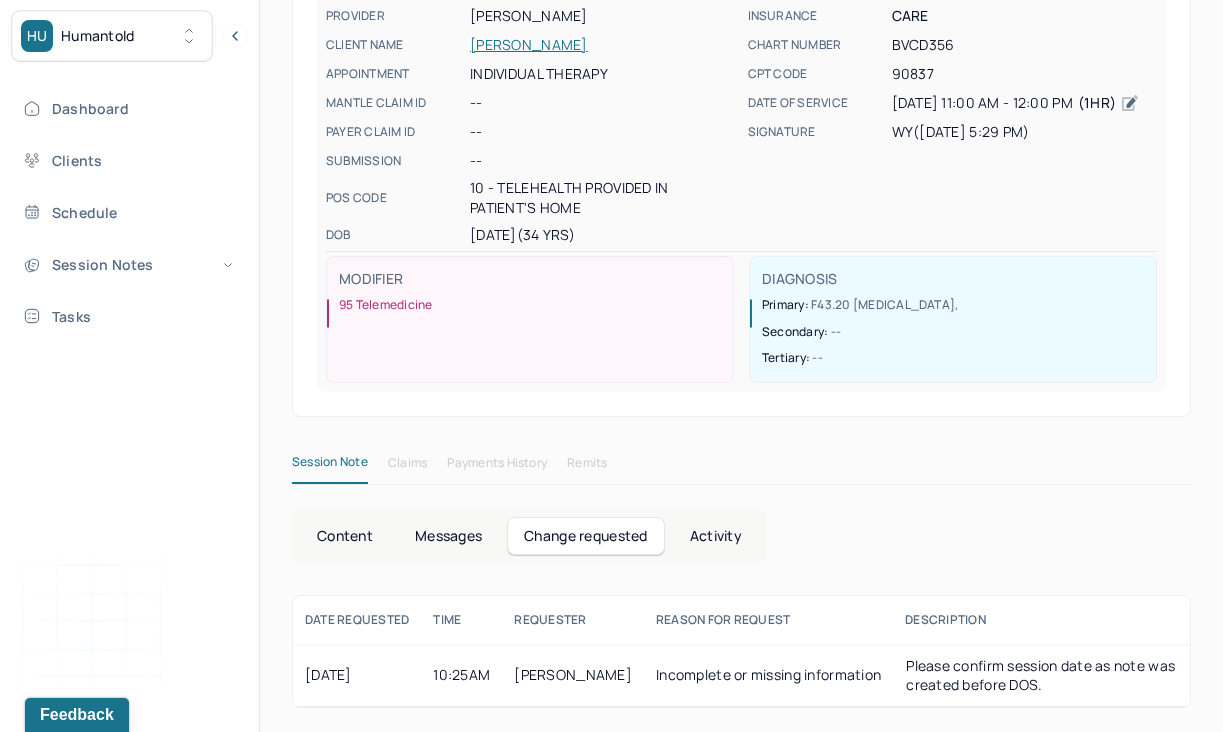 click on "10:25AM" at bounding box center (461, 675) 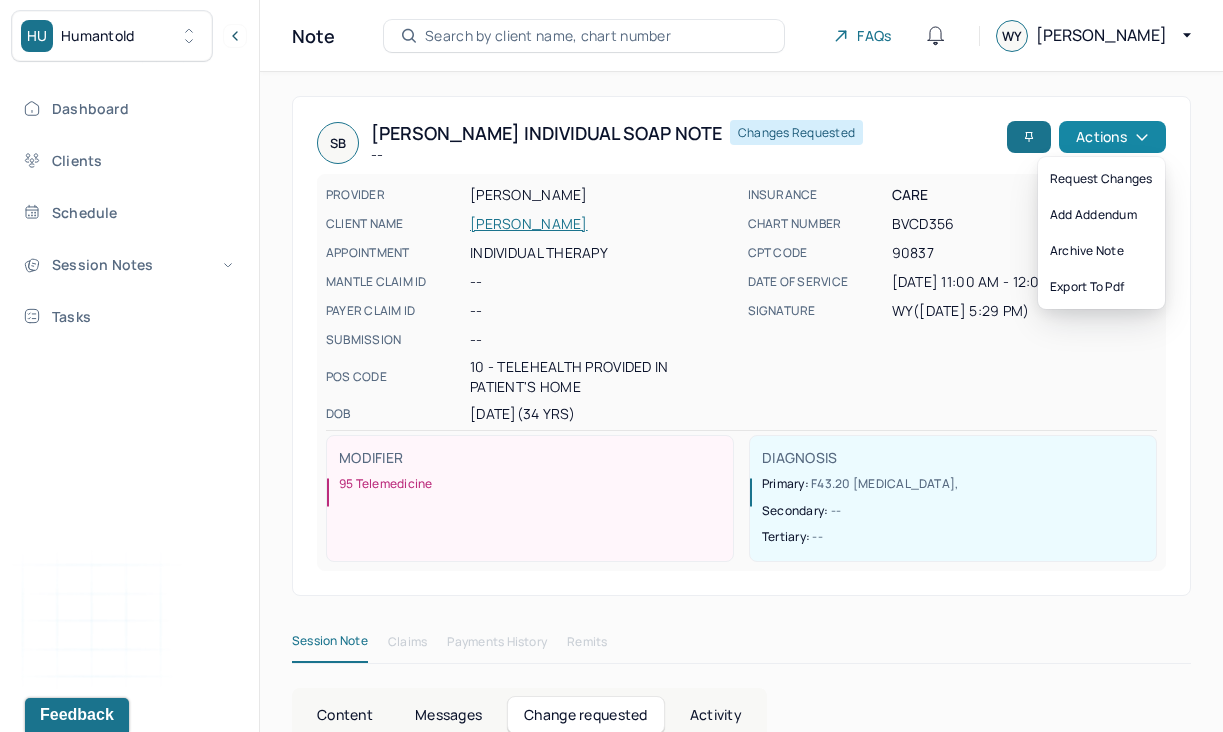 click on "Actions" at bounding box center (1112, 137) 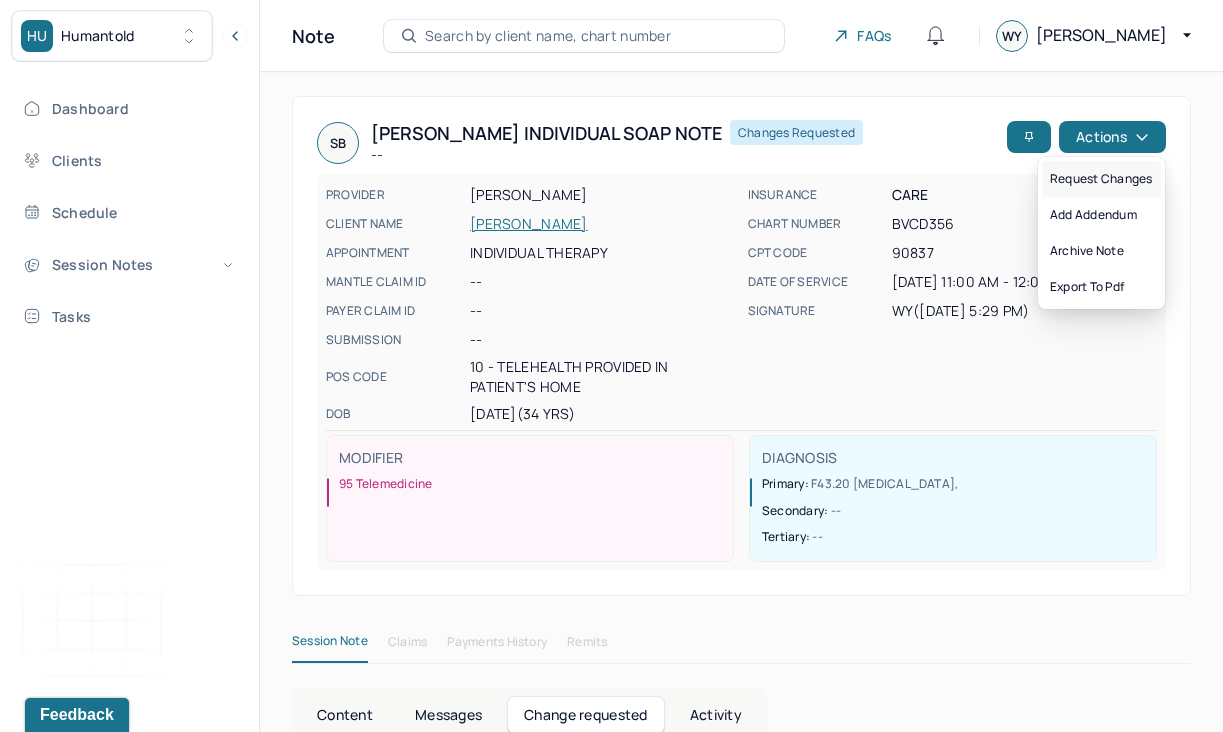 click on "Request changes" at bounding box center (1101, 179) 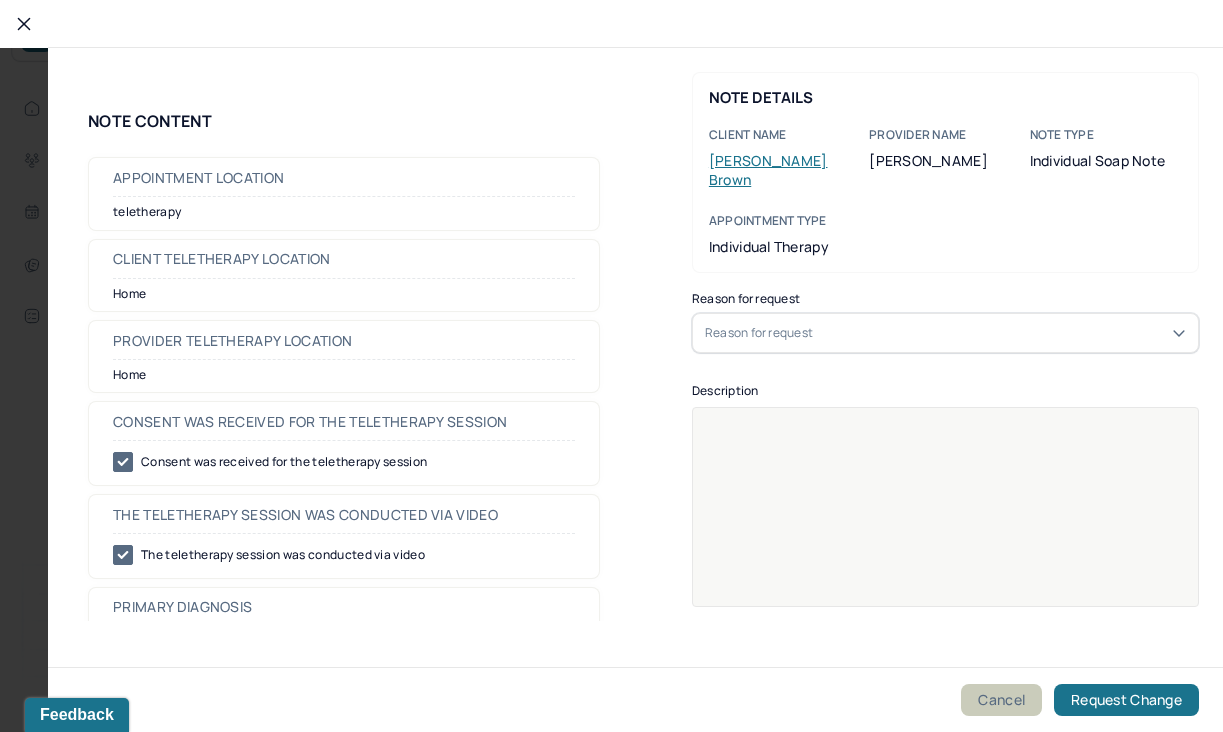 click on "Cancel" at bounding box center [1001, 700] 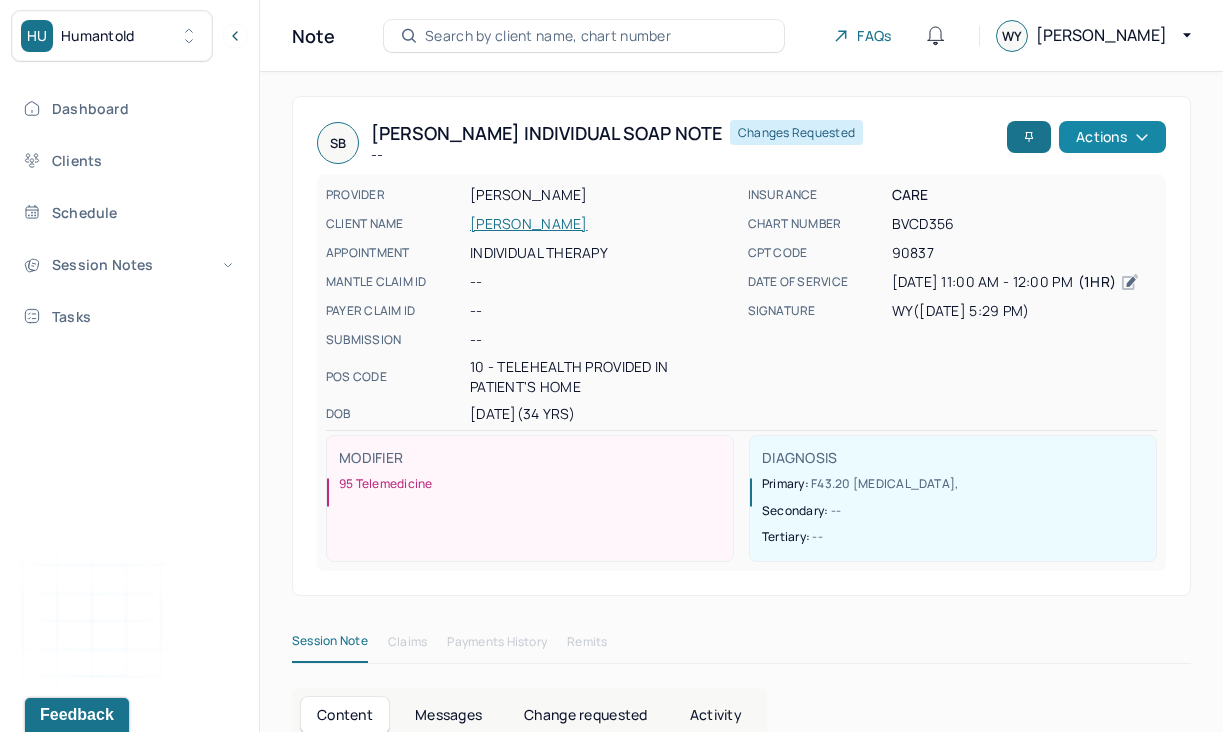 click on "Actions" at bounding box center [1112, 137] 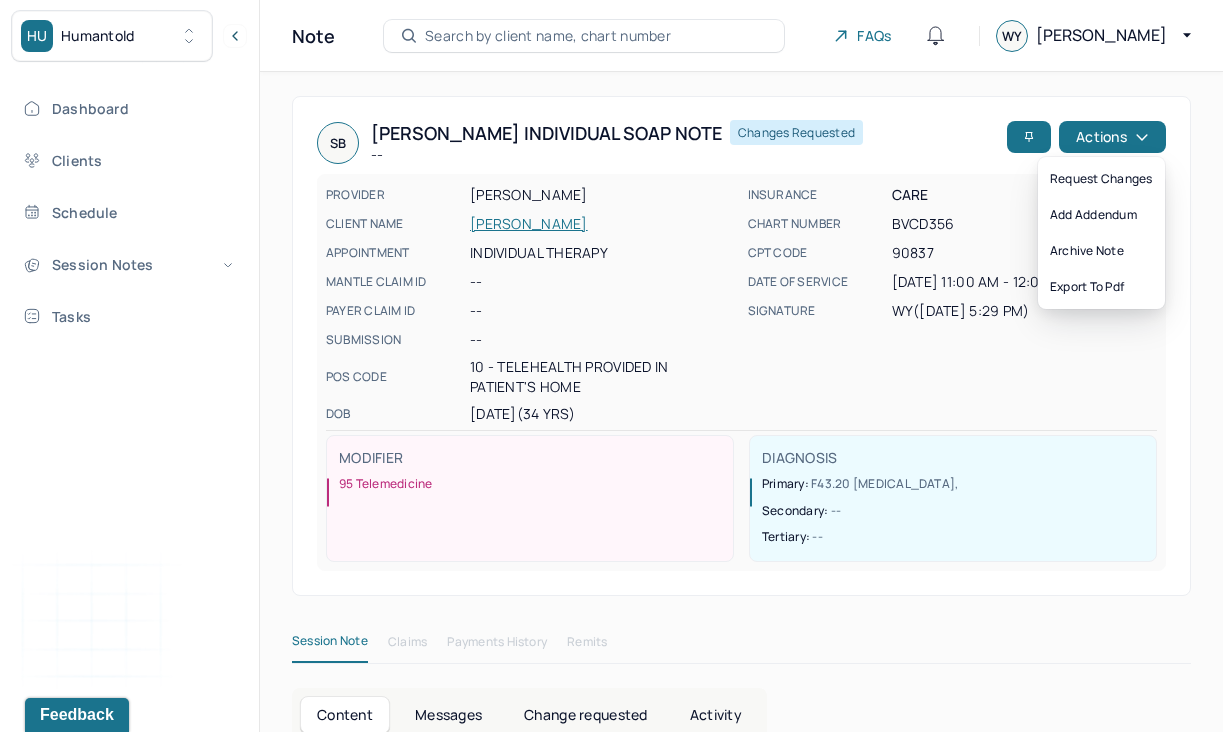 click on "Dashboard Clients Schedule Session Notes Tasks" at bounding box center [129, 212] 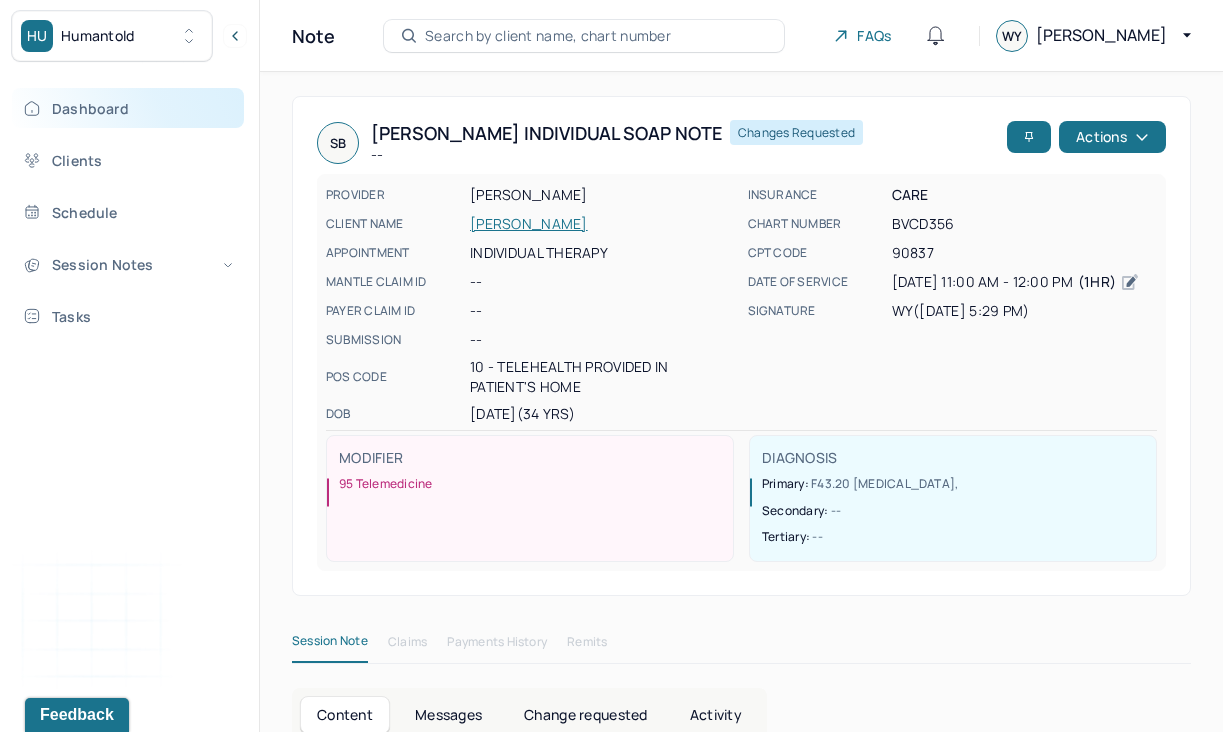 click on "Dashboard" at bounding box center (128, 108) 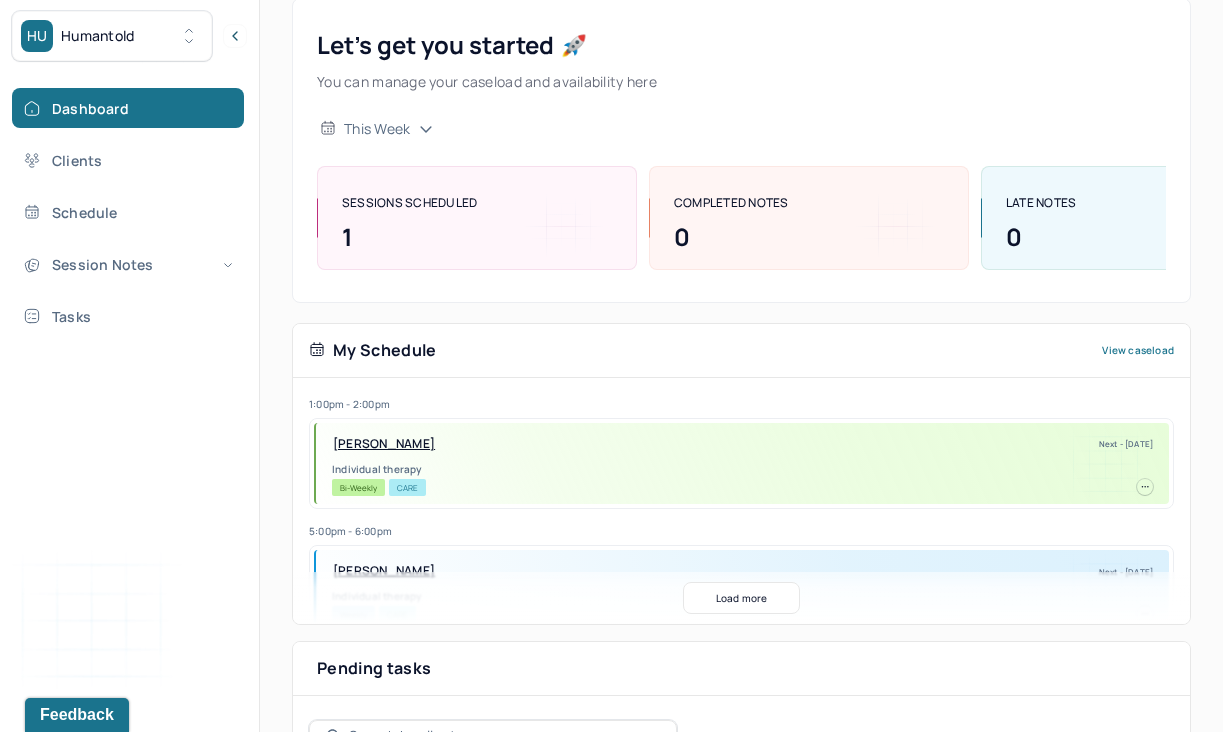 scroll, scrollTop: 357, scrollLeft: 0, axis: vertical 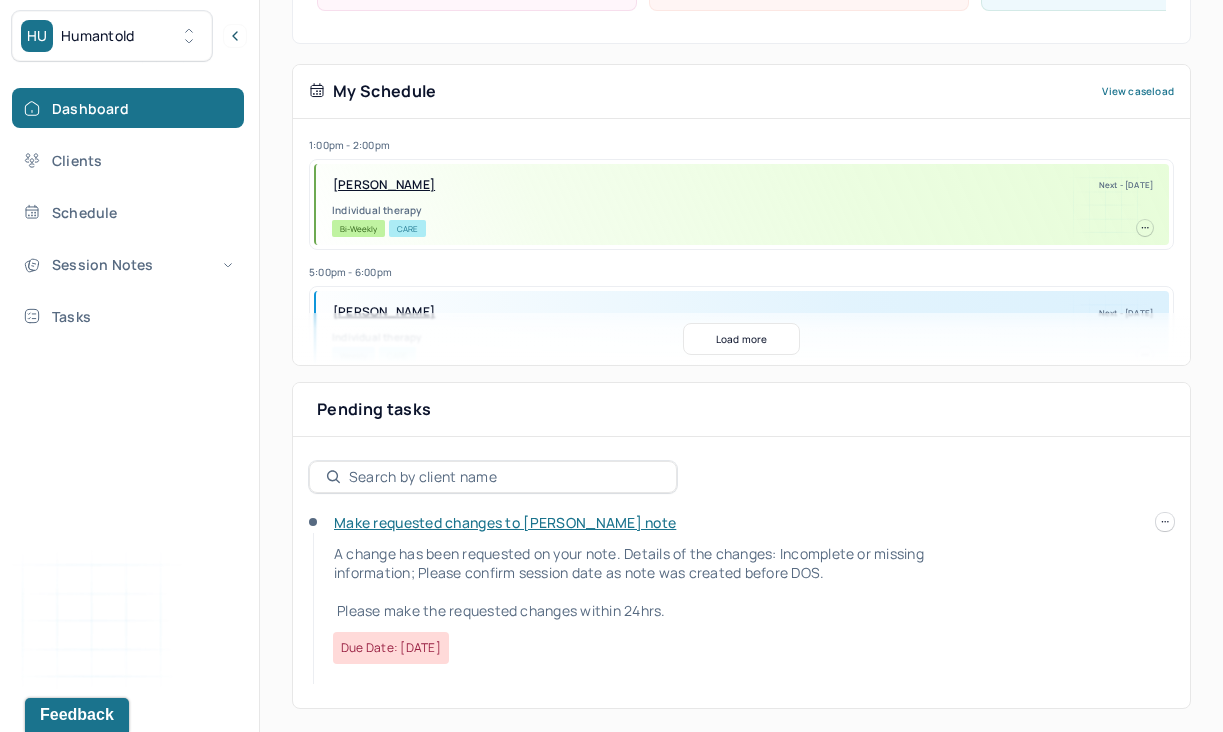 click on "Make requested changes to [PERSON_NAME] note A change has been requested on your note. Details of the changes: Incomplete or missing information; Please confirm session date as note was created before DOS.
Please make the requested changes within 24hrs. Due date: [DATE]" at bounding box center (741, 600) 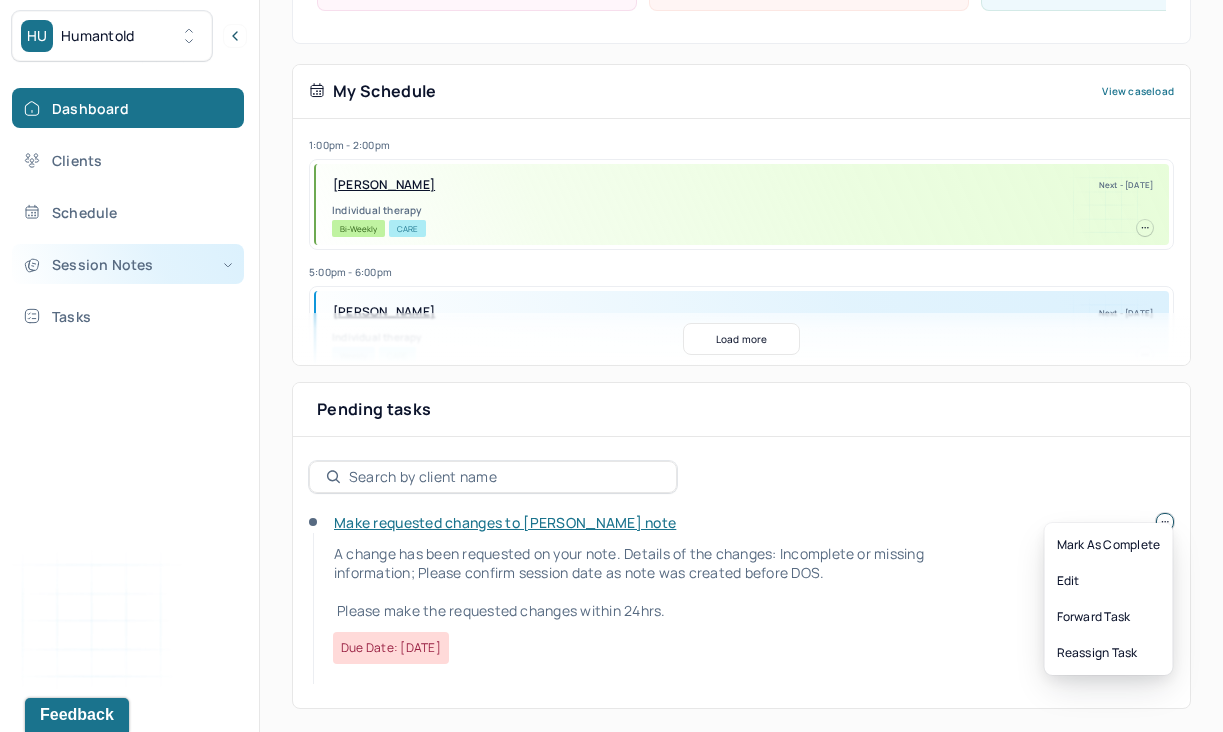 click on "Session Notes" at bounding box center (128, 264) 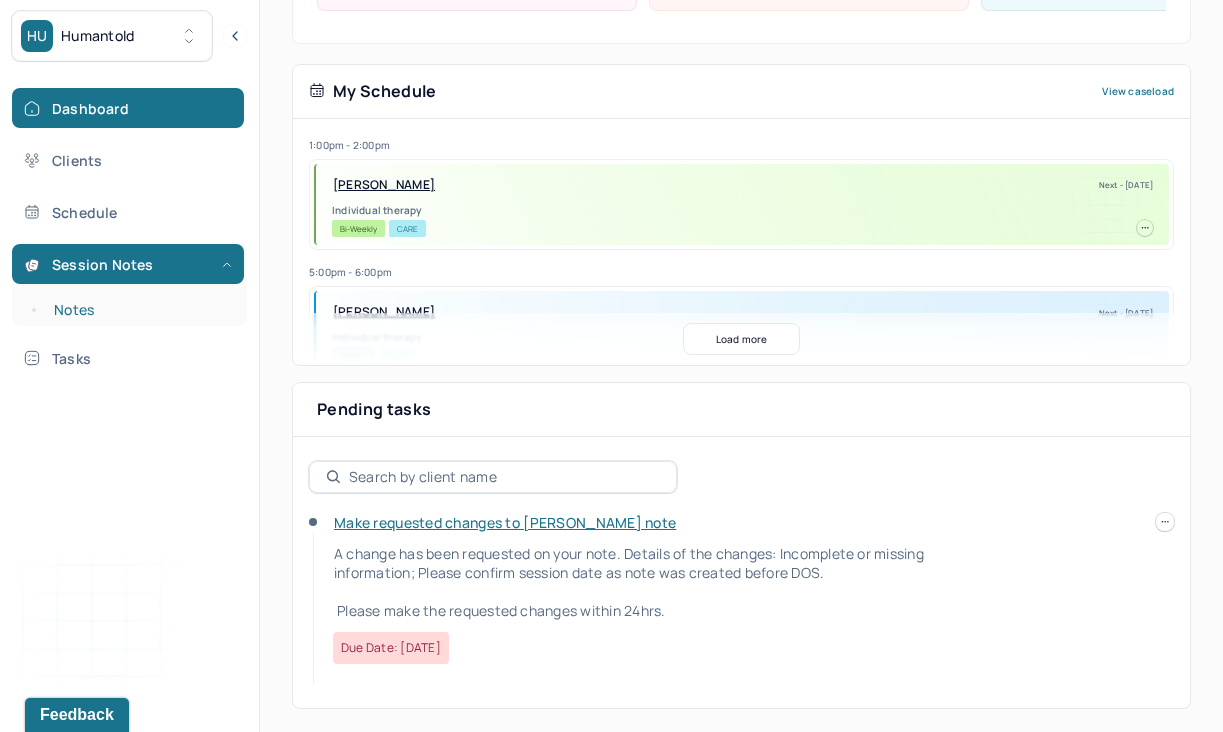 click on "Notes" at bounding box center [139, 310] 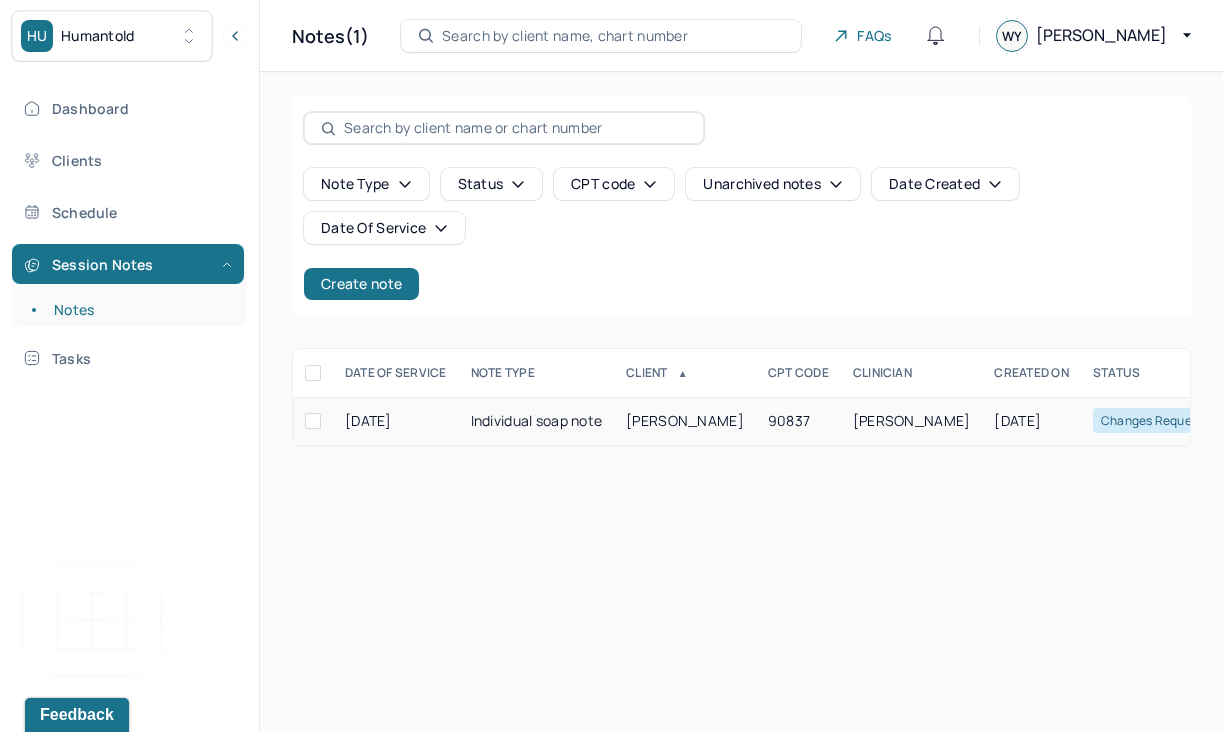 click on "Individual soap note" at bounding box center (537, 421) 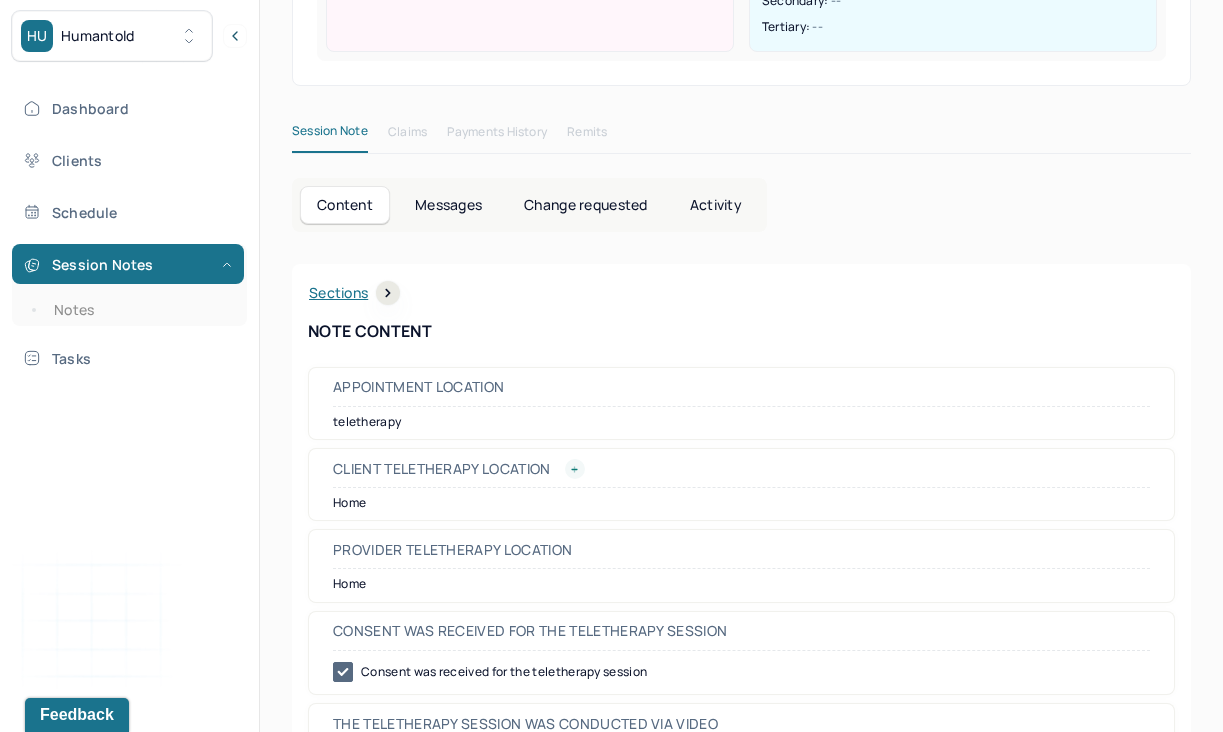 scroll, scrollTop: 14, scrollLeft: 0, axis: vertical 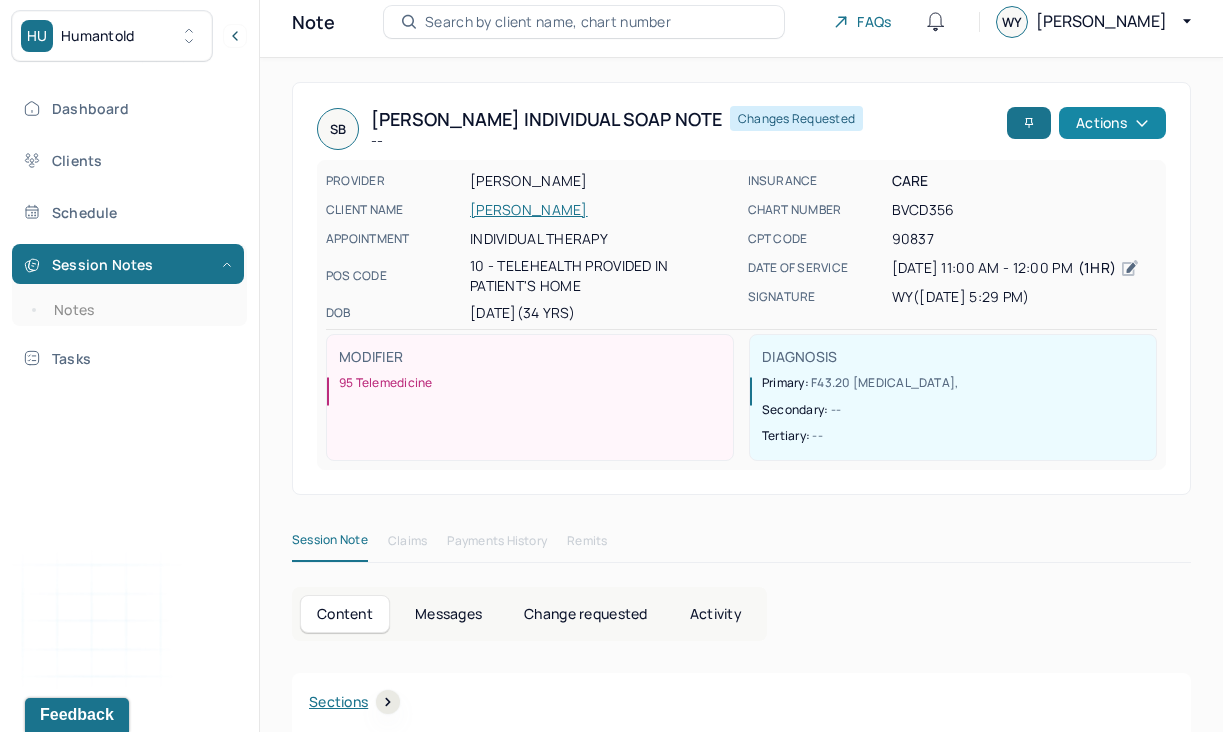 click 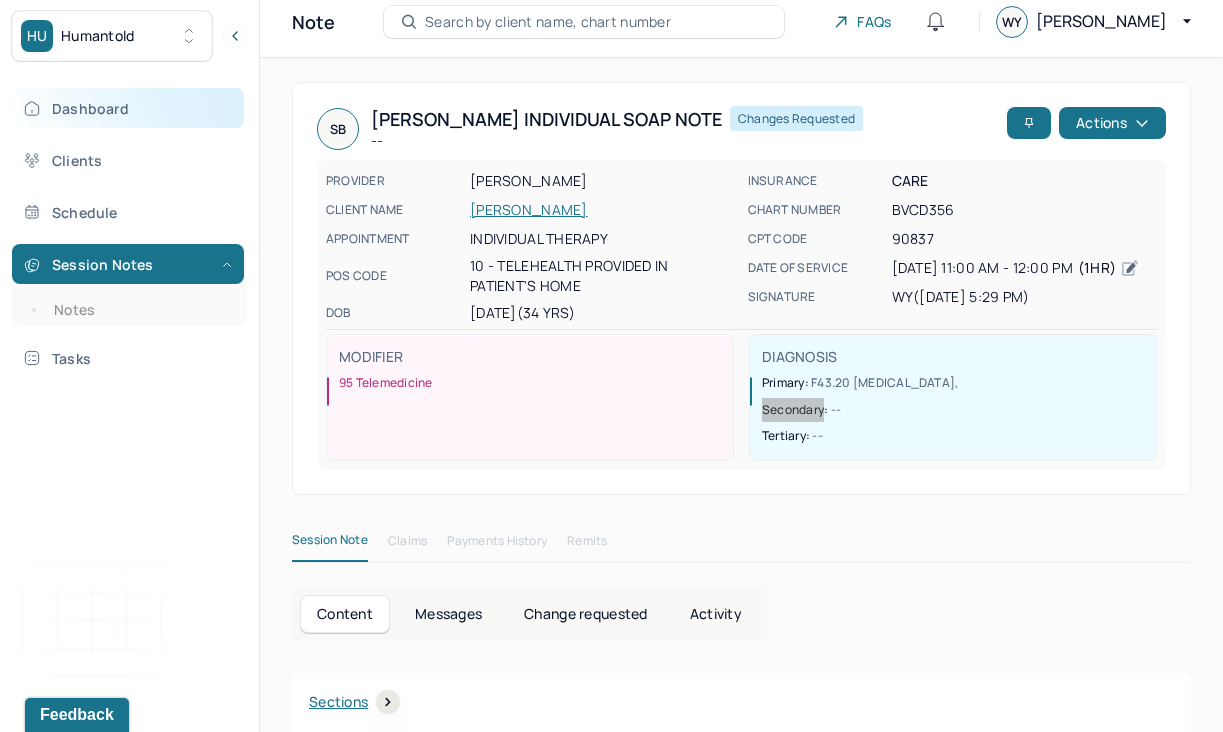 drag, startPoint x: 814, startPoint y: 409, endPoint x: 141, endPoint y: 109, distance: 736.83716 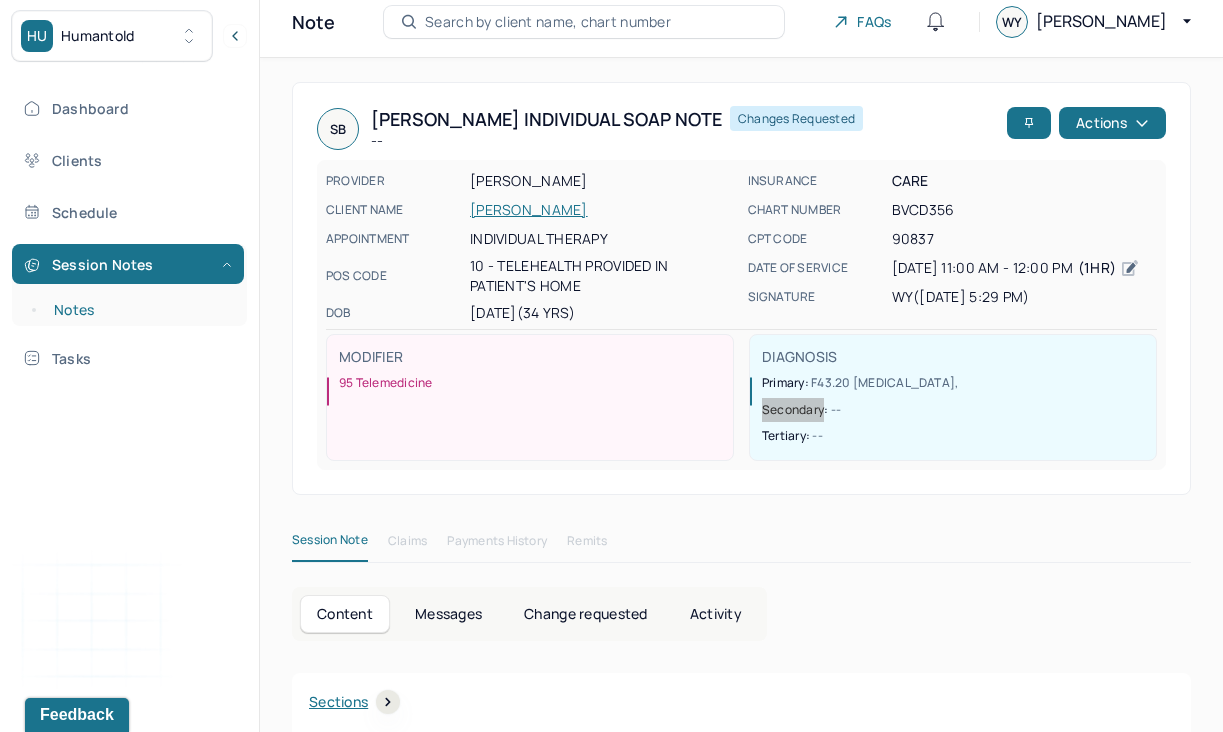 click on "Notes" at bounding box center (139, 310) 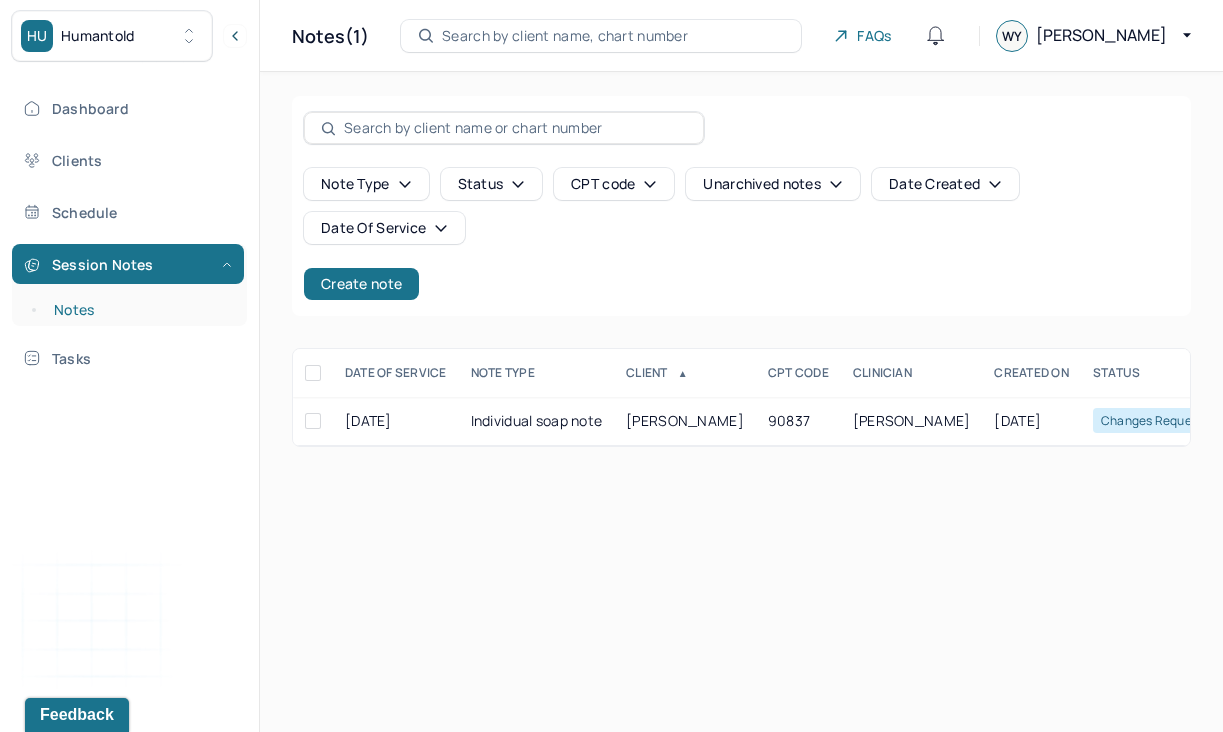 scroll, scrollTop: 0, scrollLeft: 263, axis: horizontal 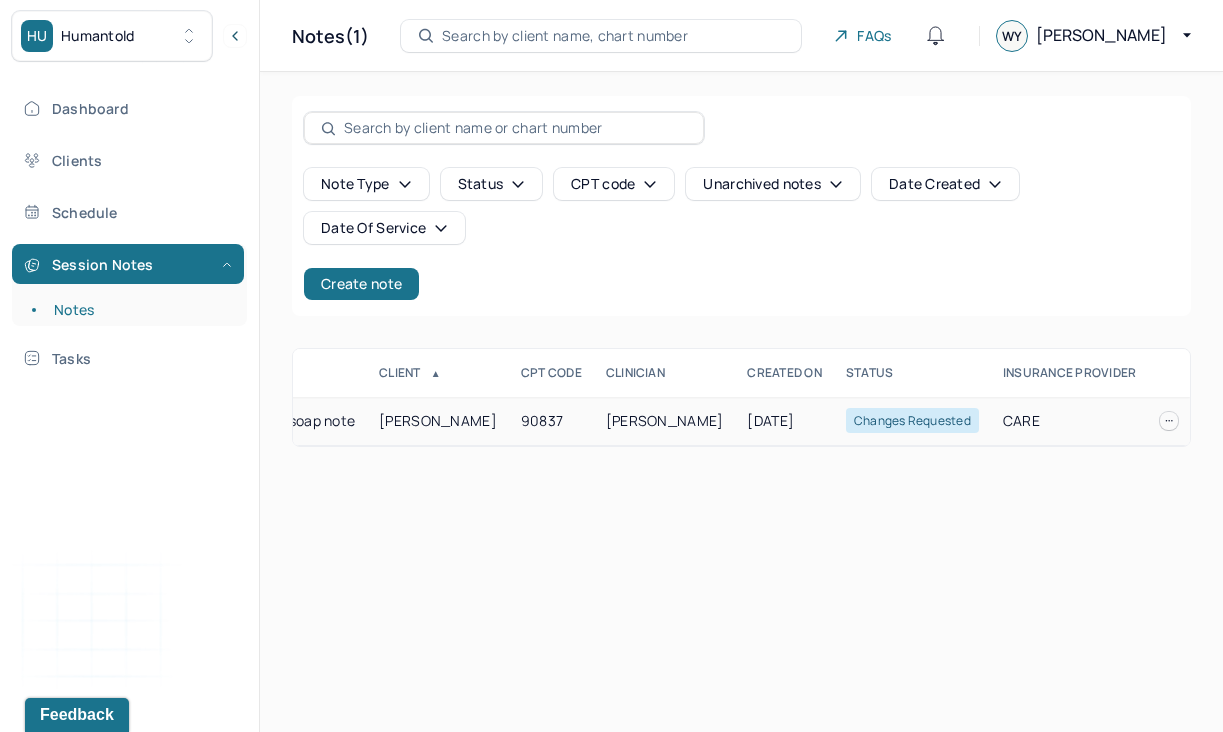 click at bounding box center (1169, 421) 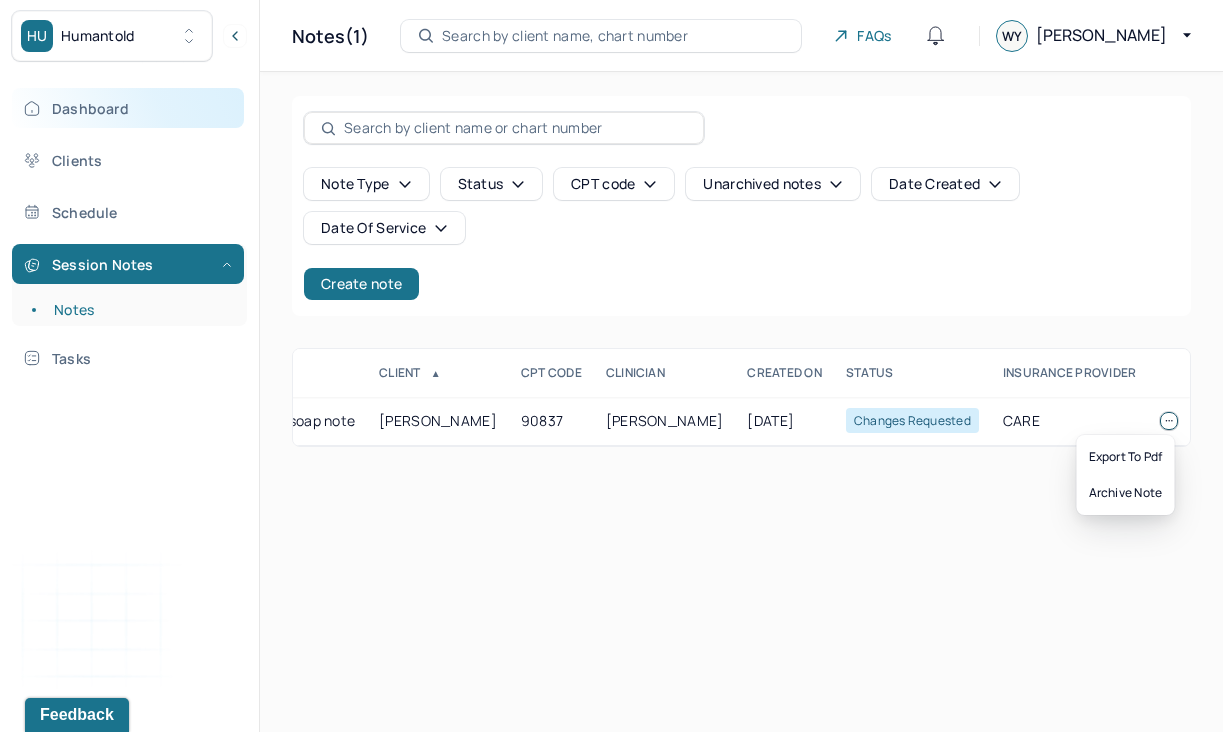 click on "Dashboard" at bounding box center [128, 108] 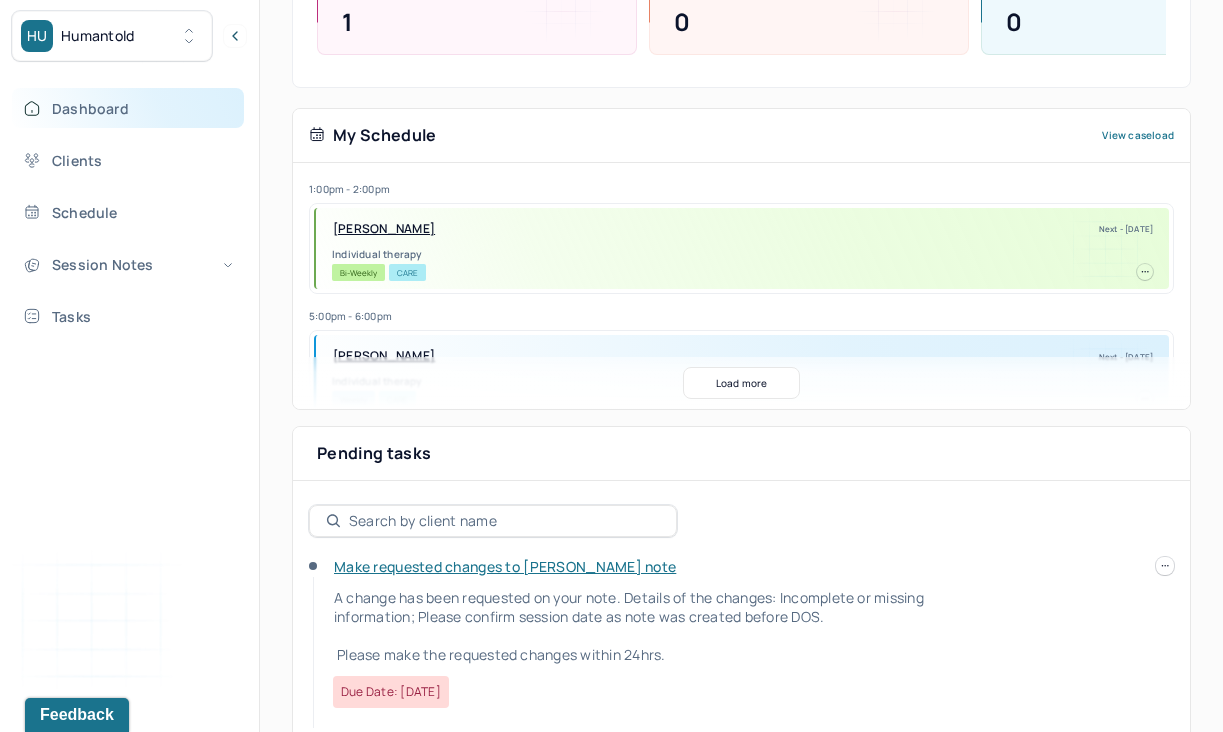 scroll, scrollTop: 357, scrollLeft: 0, axis: vertical 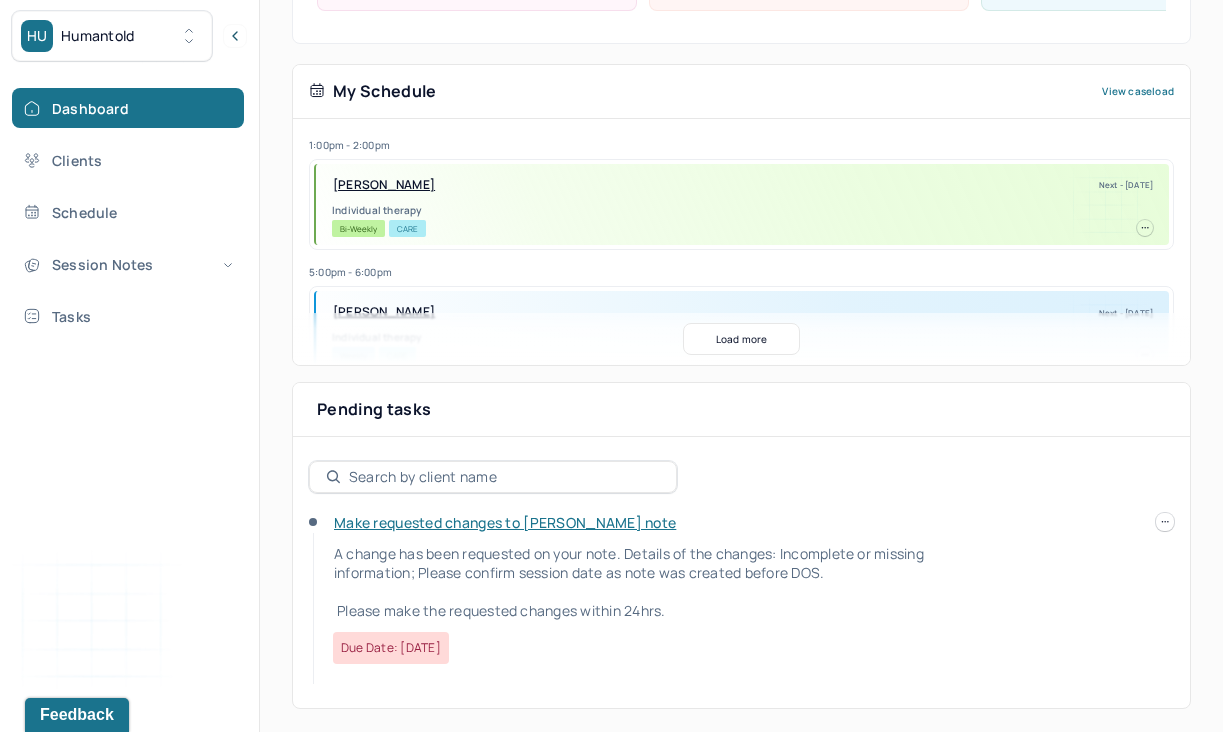 click at bounding box center (1165, 522) 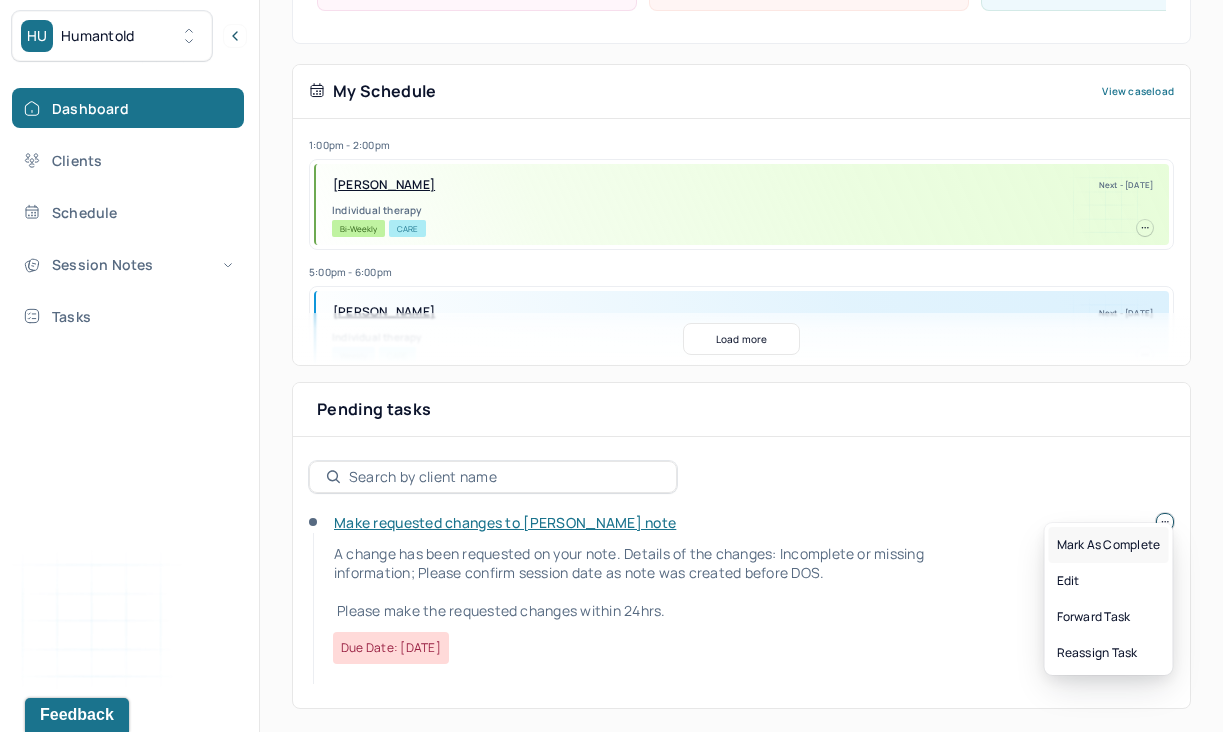 click on "Mark as complete" at bounding box center [1109, 545] 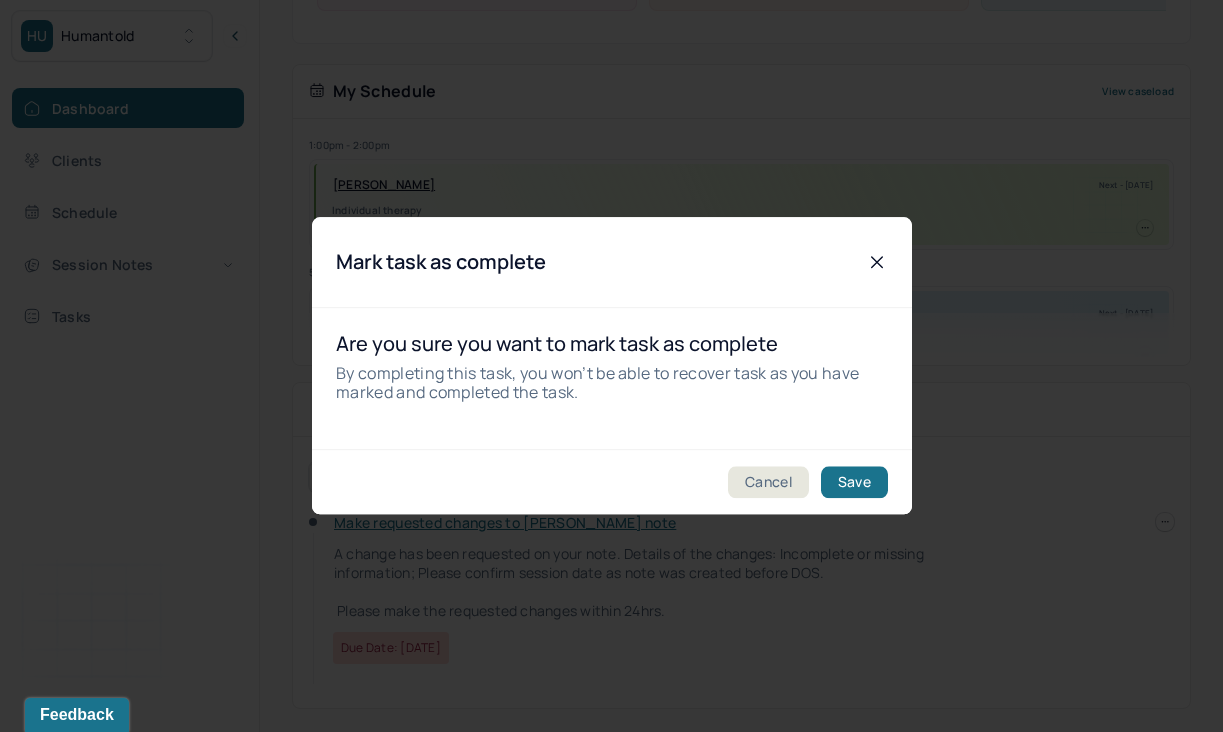 click 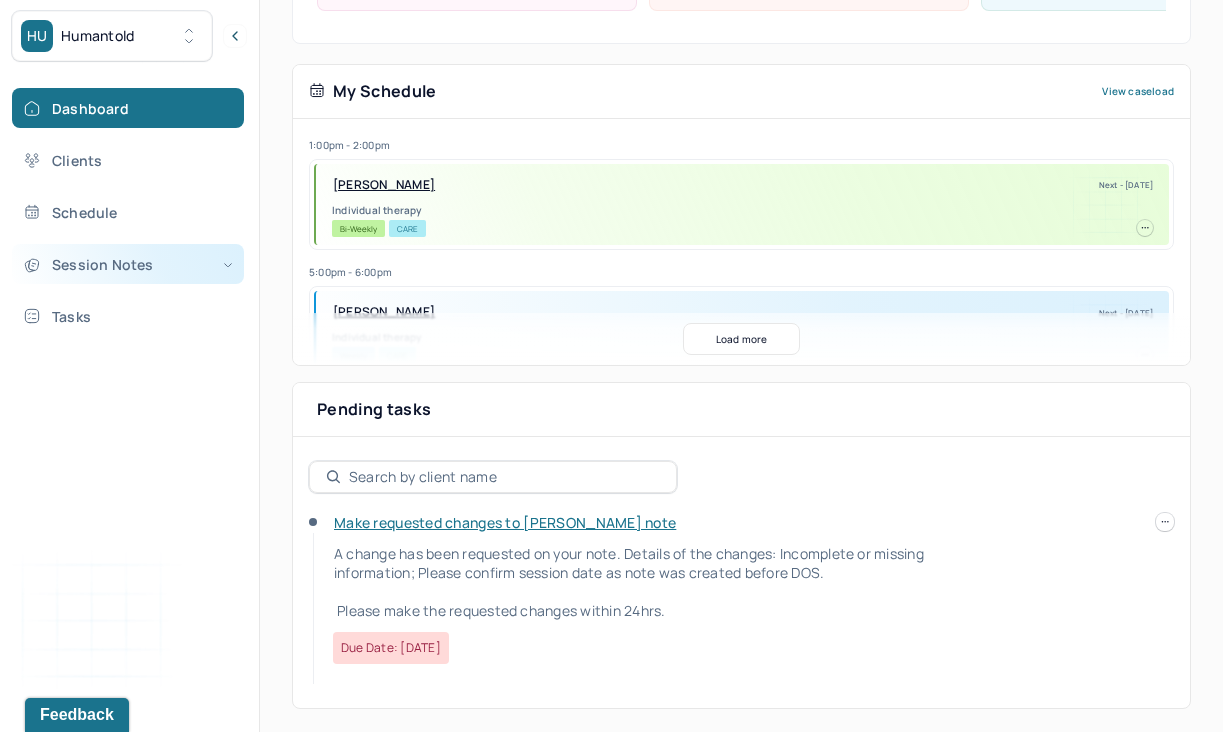 click on "Session Notes" at bounding box center (128, 264) 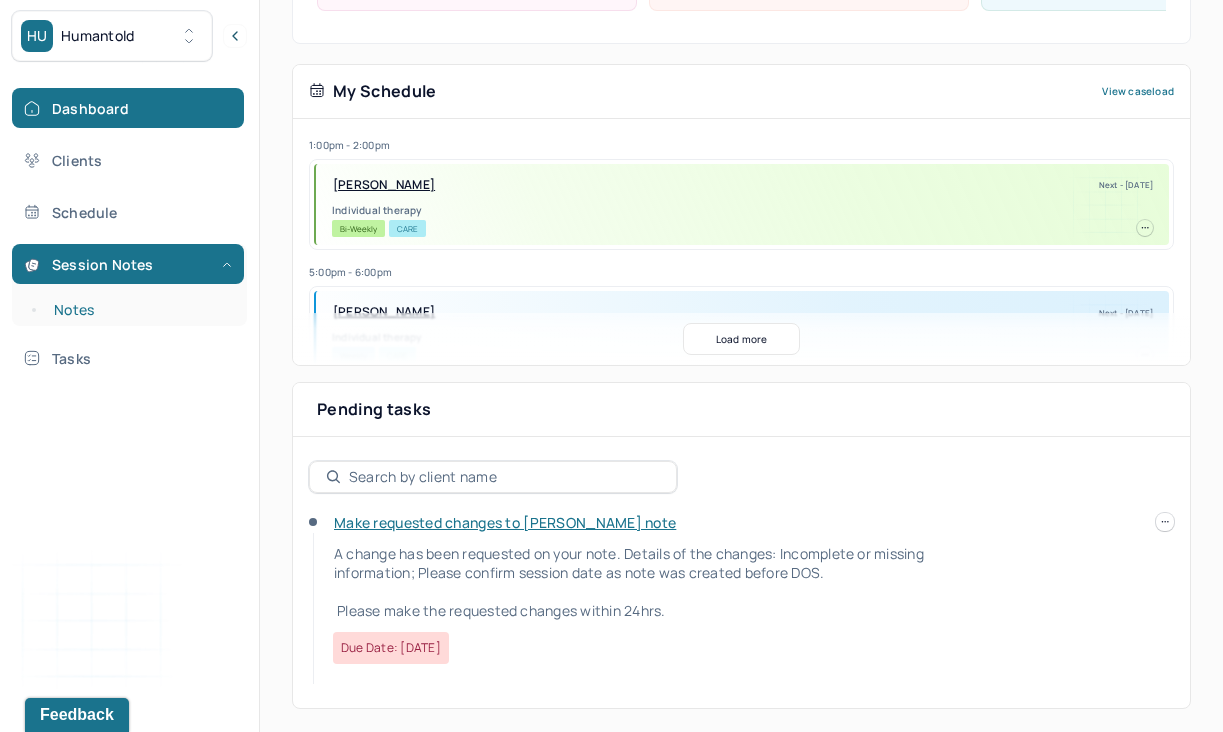 click on "Notes" at bounding box center (139, 310) 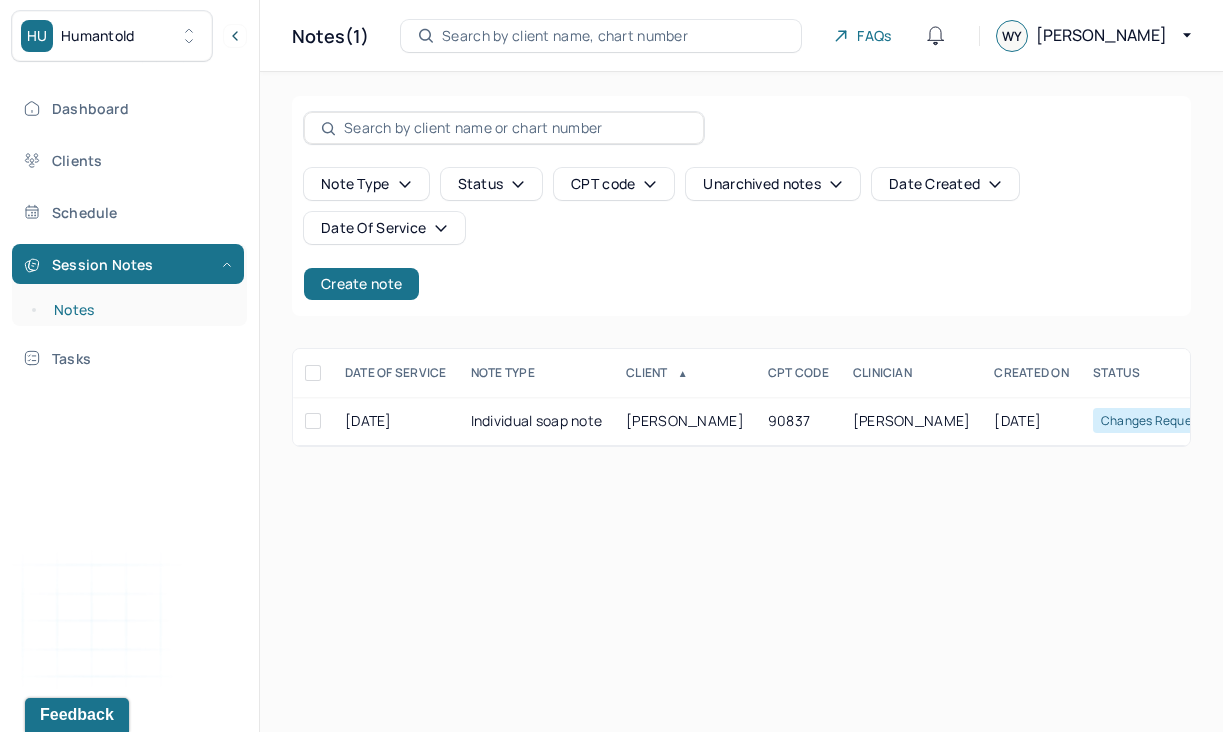 scroll, scrollTop: 0, scrollLeft: 0, axis: both 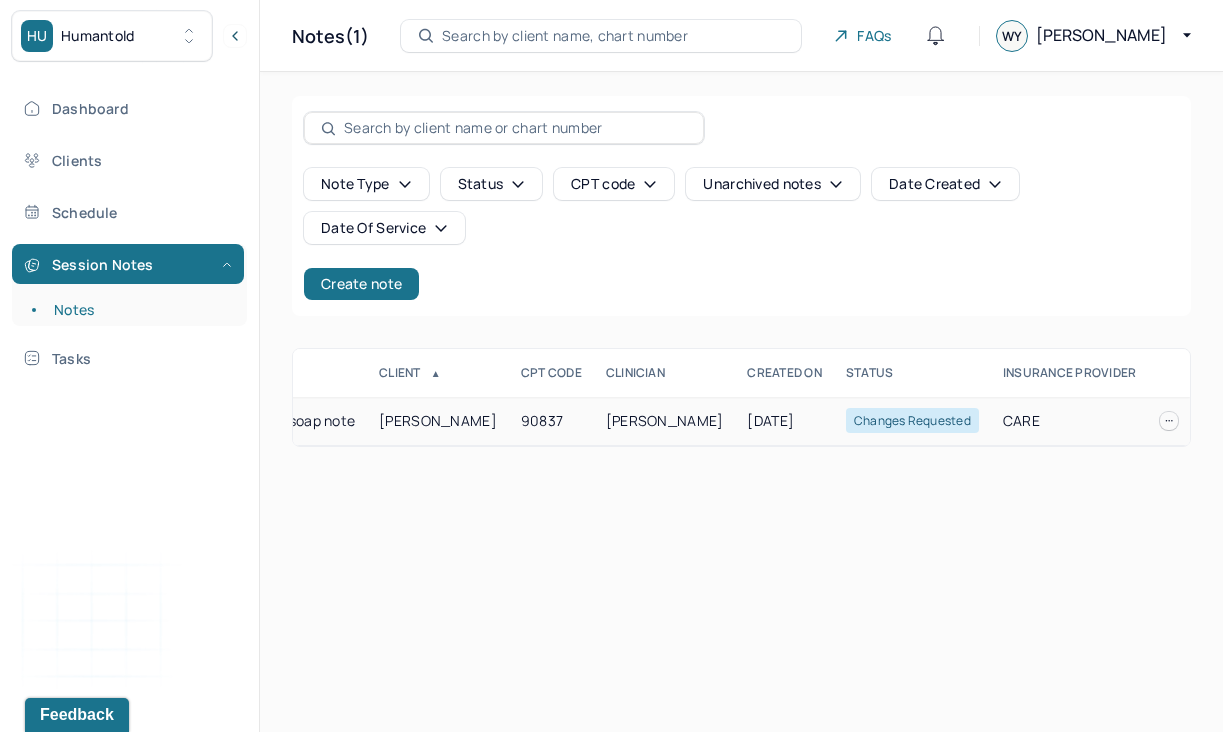 click on "Changes requested" at bounding box center (912, 420) 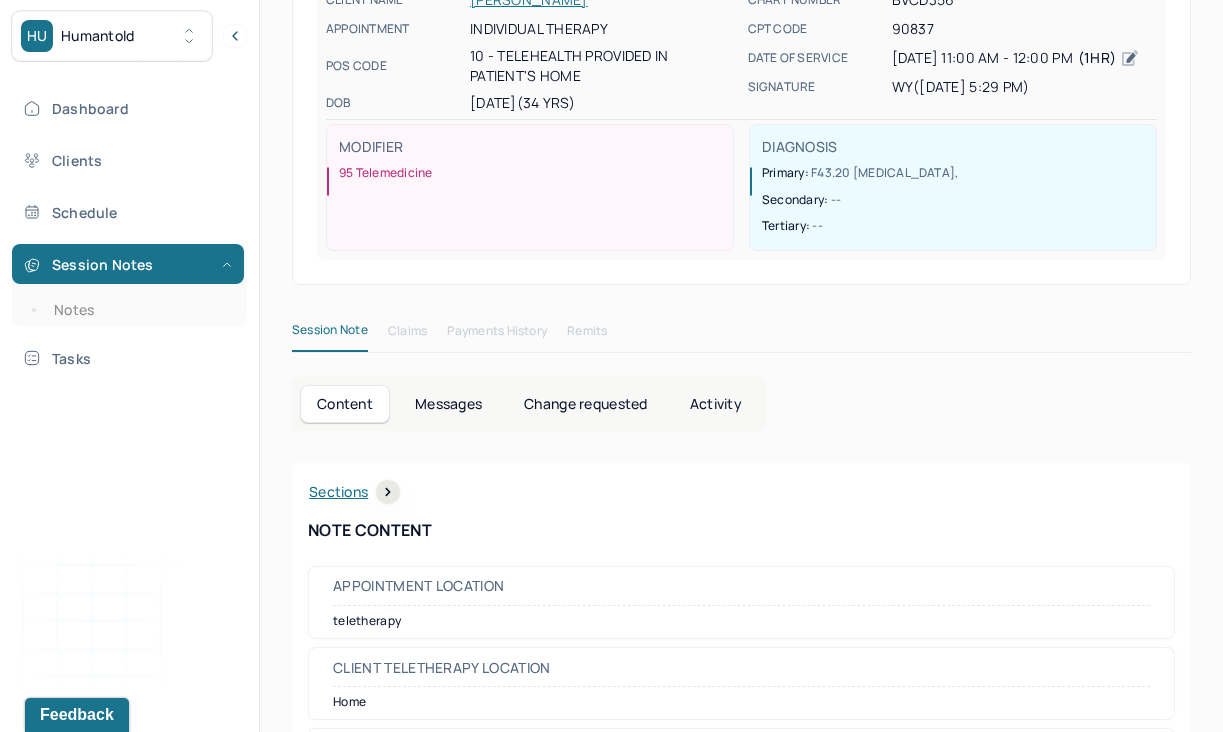 scroll, scrollTop: 222, scrollLeft: 0, axis: vertical 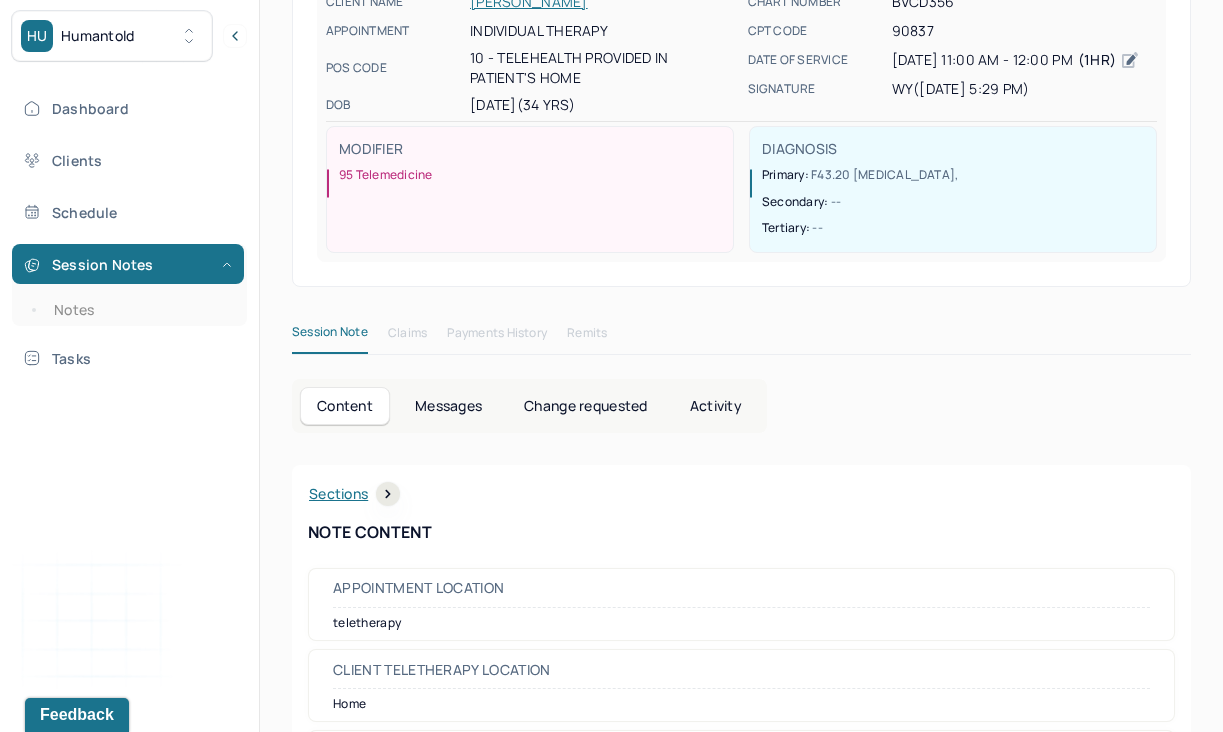 click on "Activity" at bounding box center (716, 406) 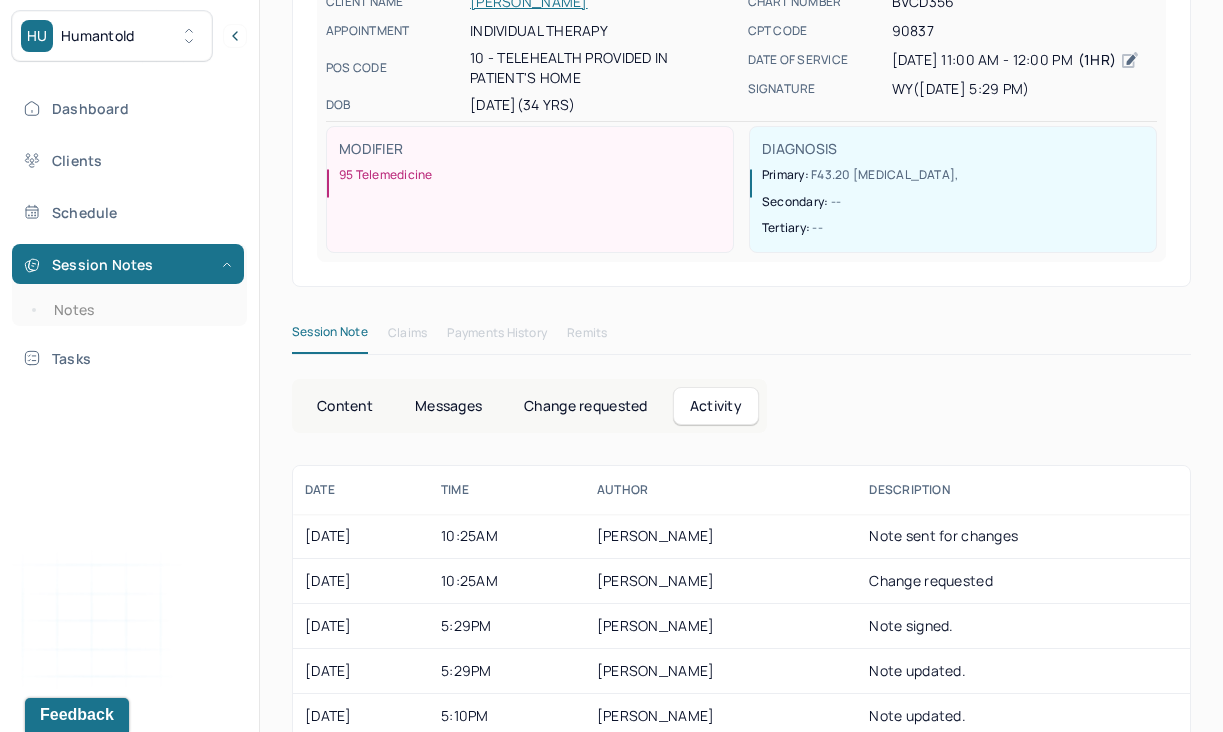 click on "Change requested" at bounding box center [585, 406] 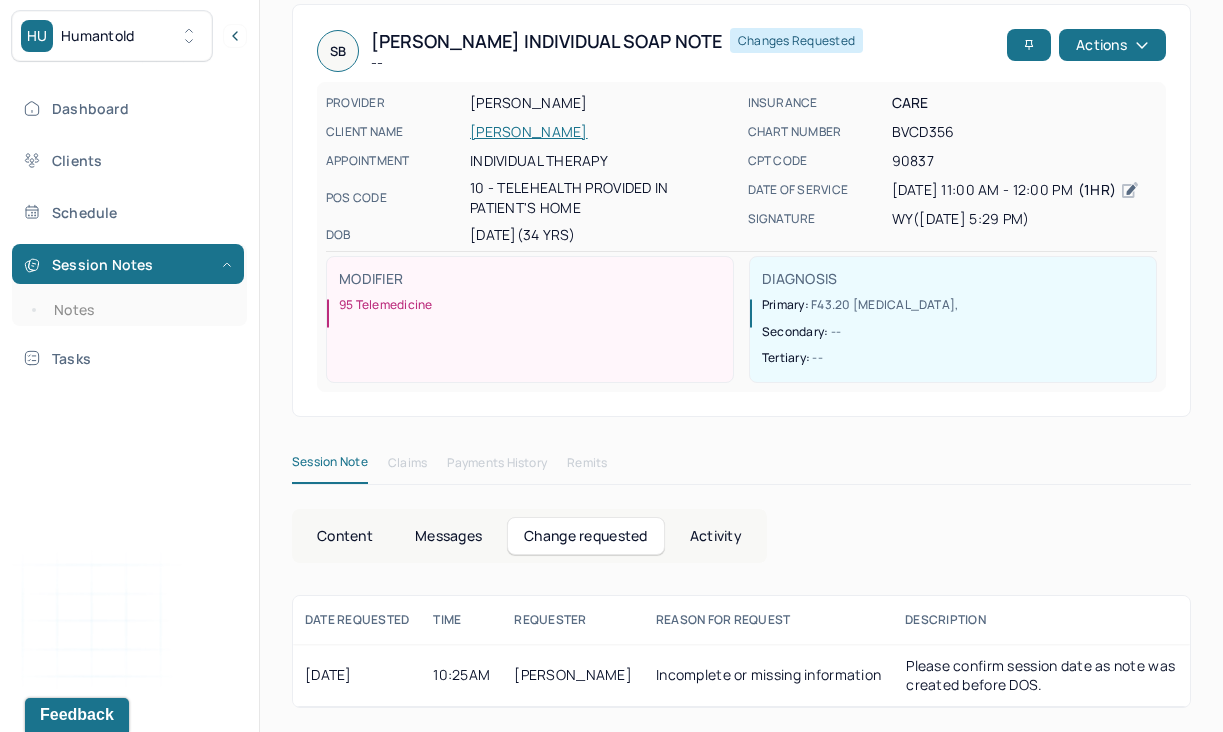 scroll, scrollTop: 93, scrollLeft: 0, axis: vertical 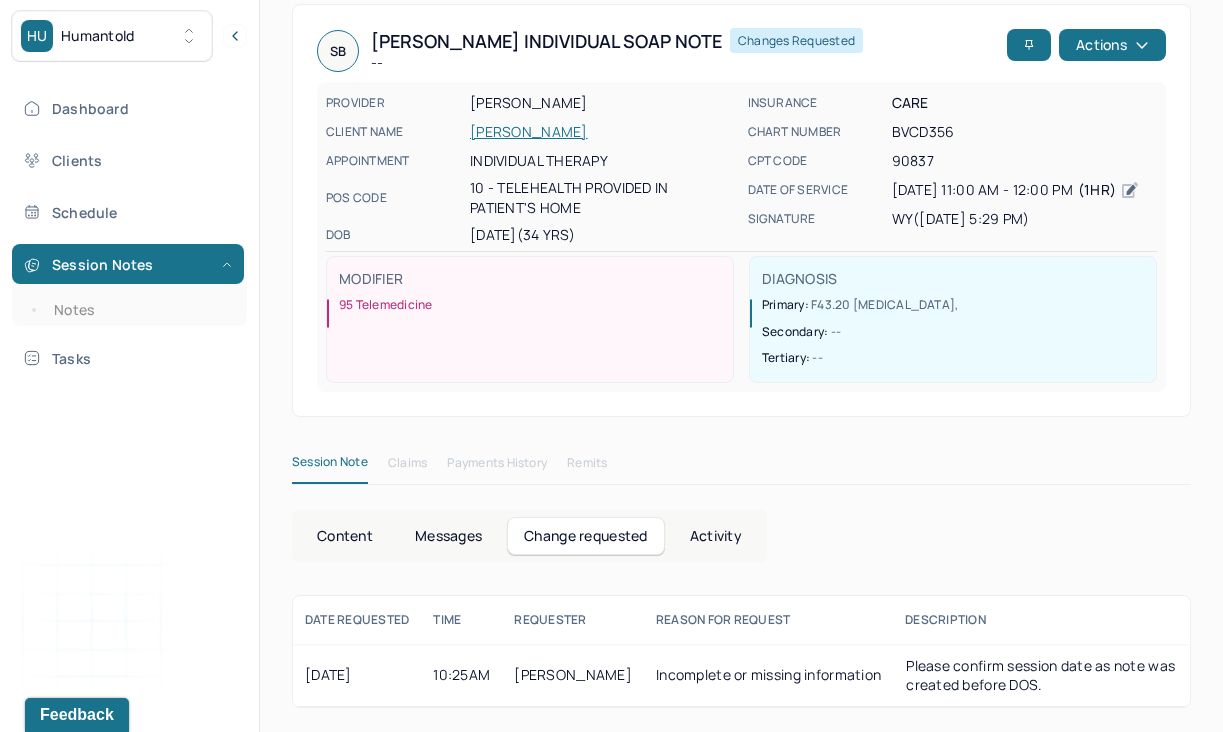 click on "Messages" at bounding box center [448, 536] 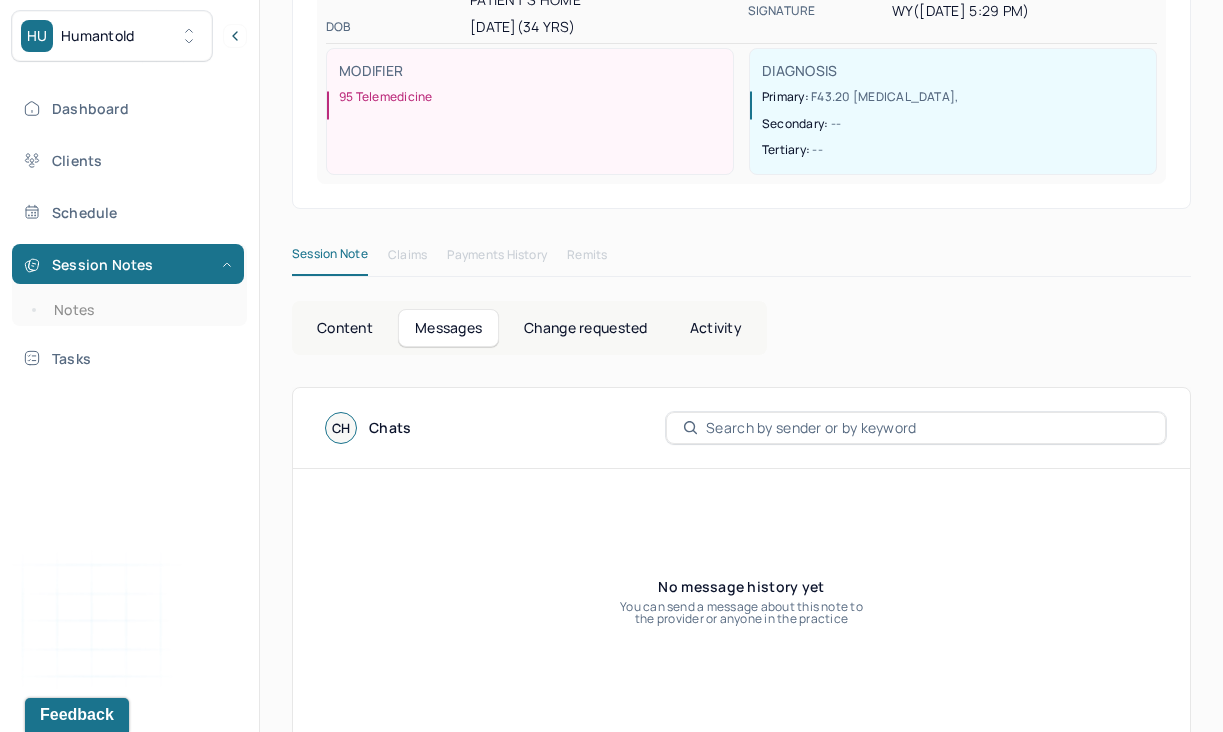 scroll, scrollTop: 565, scrollLeft: 0, axis: vertical 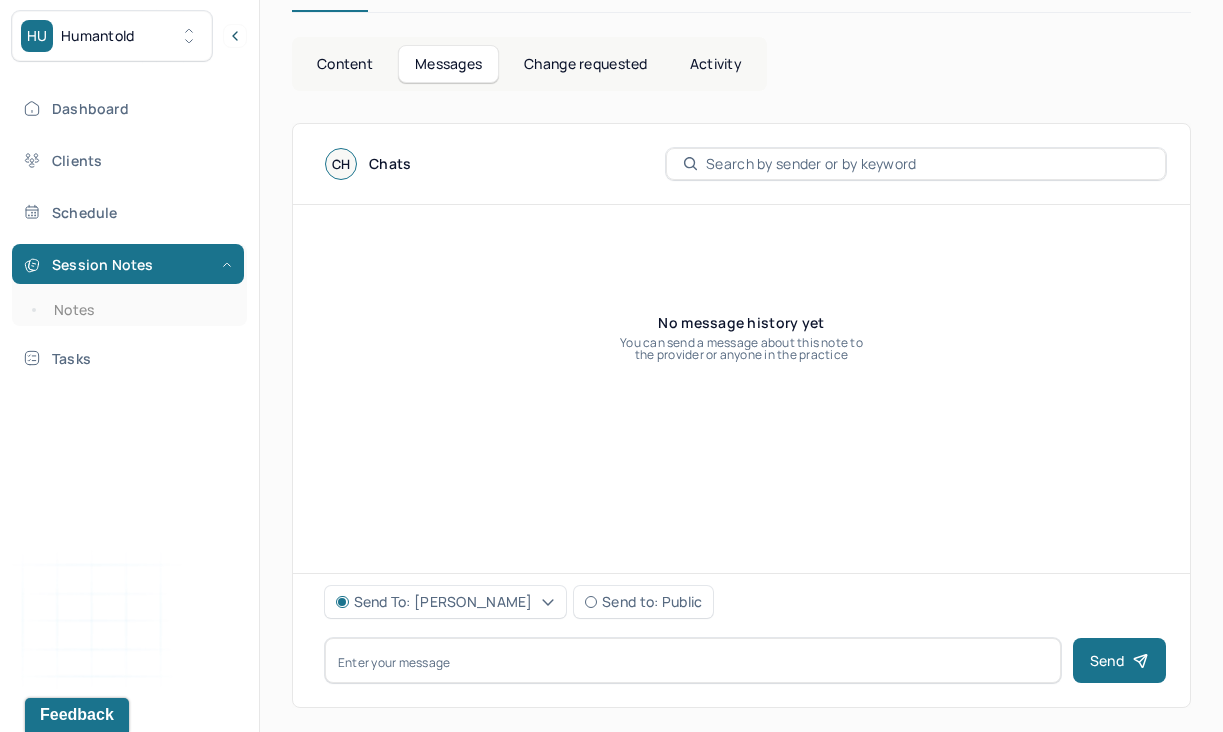 click on "Change requested" at bounding box center (585, 64) 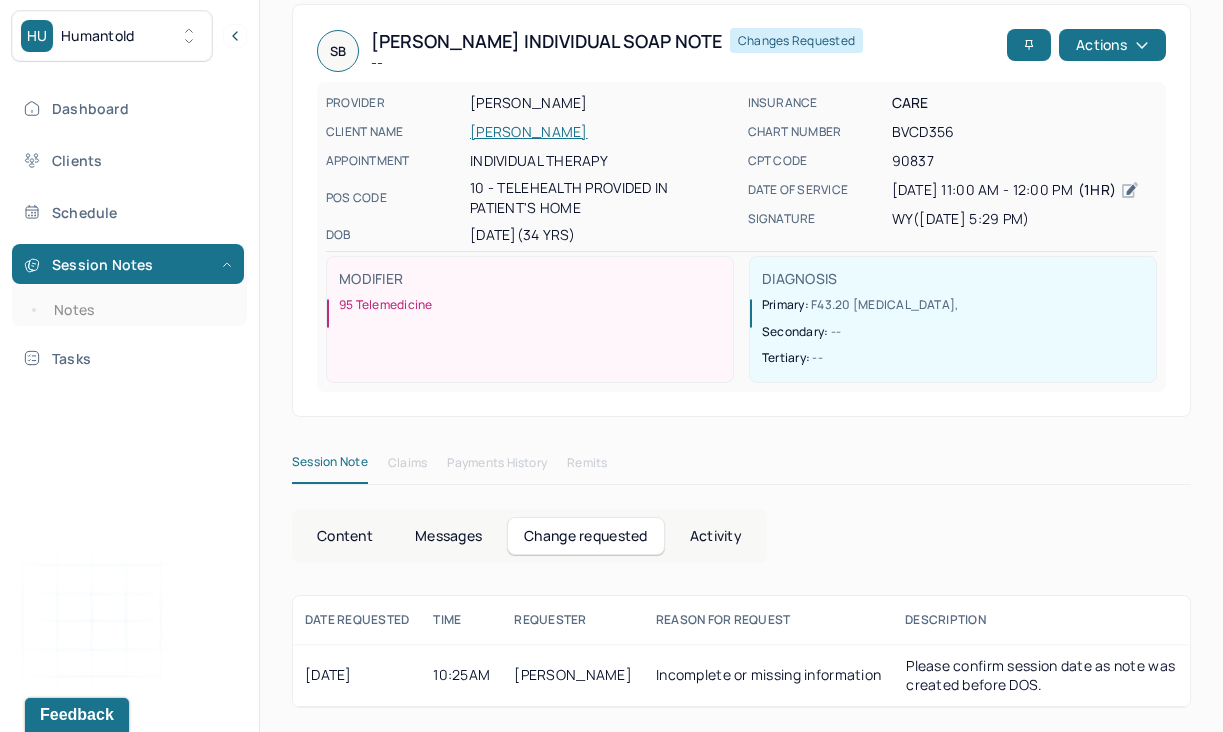 click on "Messages" at bounding box center (448, 536) 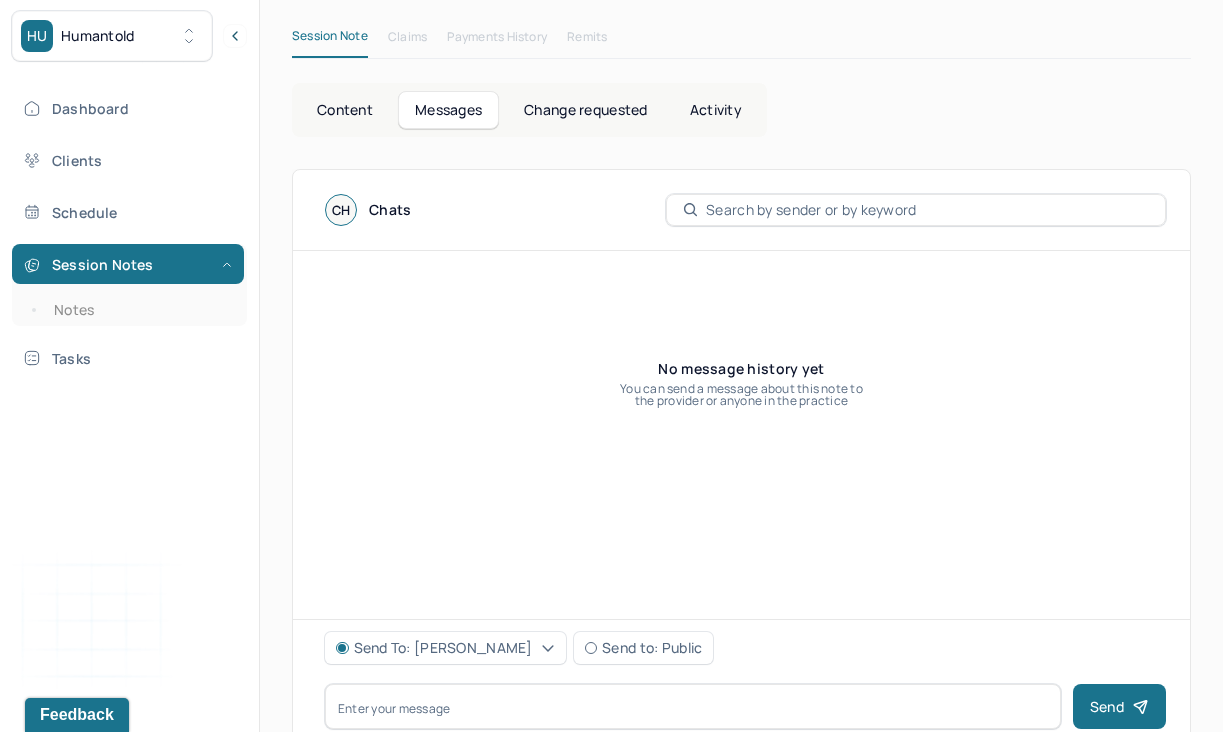 scroll, scrollTop: 565, scrollLeft: 0, axis: vertical 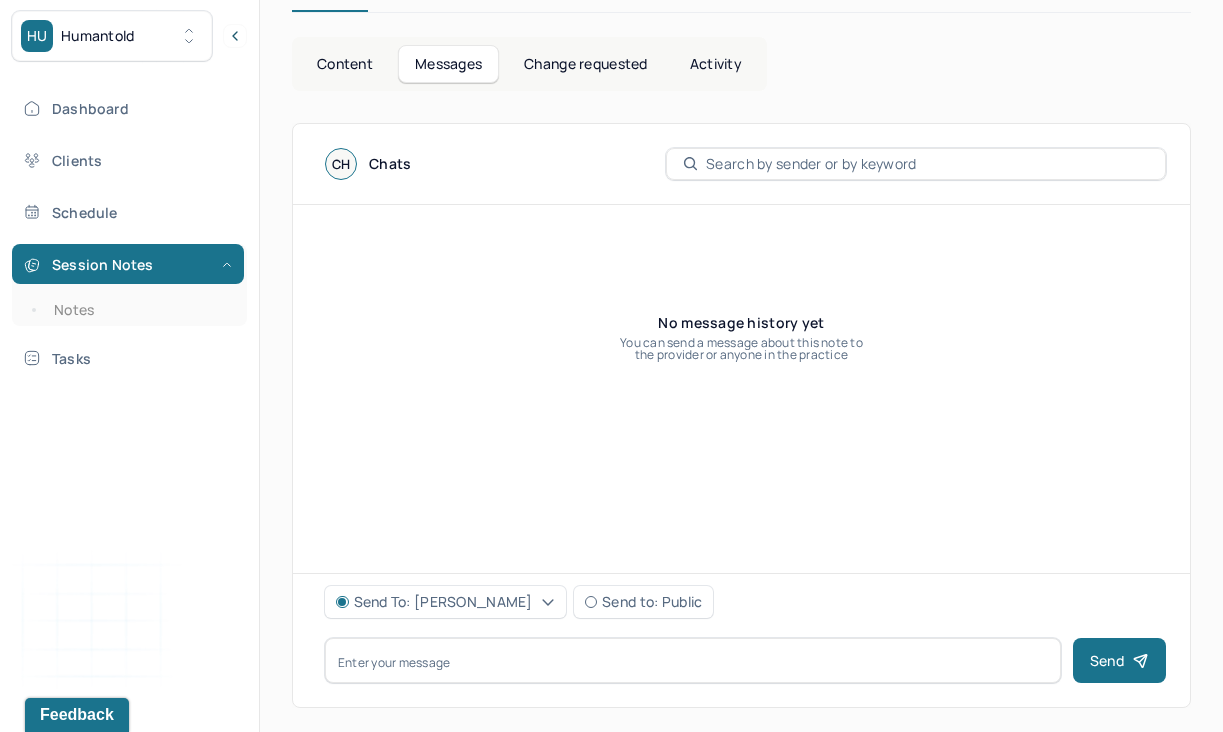 click 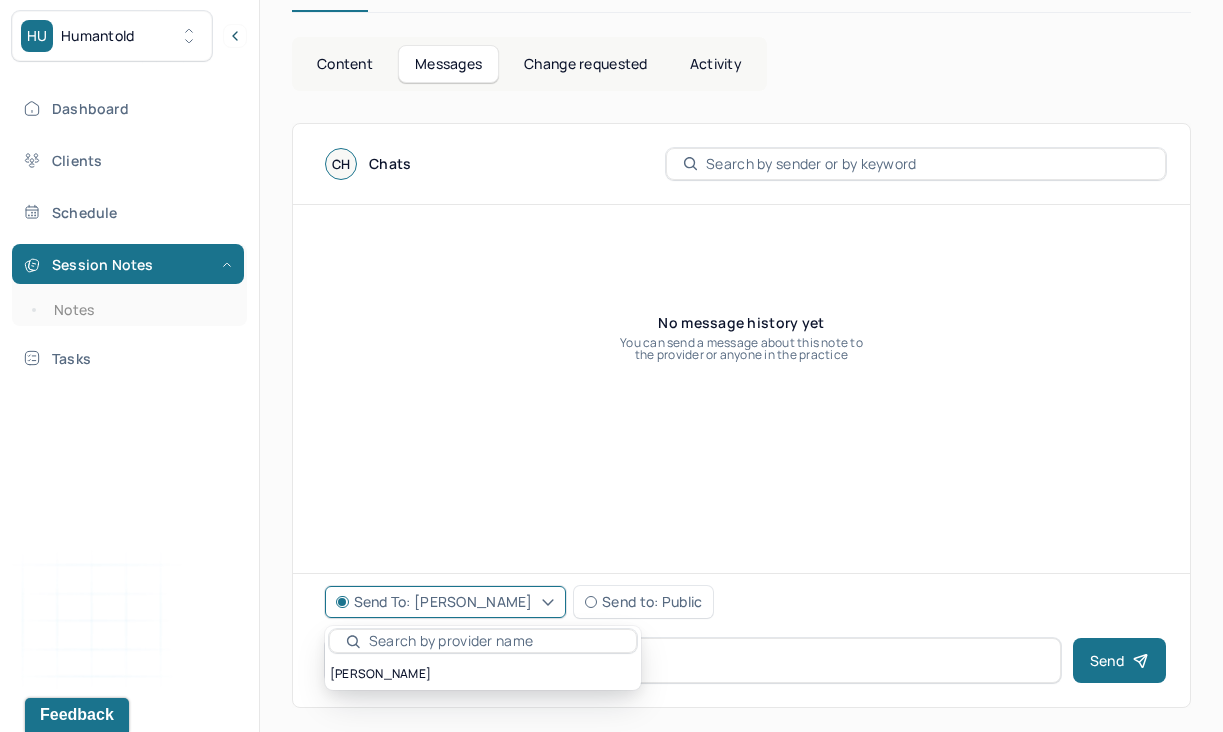 click at bounding box center [494, 641] 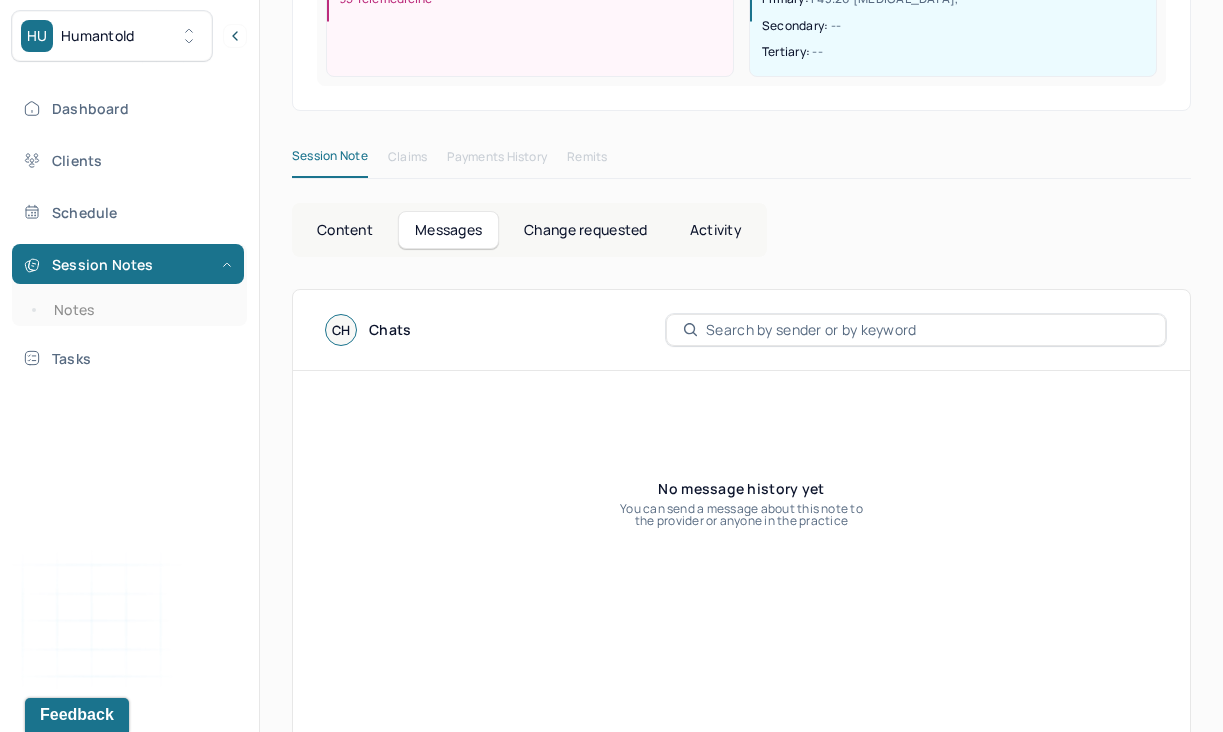scroll, scrollTop: 565, scrollLeft: 0, axis: vertical 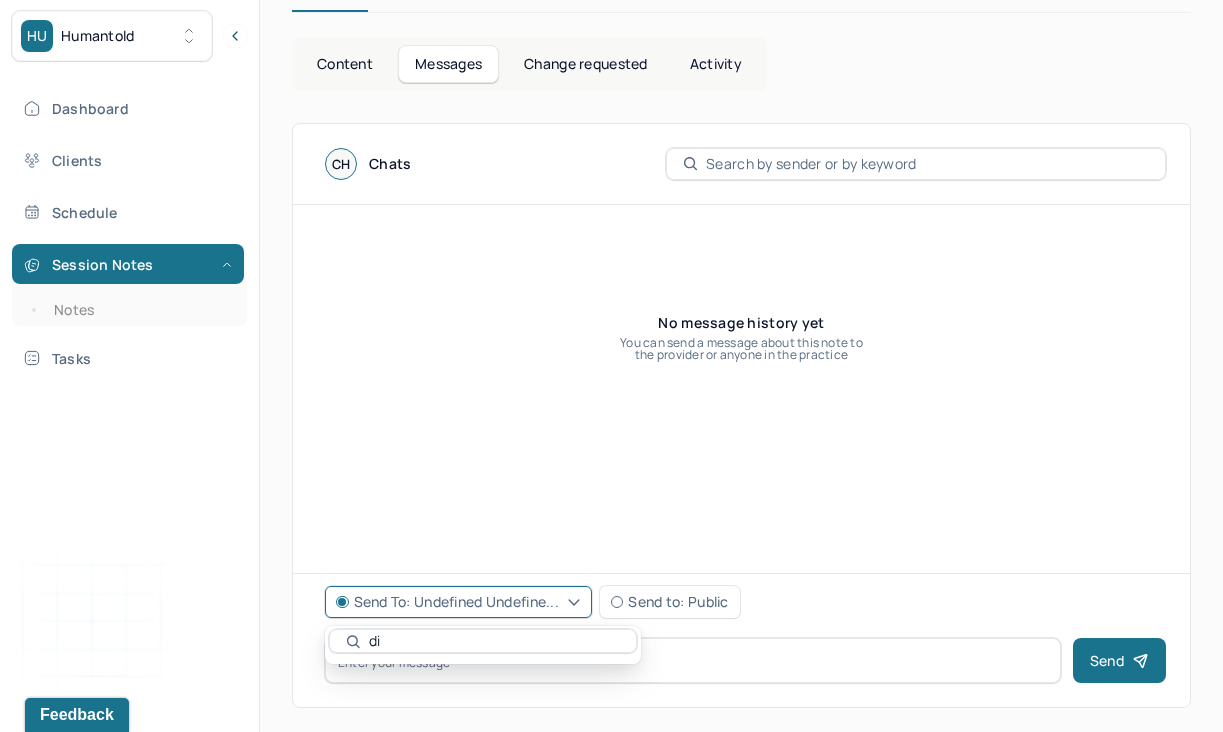 type on "d" 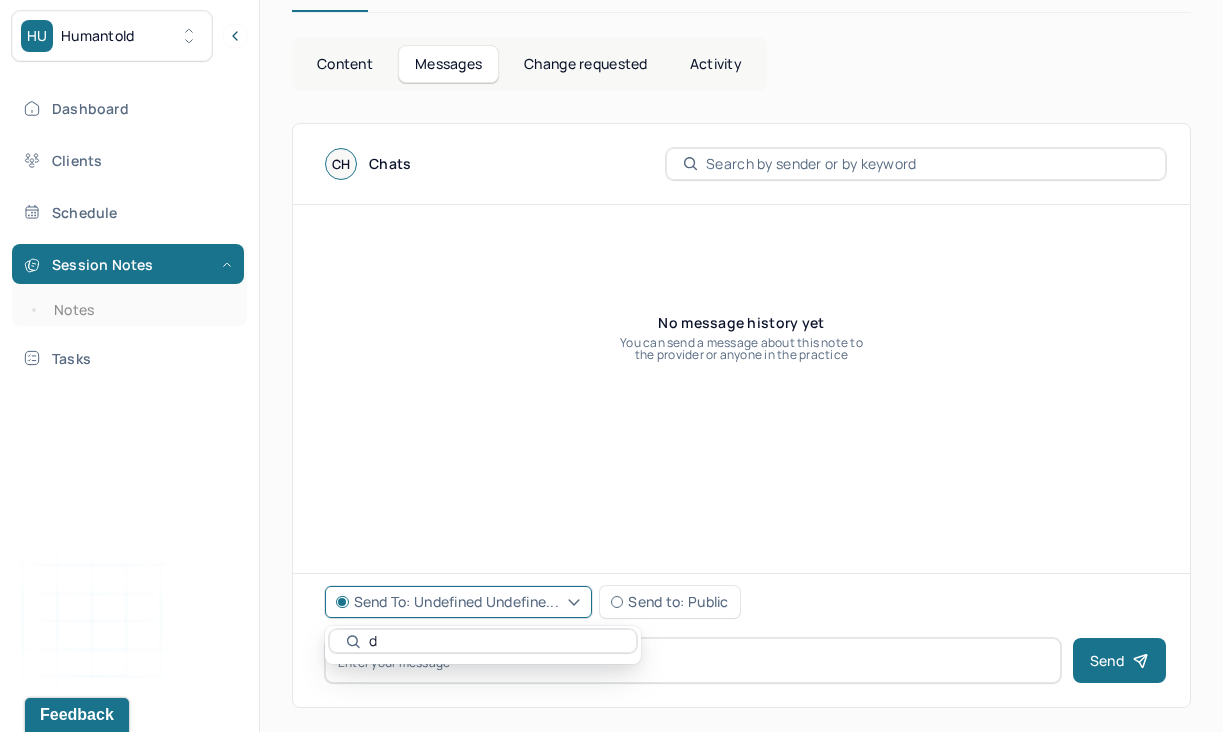 type 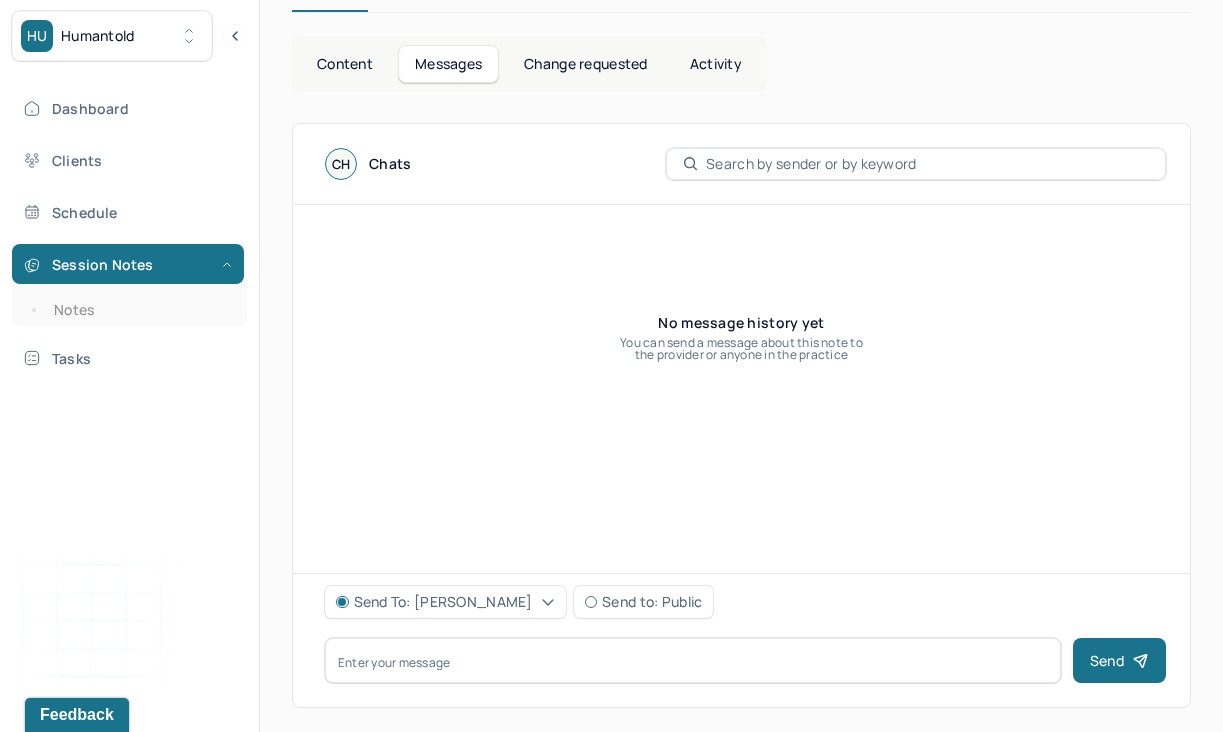 click on "Content" at bounding box center [345, 64] 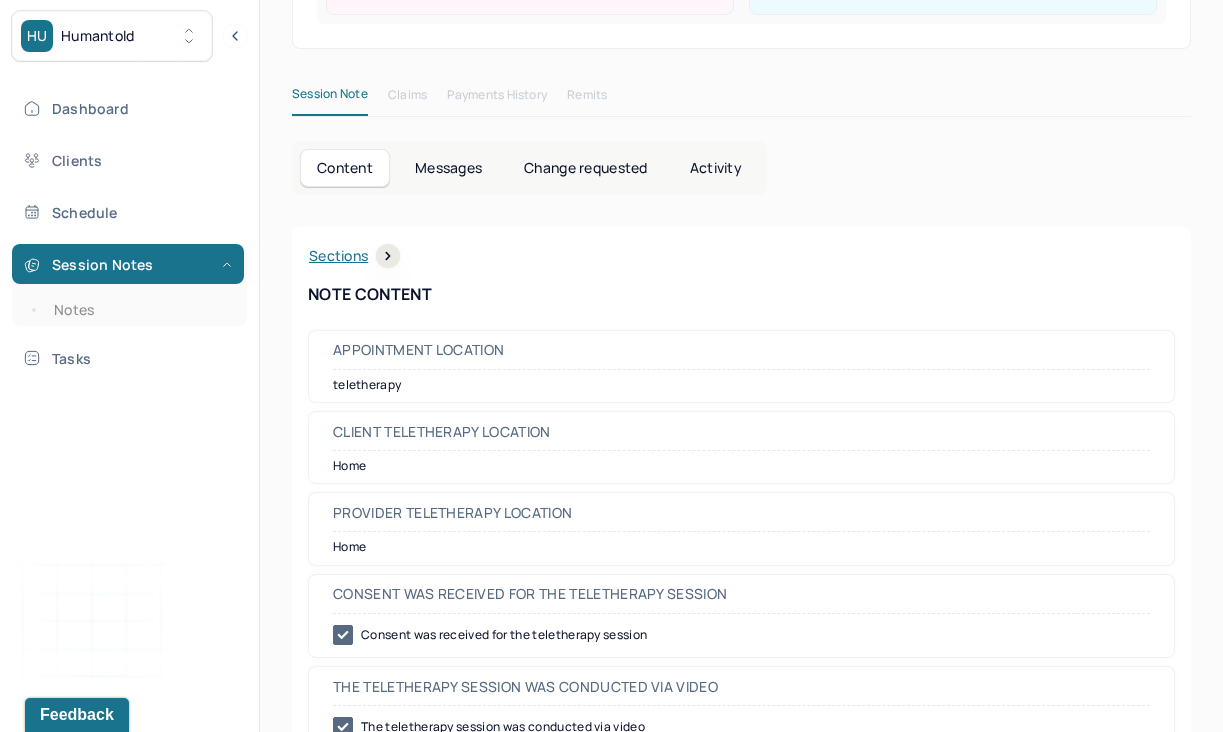 click on "Activity" at bounding box center [716, 168] 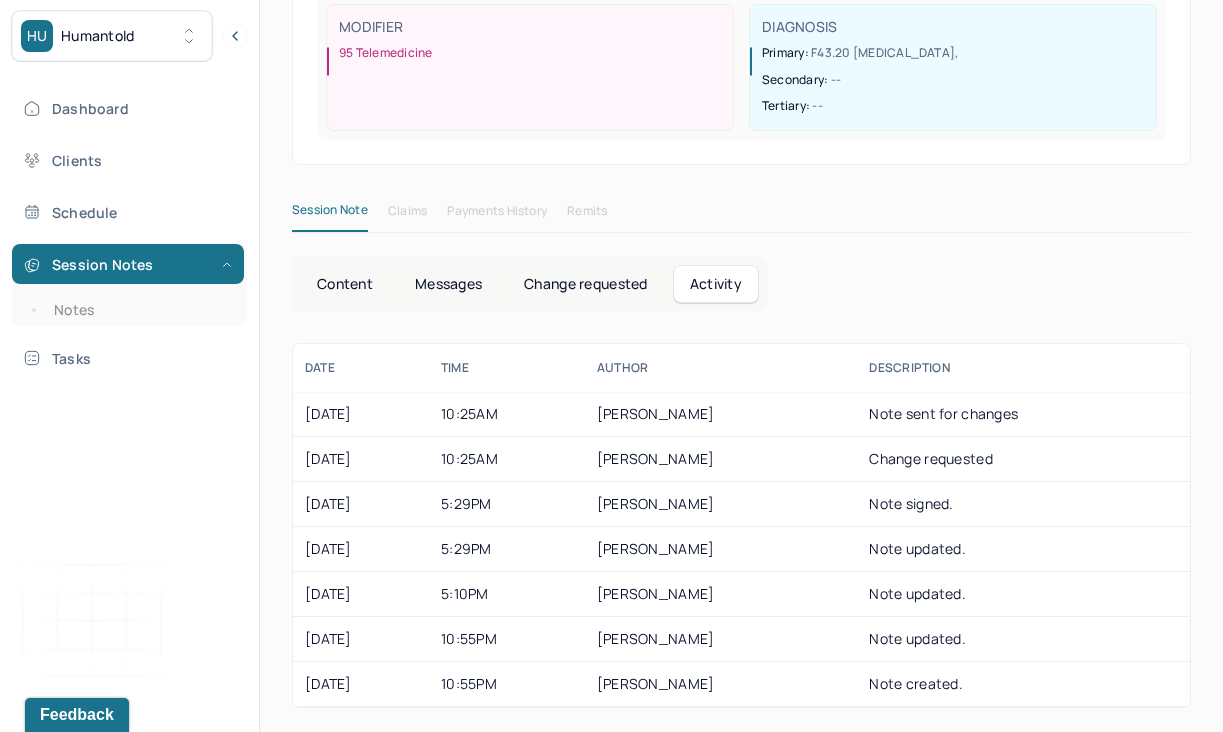 scroll, scrollTop: 333, scrollLeft: 0, axis: vertical 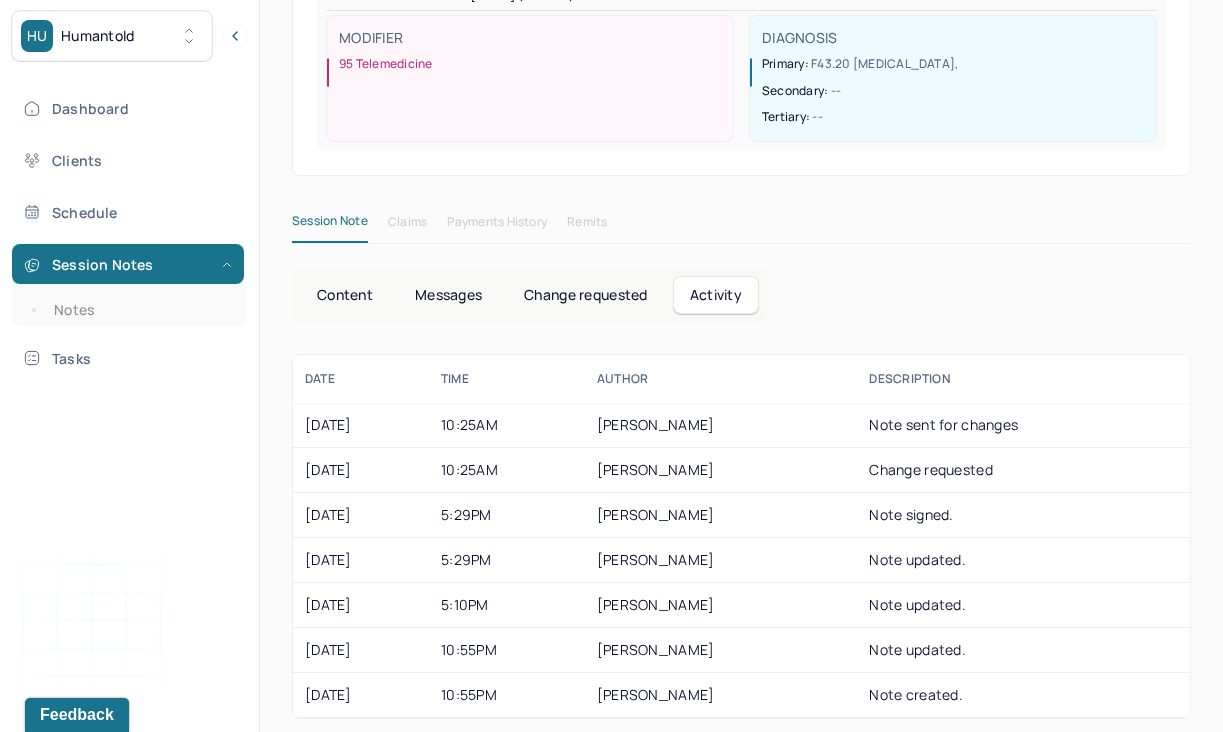 click on "Messages" at bounding box center [448, 295] 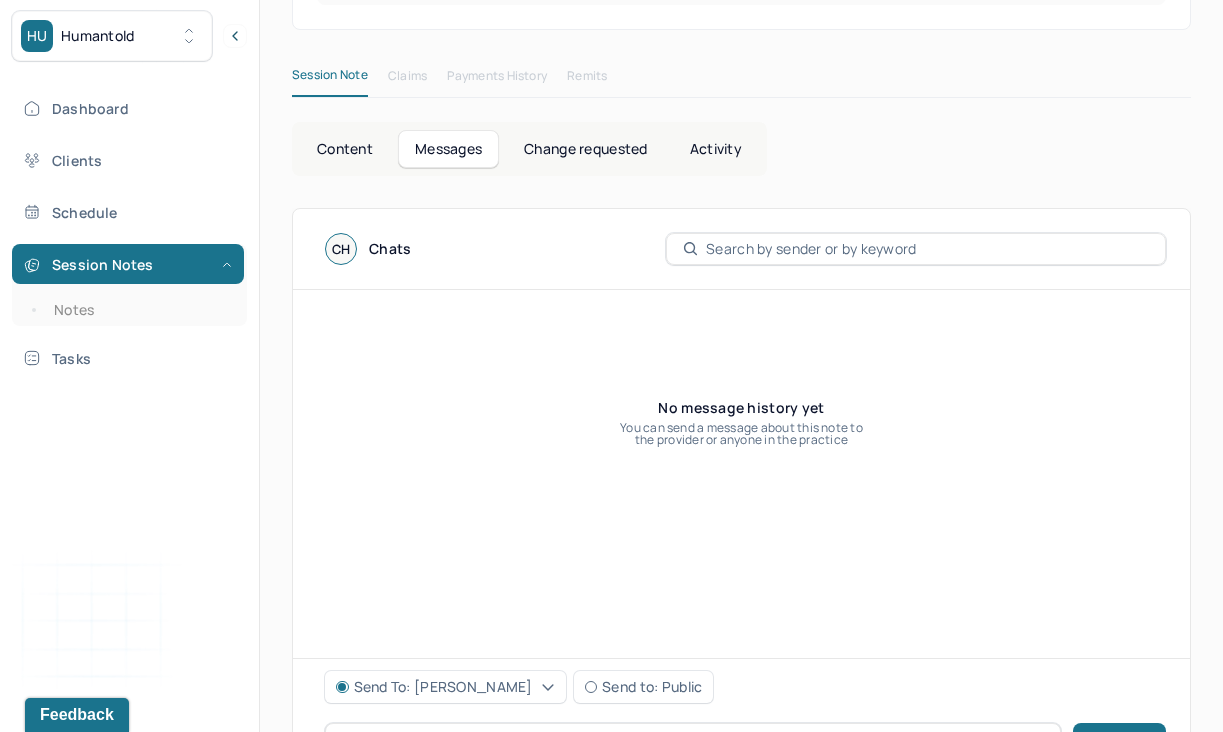 scroll, scrollTop: 565, scrollLeft: 0, axis: vertical 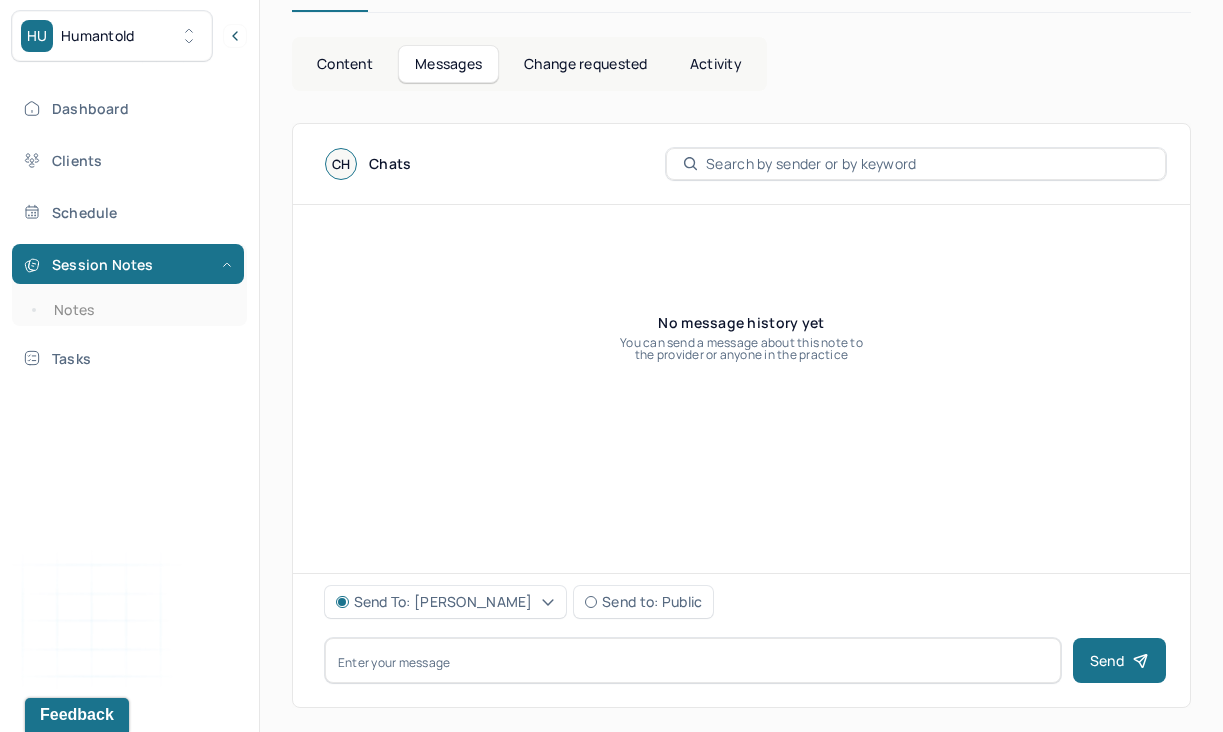 click on "Send to:   [PERSON_NAME]" at bounding box center [445, 602] 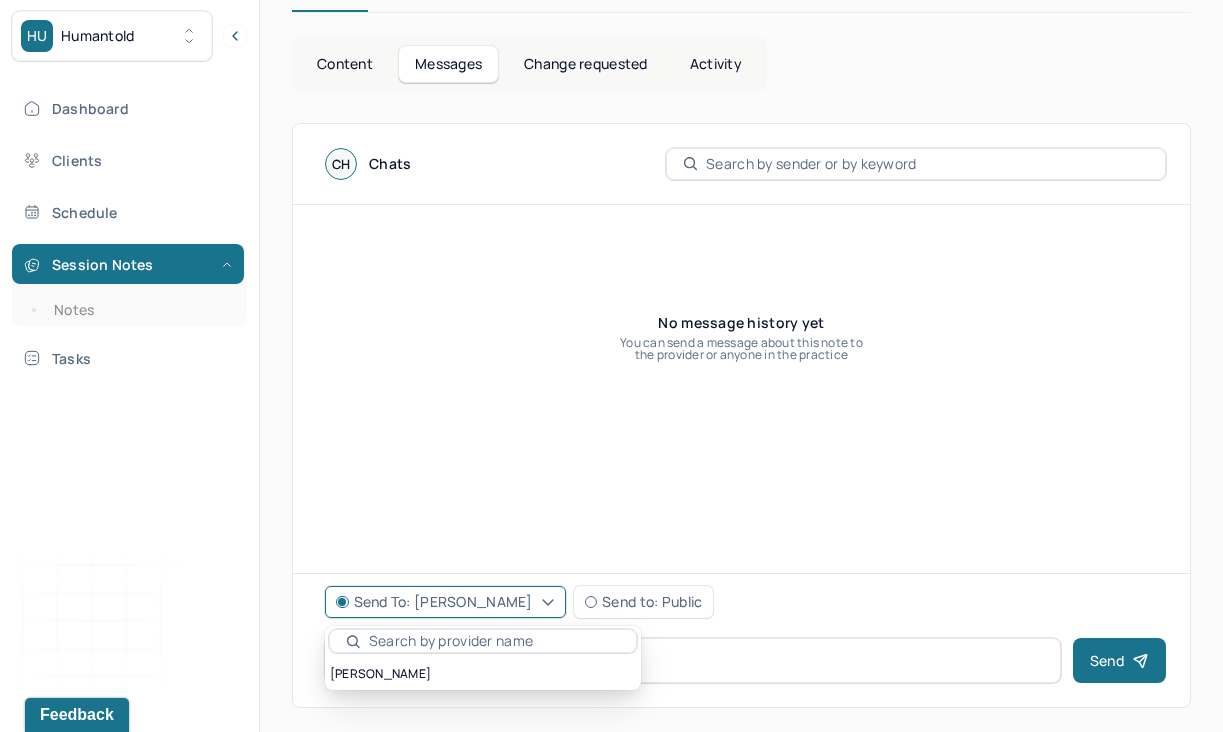 click on "Send to:   [PERSON_NAME]" at bounding box center (445, 602) 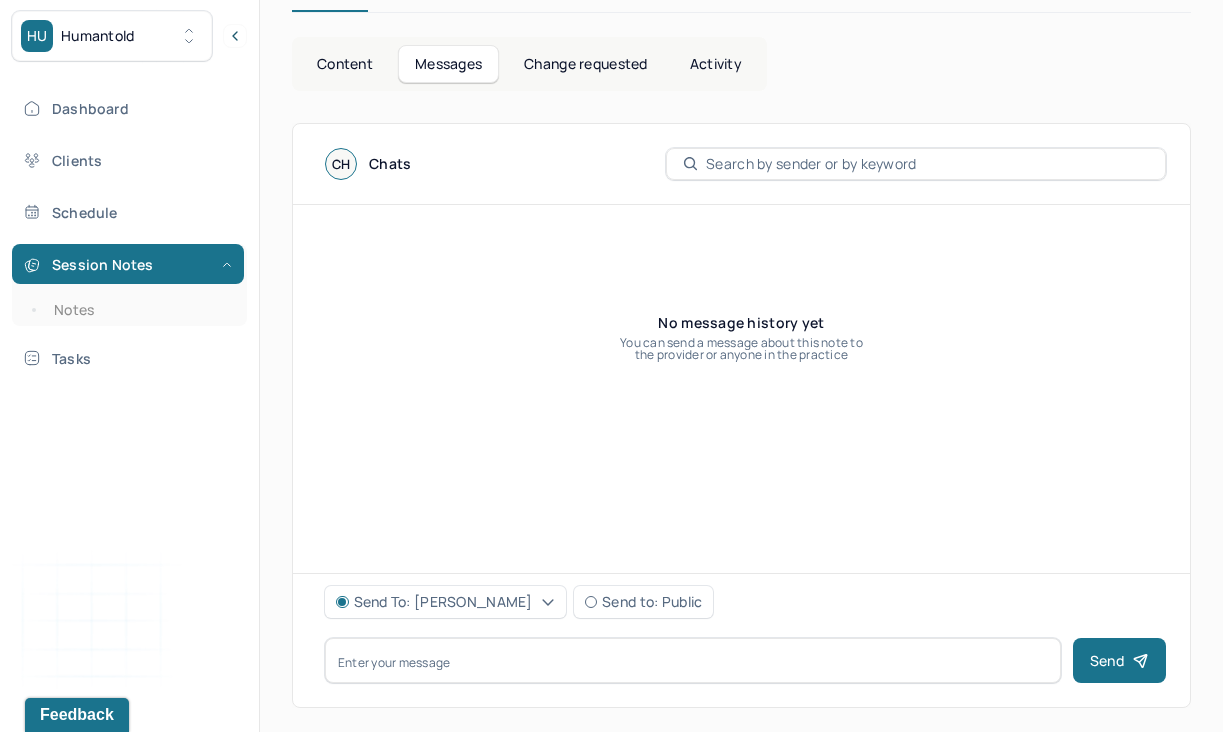 click on "Send to:   [PERSON_NAME]" at bounding box center [445, 602] 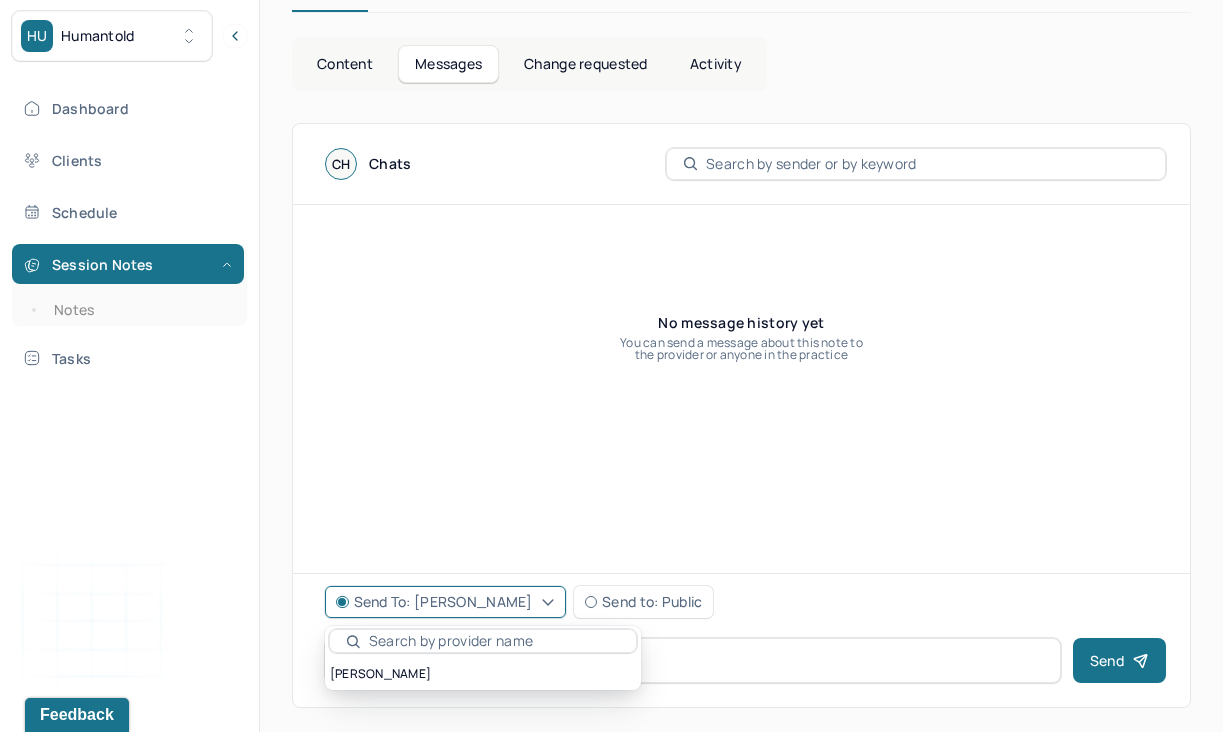 click at bounding box center [494, 641] 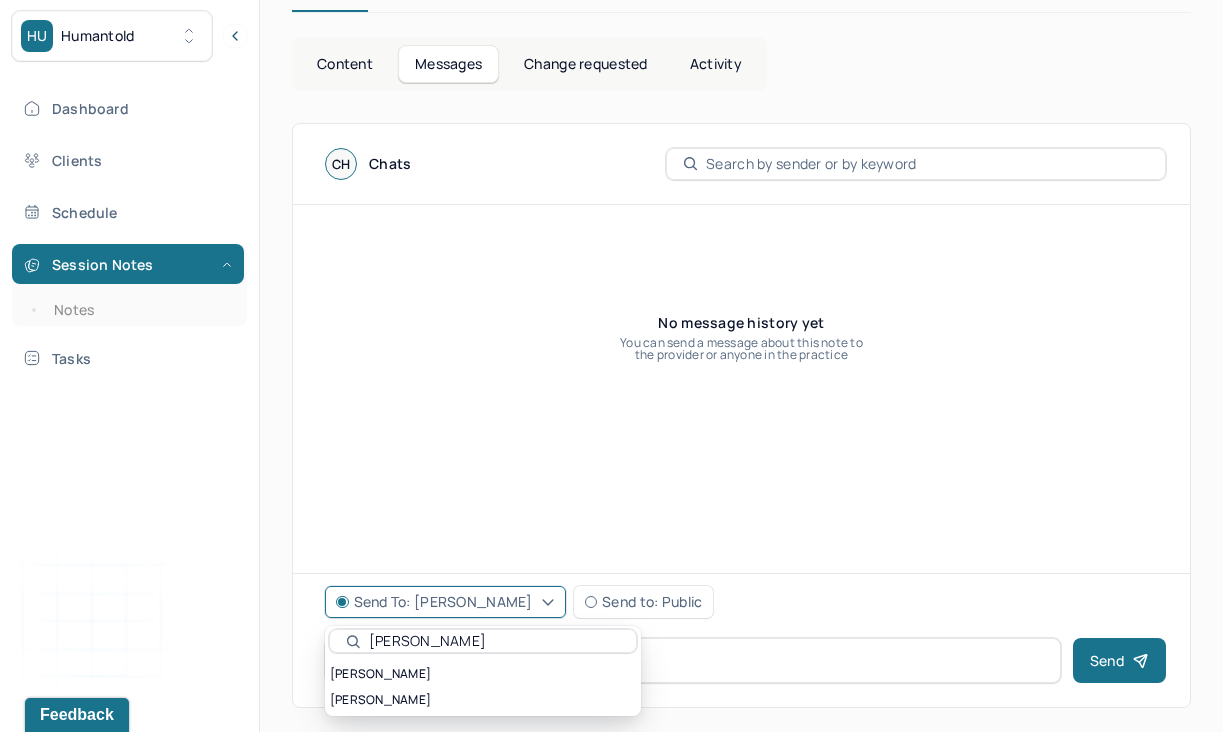 type on "[PERSON_NAME]" 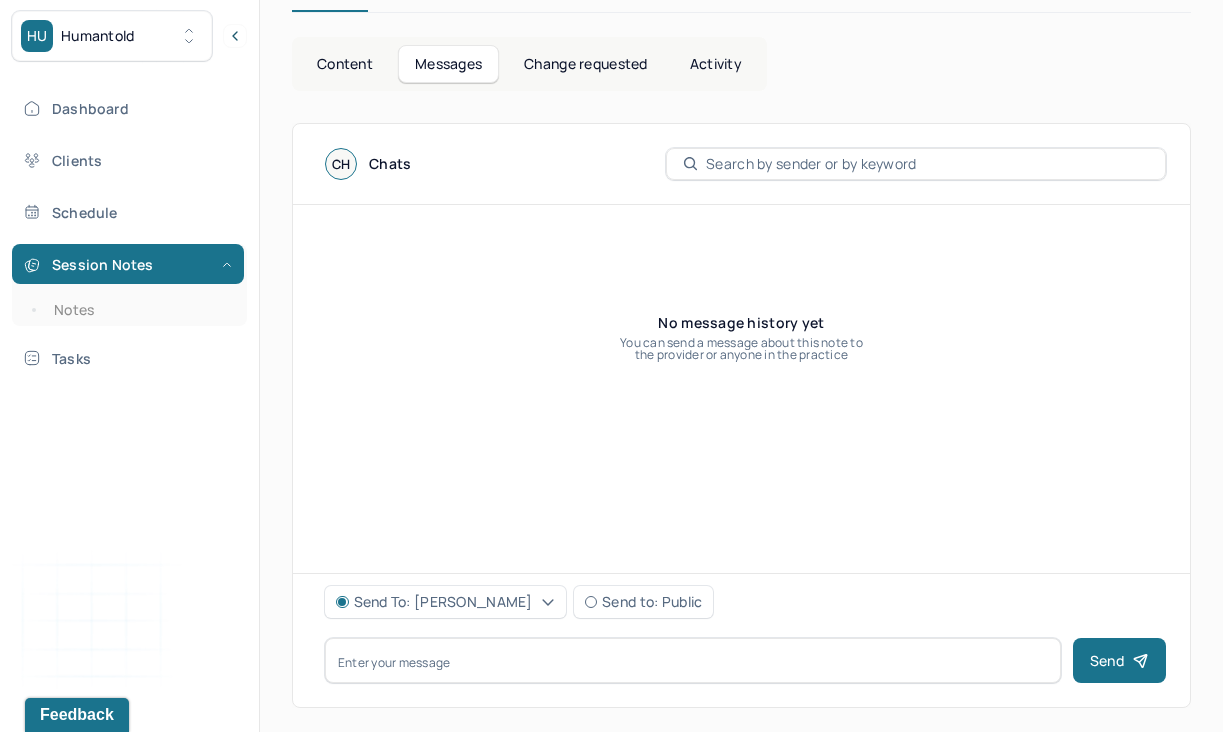 click at bounding box center (693, 660) 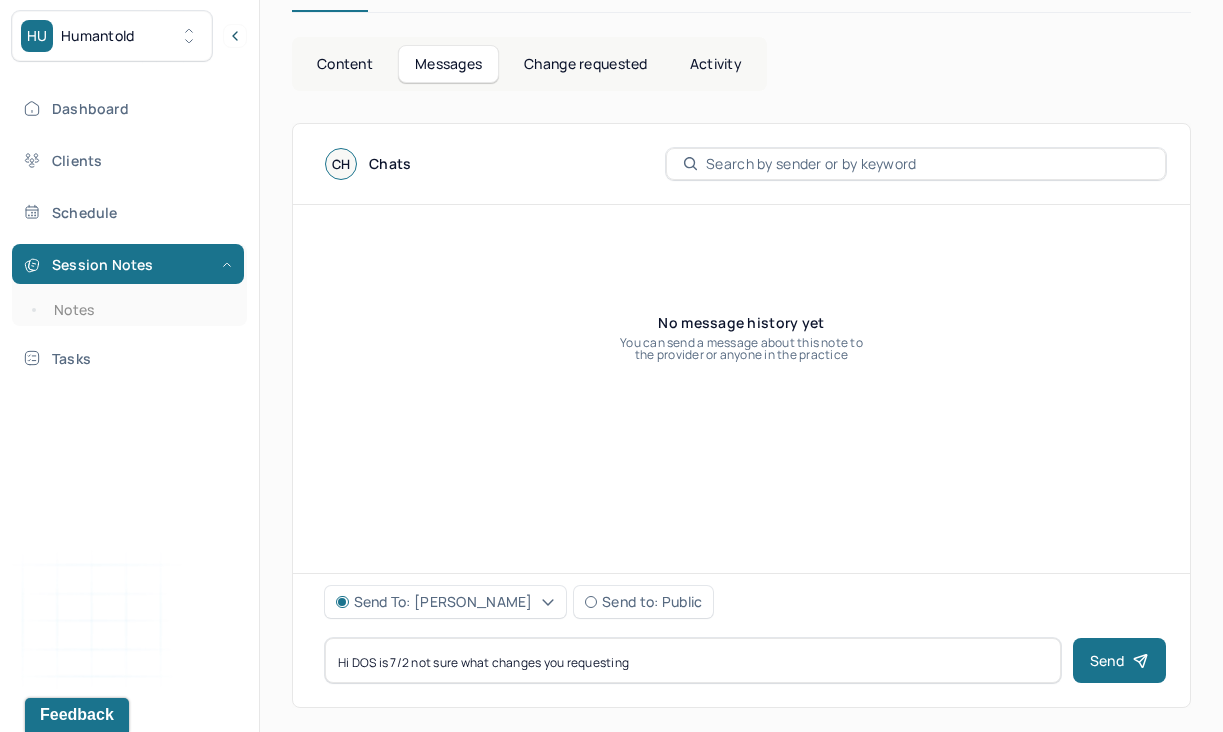 click on "Hi DOS is 7/2 not sure what changes you requesting" at bounding box center [693, 660] 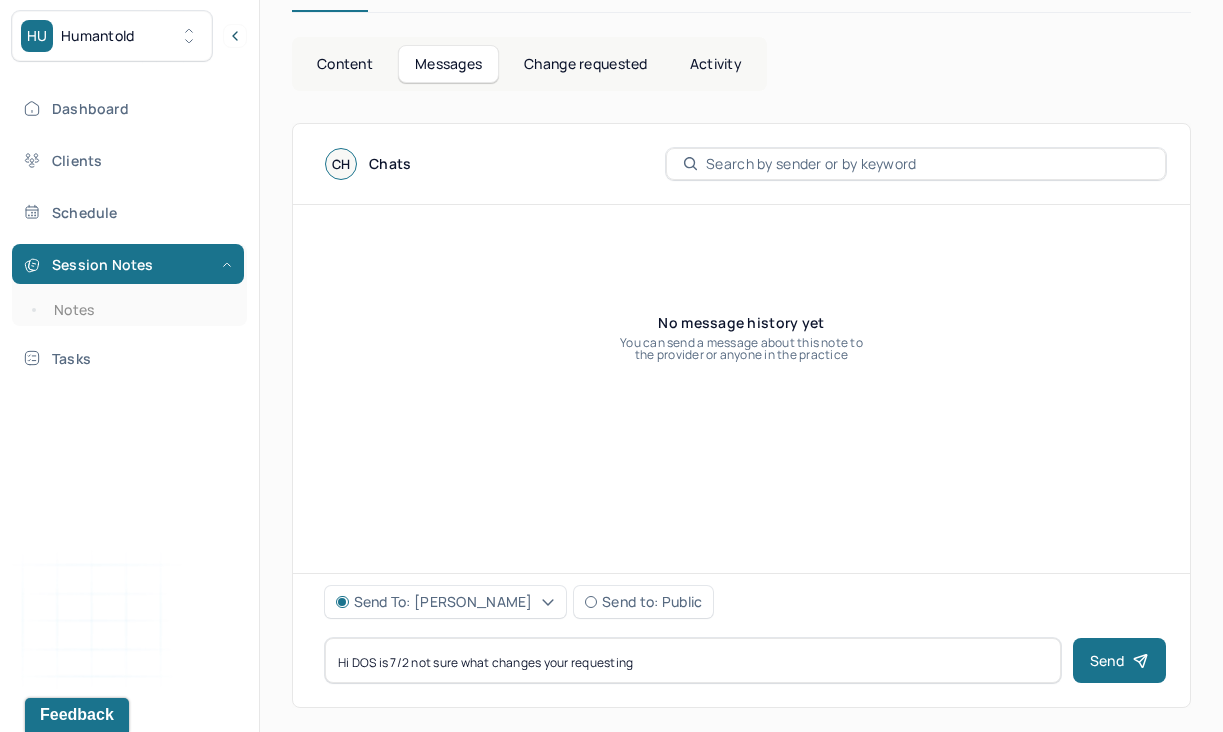 drag, startPoint x: 653, startPoint y: 650, endPoint x: 553, endPoint y: 648, distance: 100.02 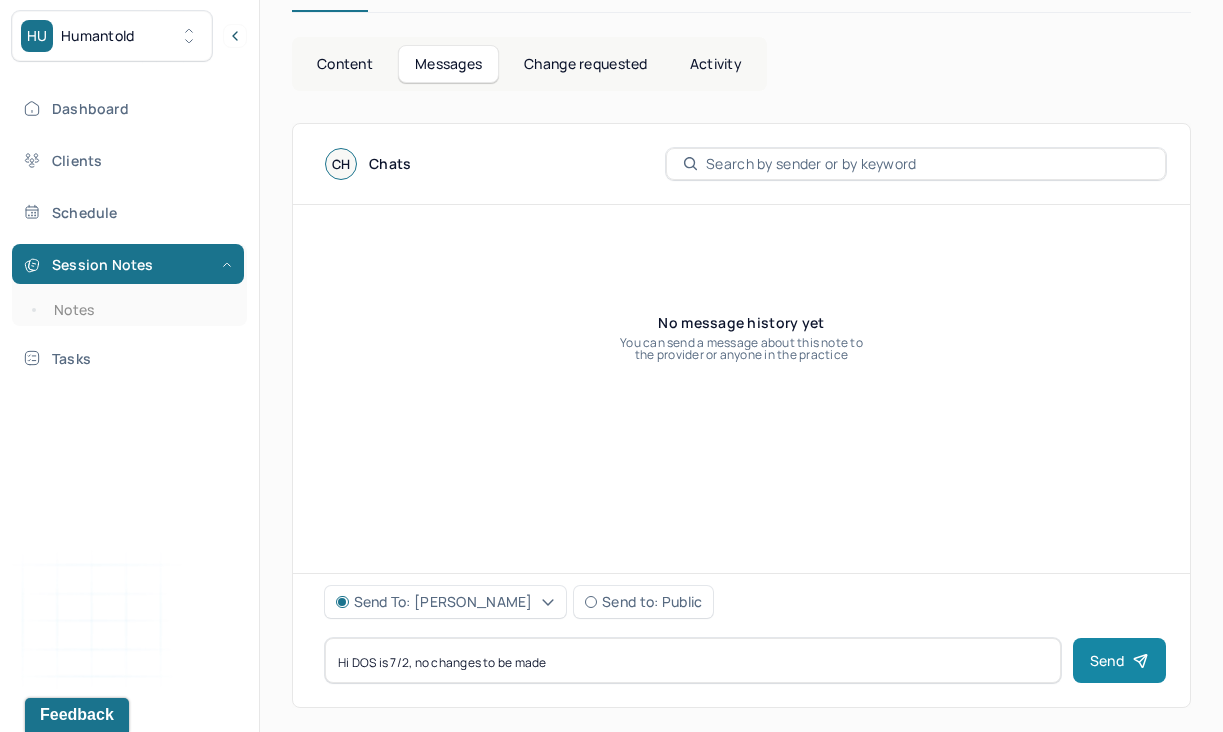 type on "Hi DOS is 7/2, no changes to be made" 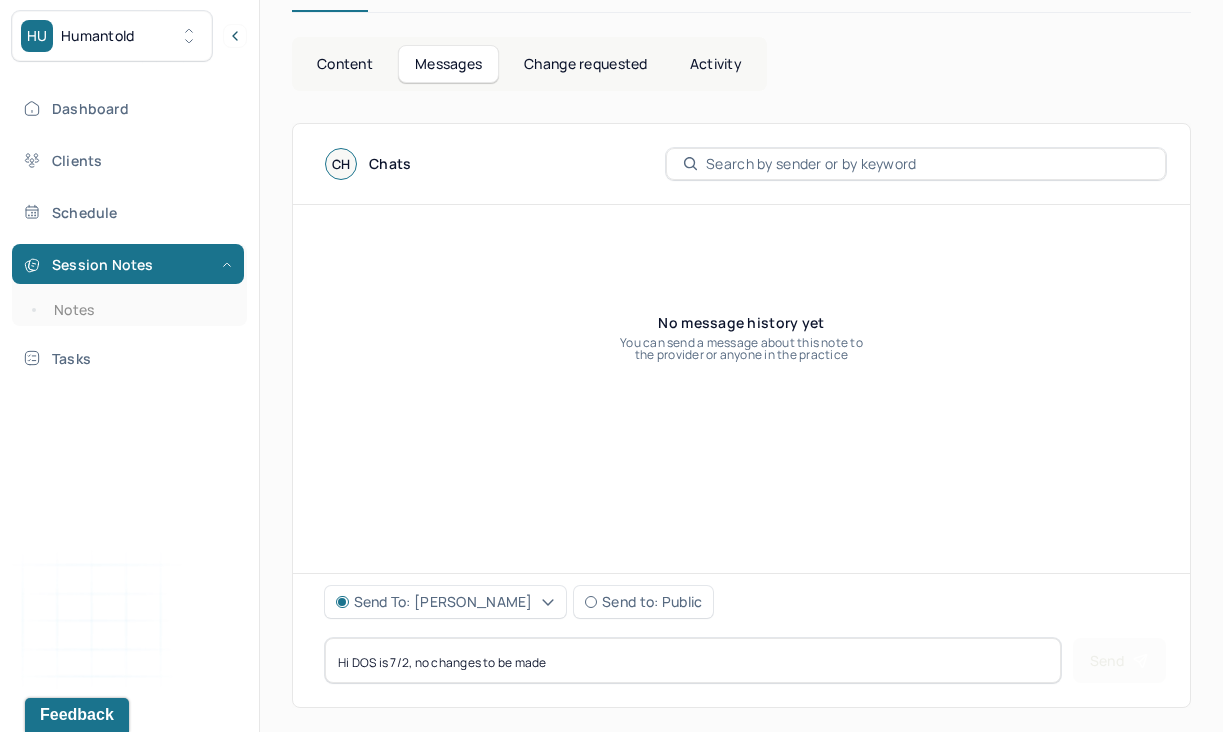 type 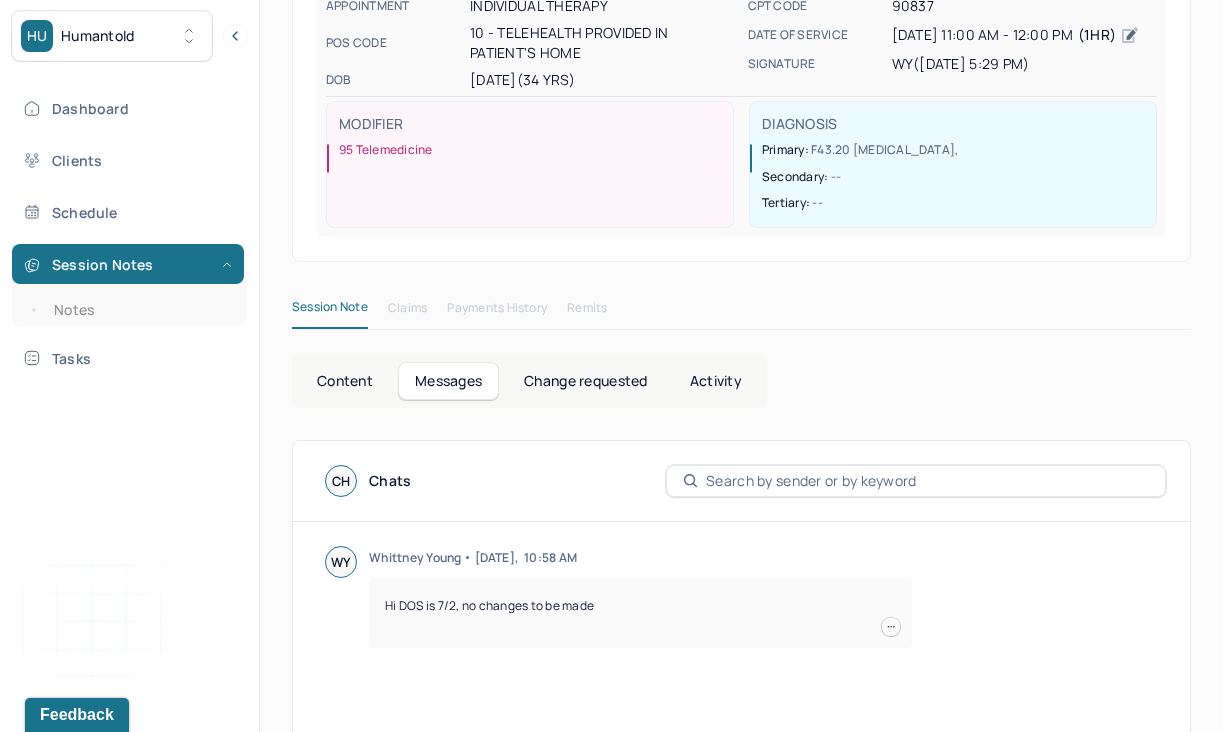 scroll, scrollTop: 75, scrollLeft: 0, axis: vertical 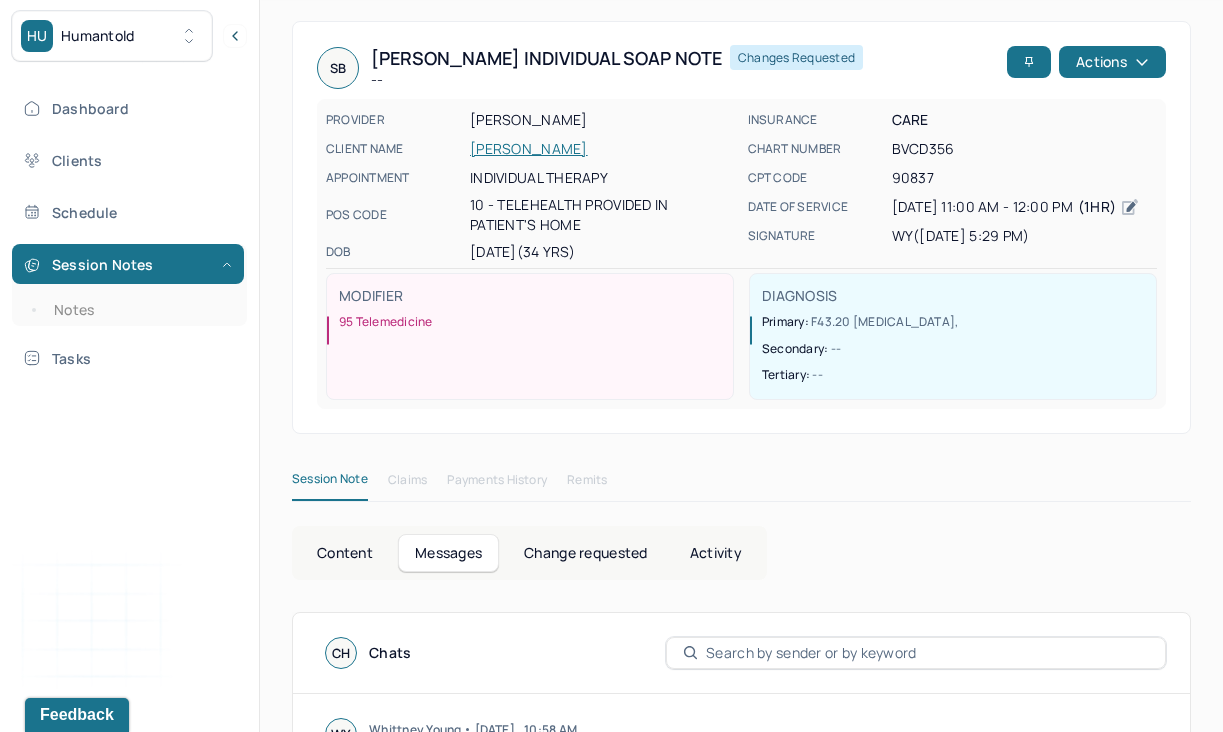 click on "Content" at bounding box center (345, 553) 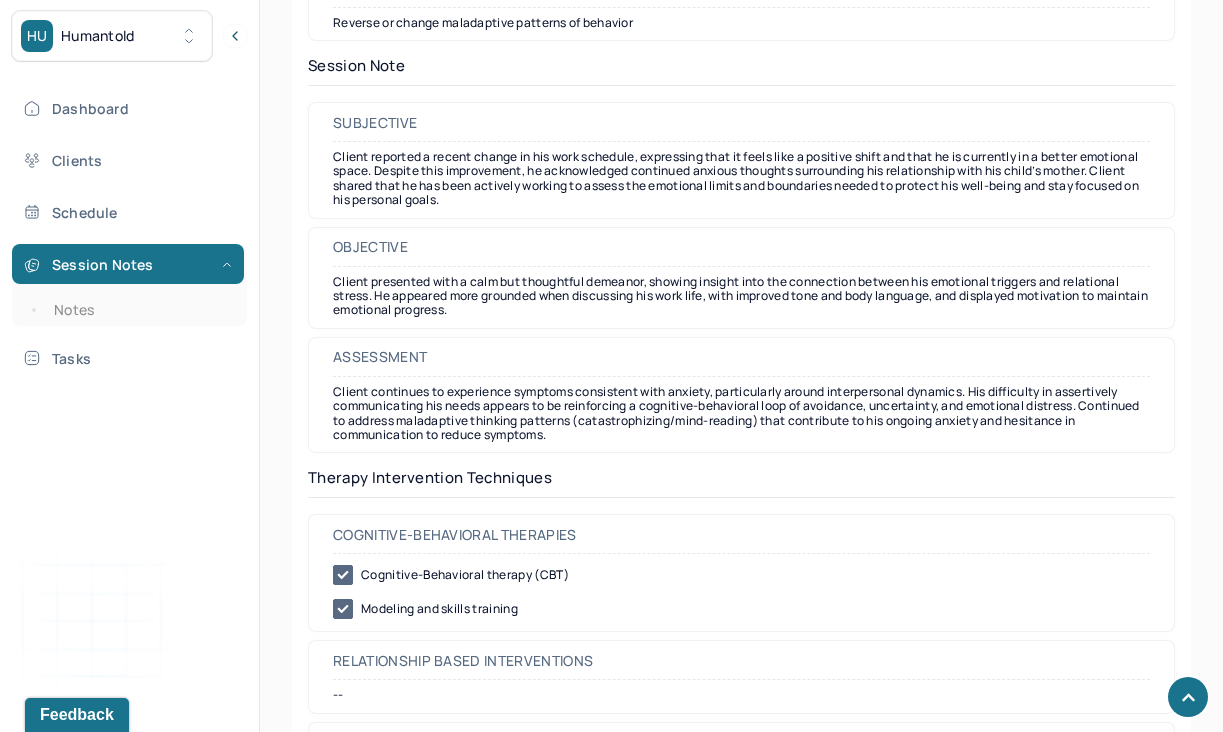 scroll, scrollTop: 780, scrollLeft: 0, axis: vertical 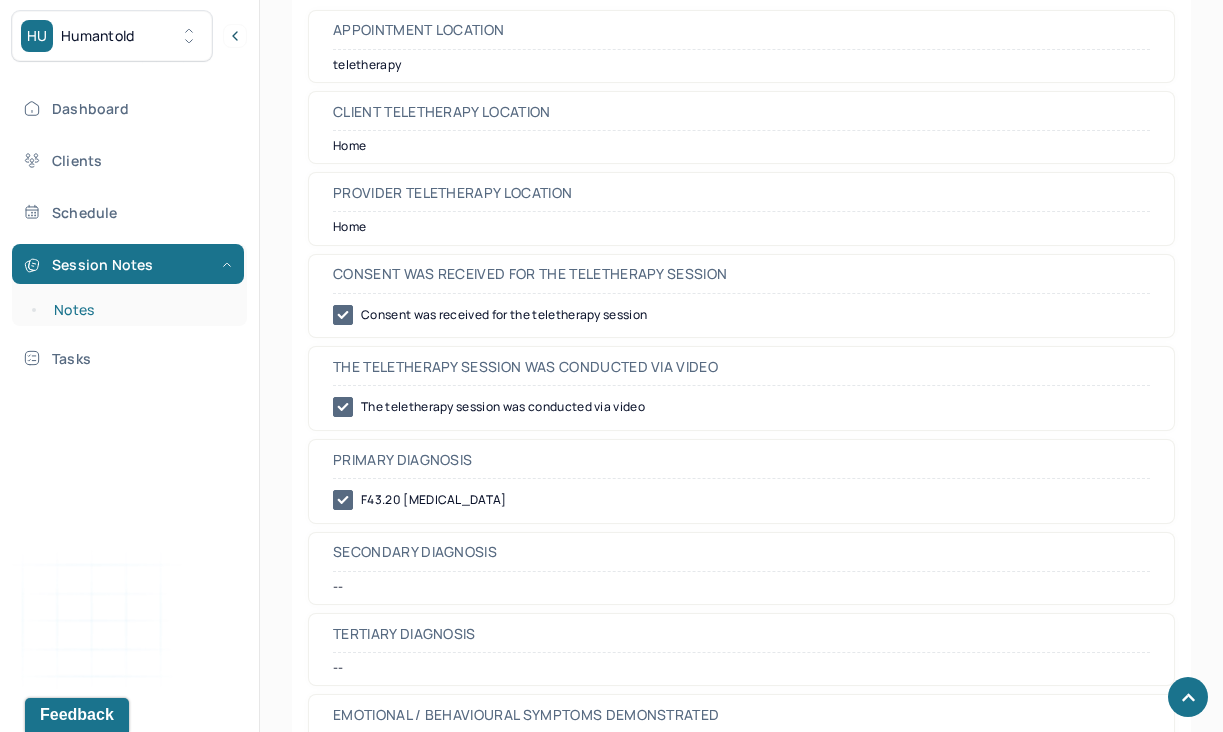 click on "Notes" at bounding box center (139, 310) 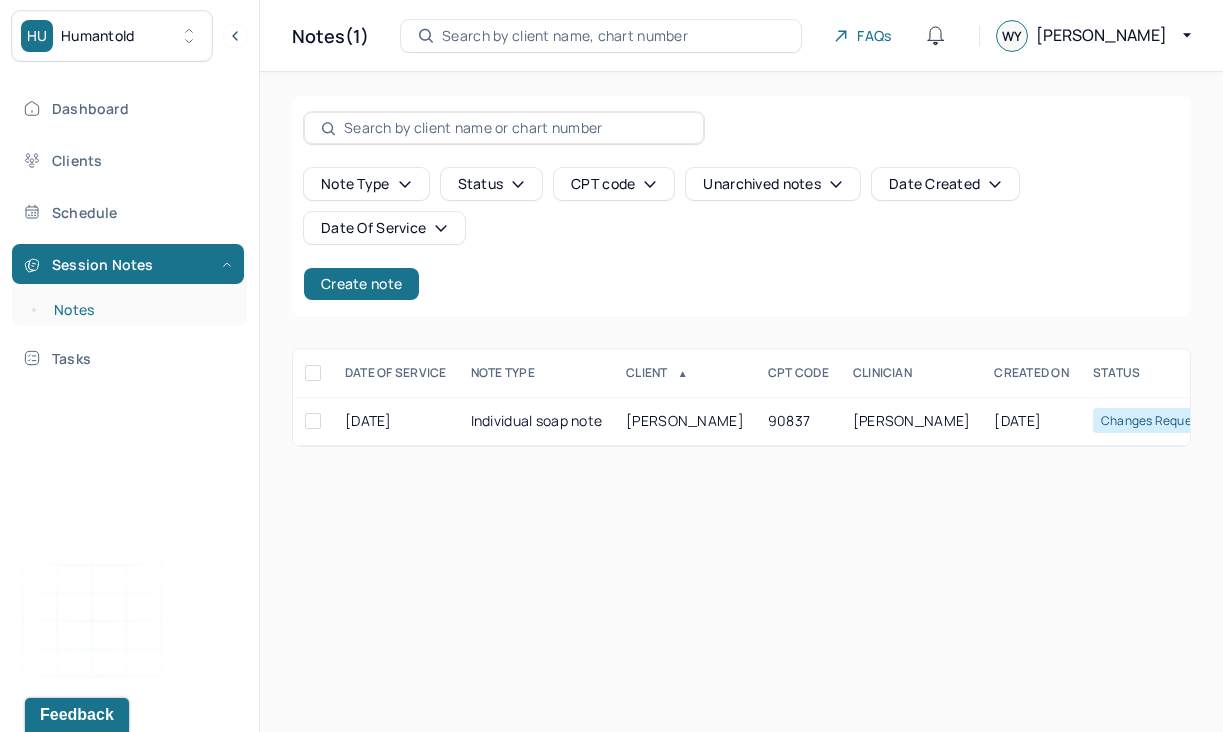 scroll, scrollTop: 0, scrollLeft: 0, axis: both 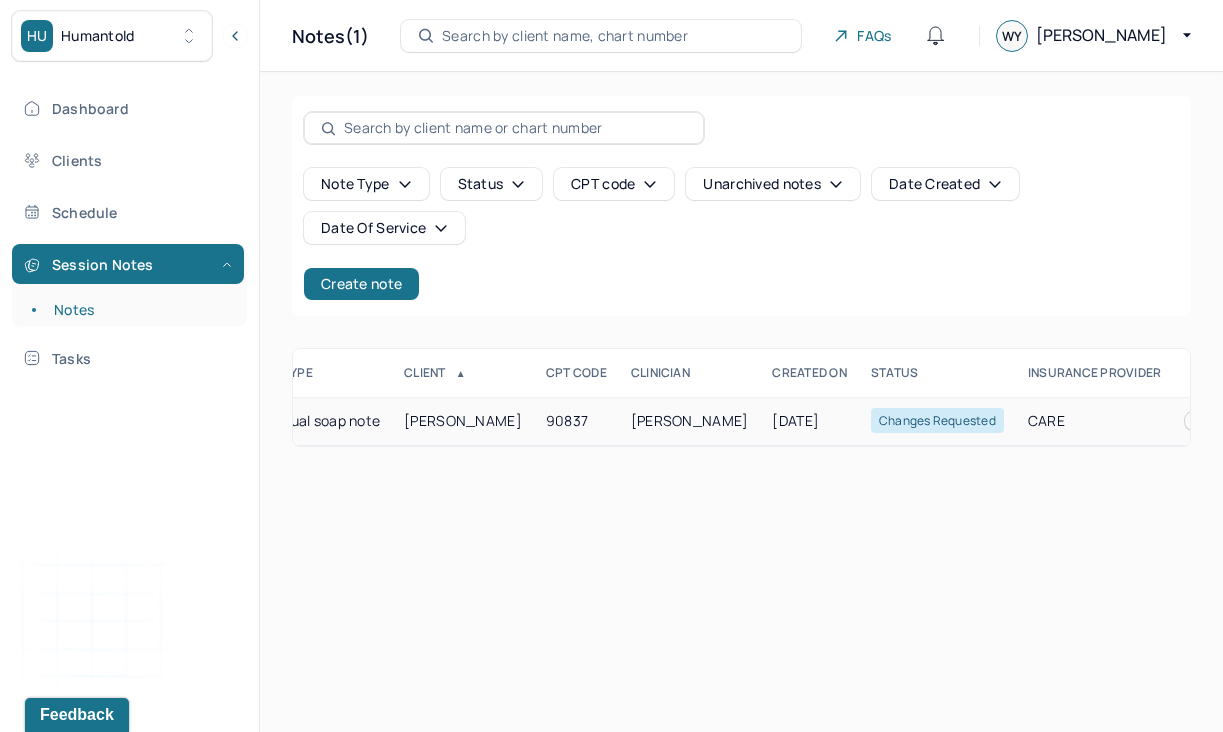 click on "Changes requested" at bounding box center [937, 421] 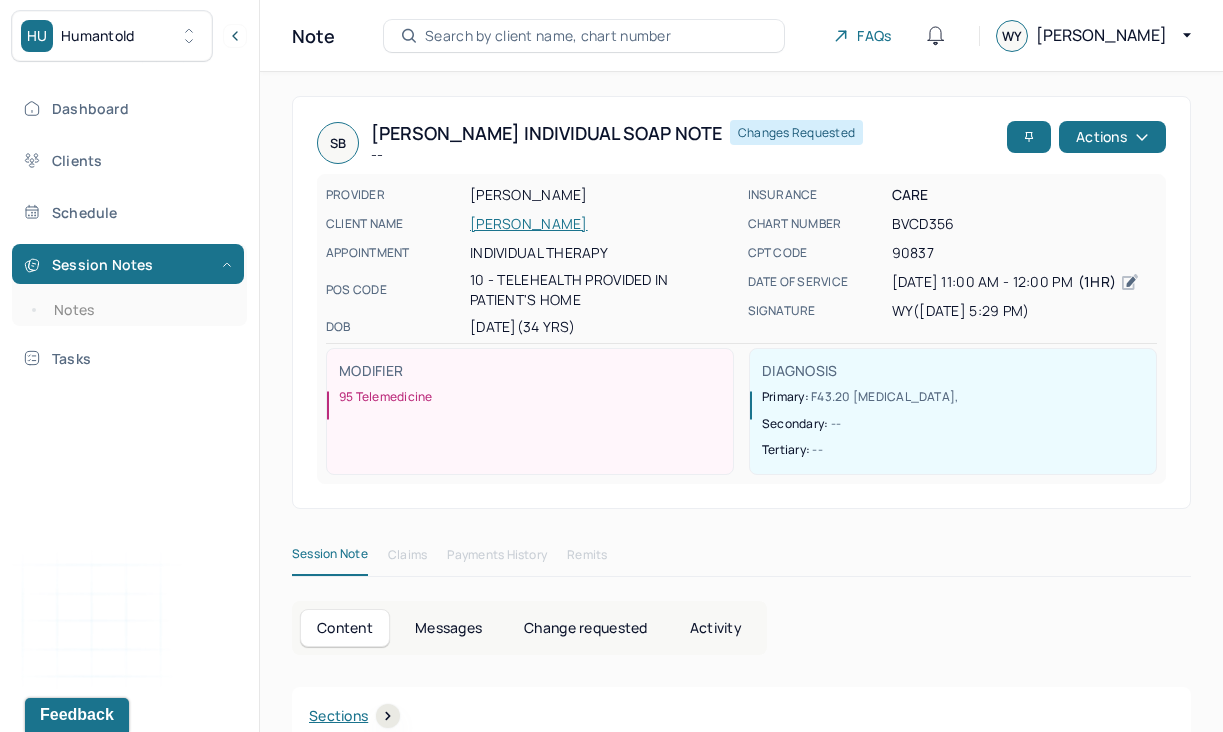 click on "[PERSON_NAME]" at bounding box center [603, 224] 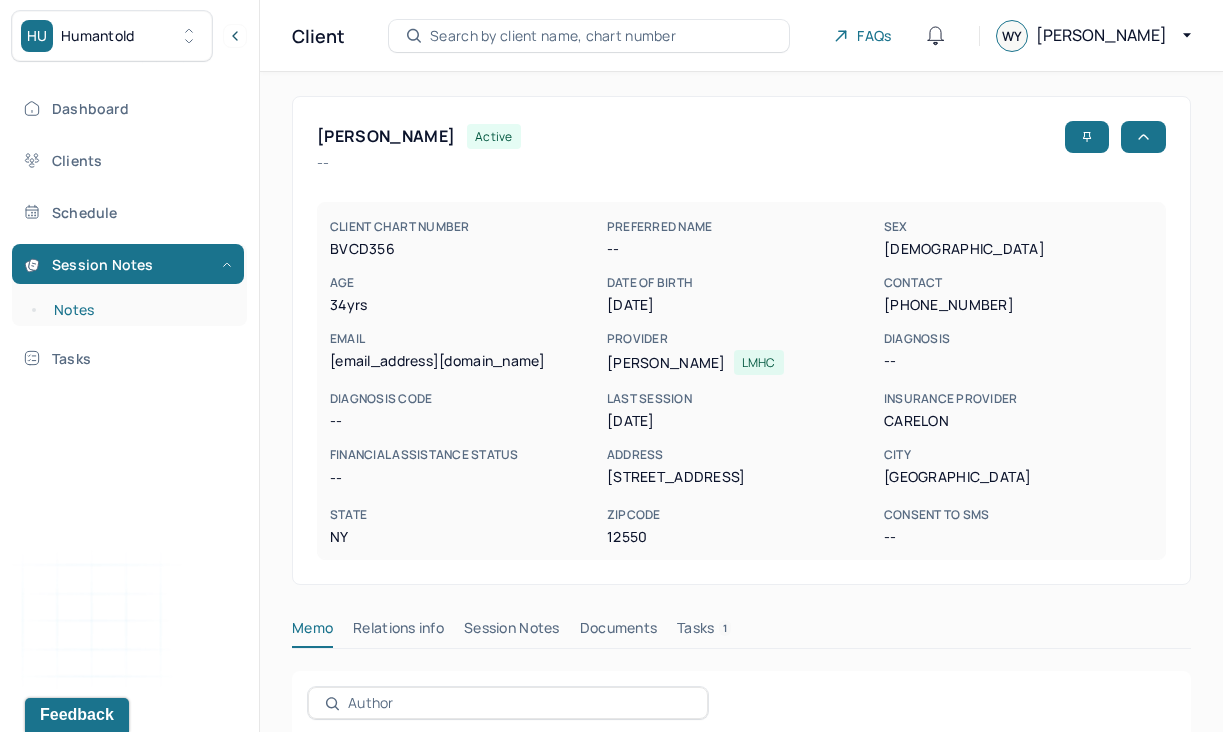 click on "Notes" at bounding box center [139, 310] 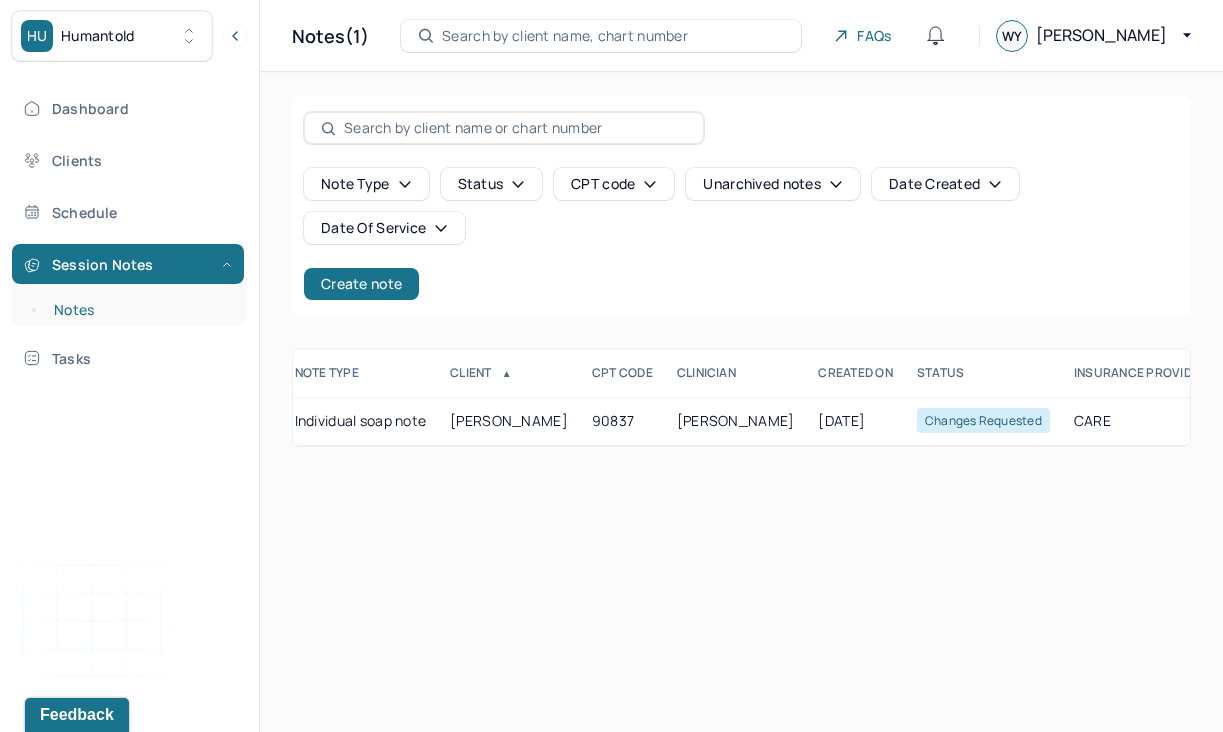 scroll, scrollTop: 0, scrollLeft: 263, axis: horizontal 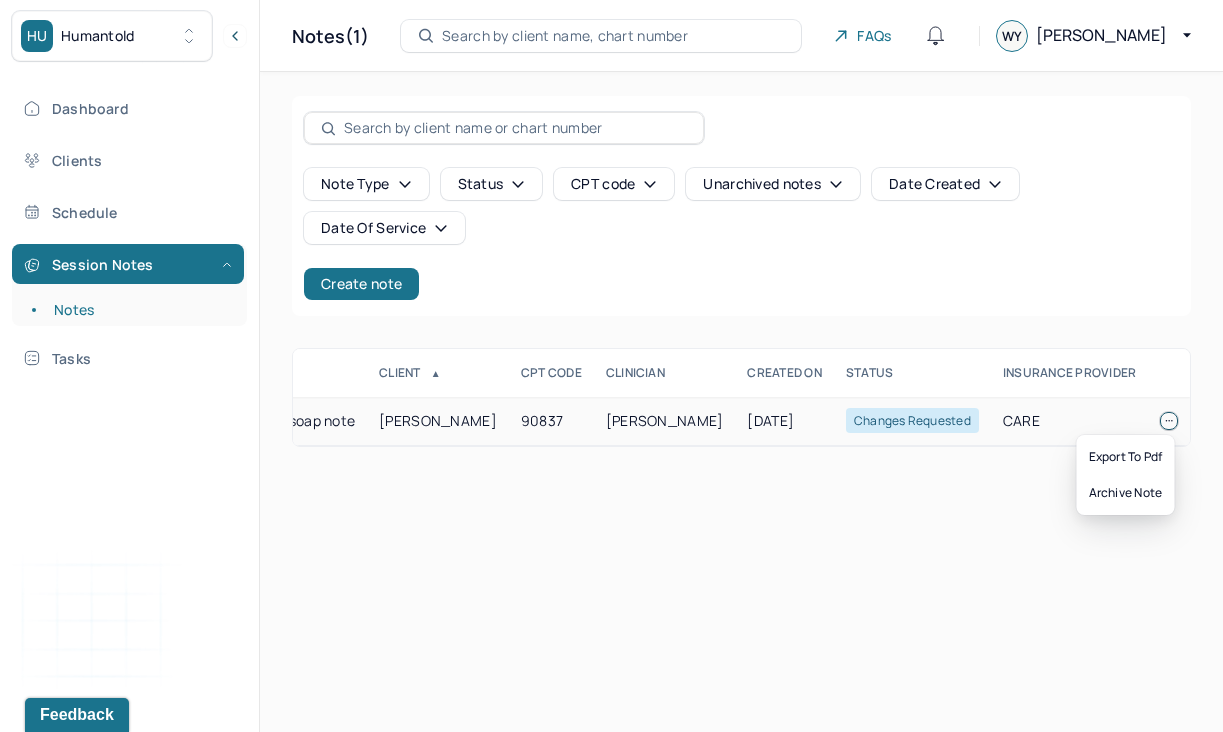 click 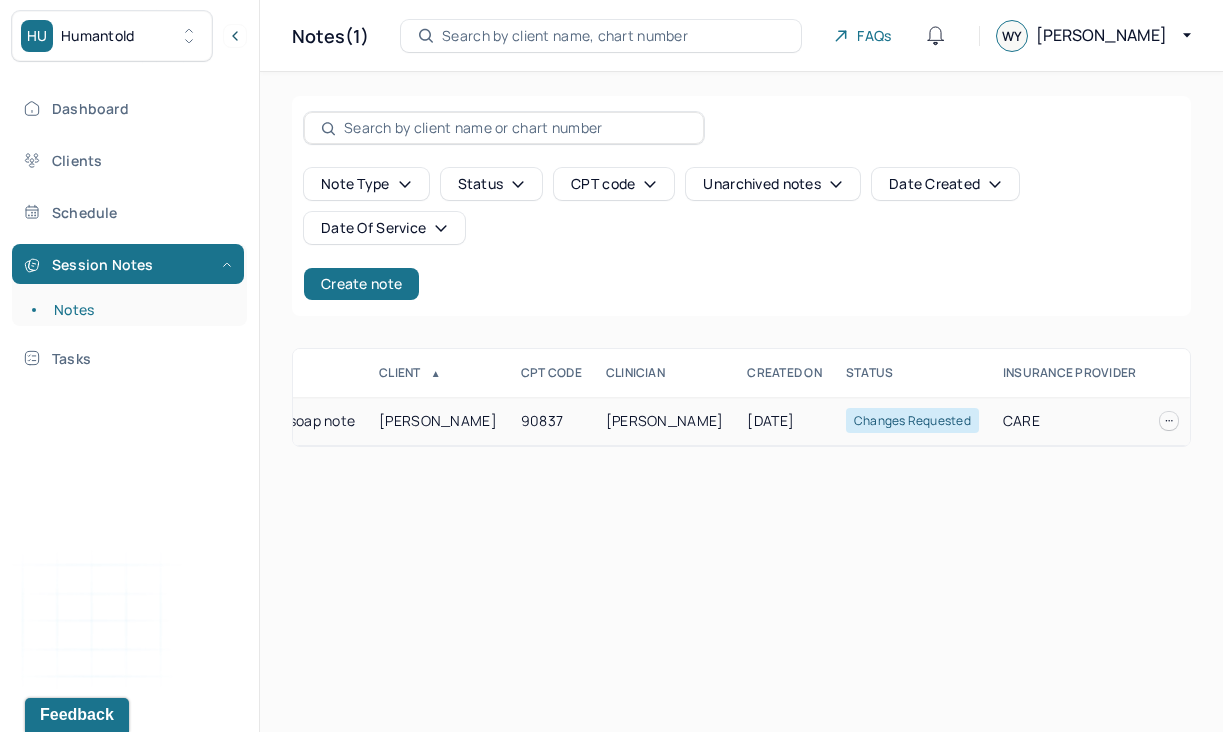 click on "Changes requested" at bounding box center (912, 420) 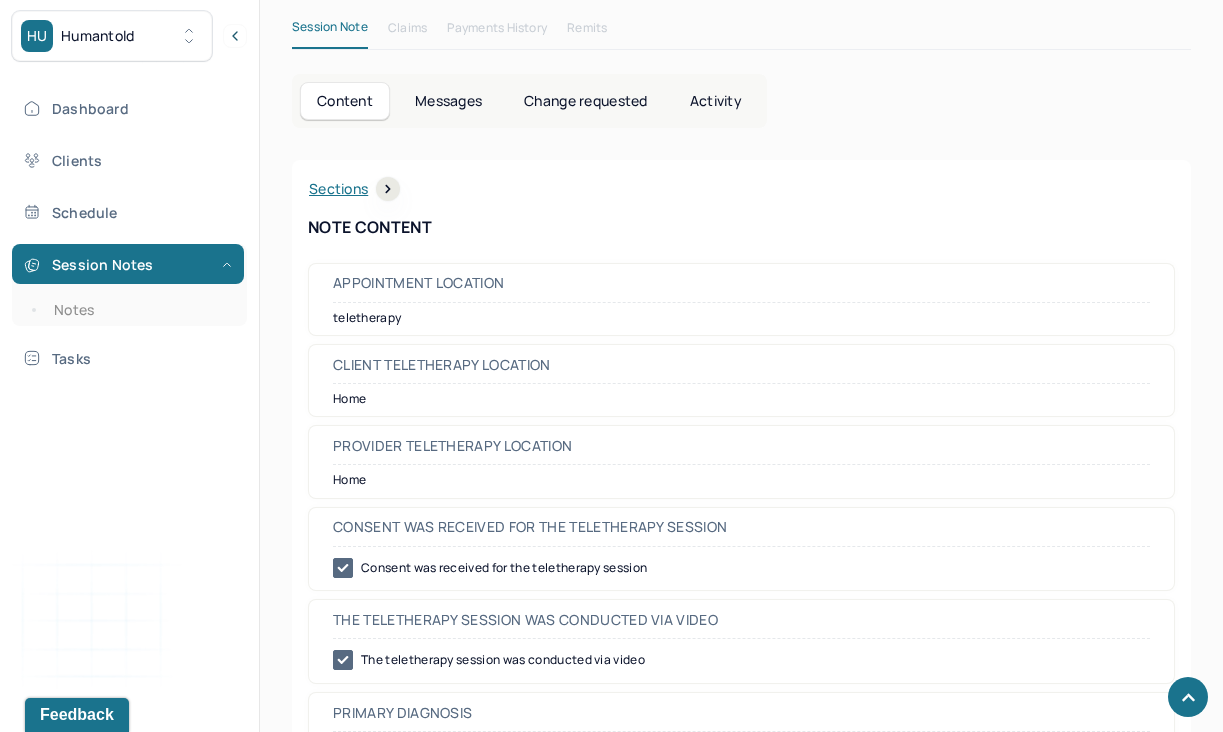 scroll, scrollTop: 480, scrollLeft: 0, axis: vertical 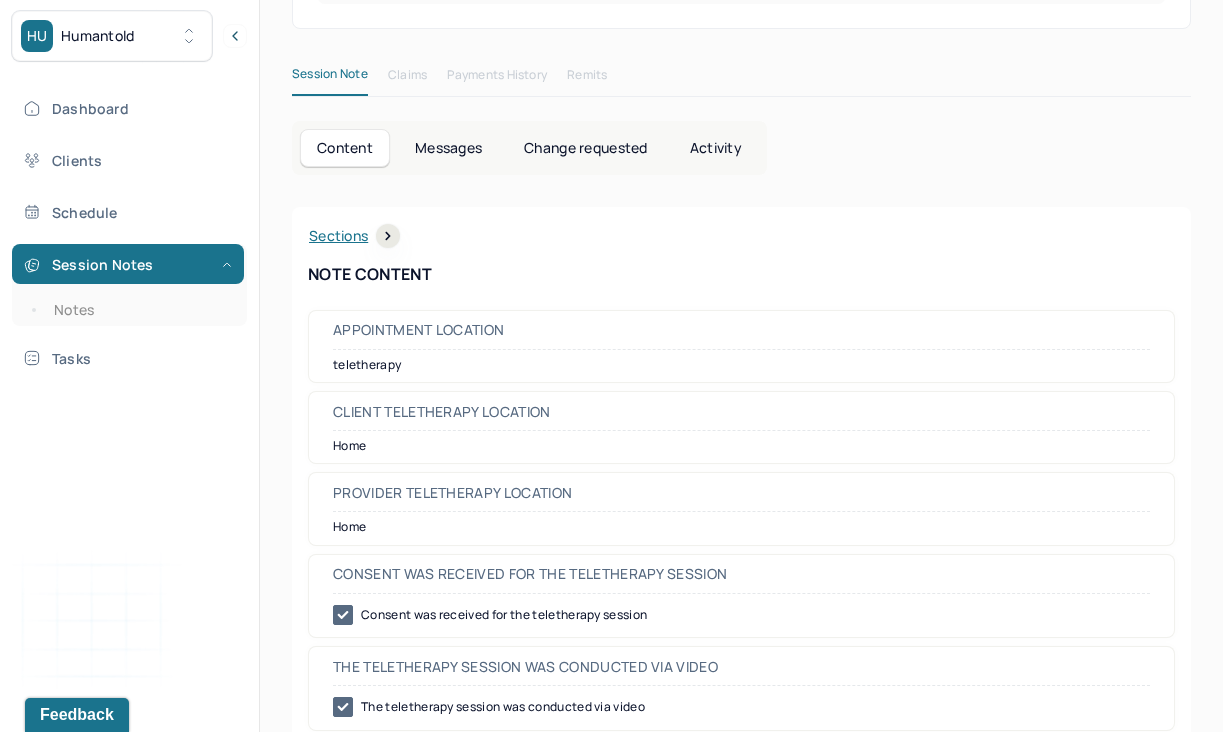 click on "Messages" at bounding box center [448, 148] 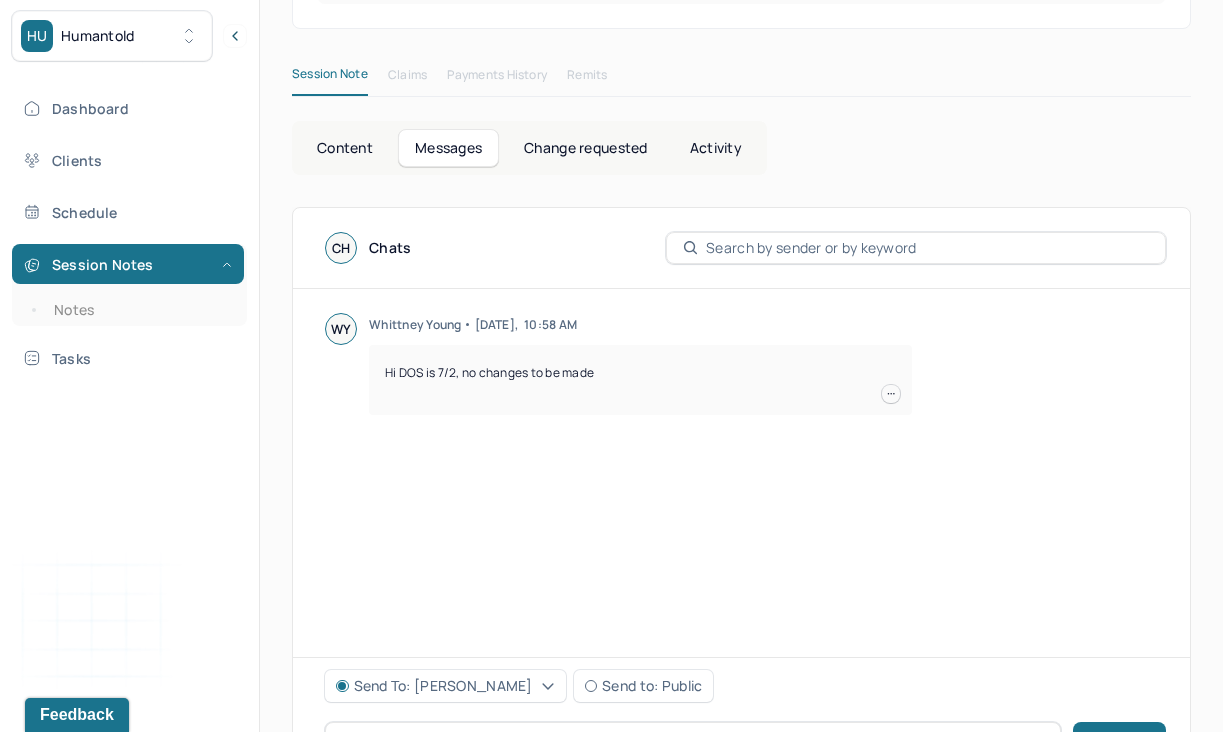 click on "Messages" at bounding box center [448, 148] 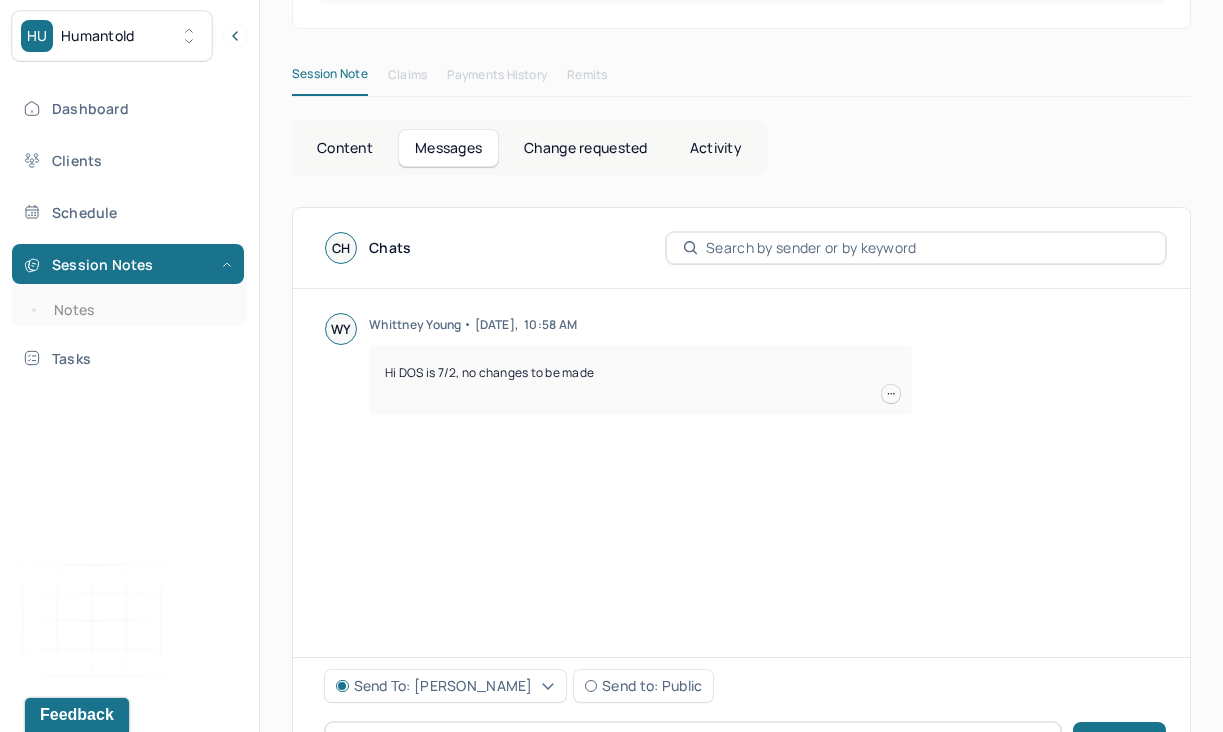 click on "Change requested" at bounding box center (585, 148) 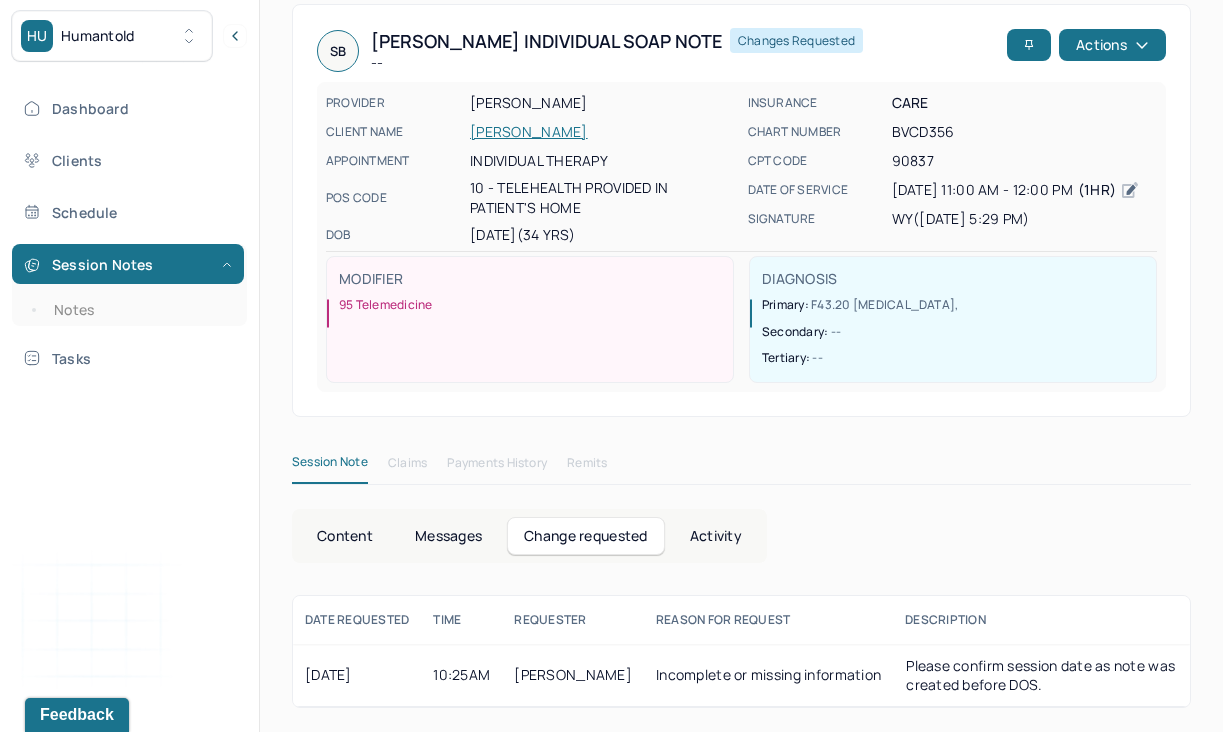 click on "Please confirm session date as note was created before DOS." at bounding box center [1042, 675] 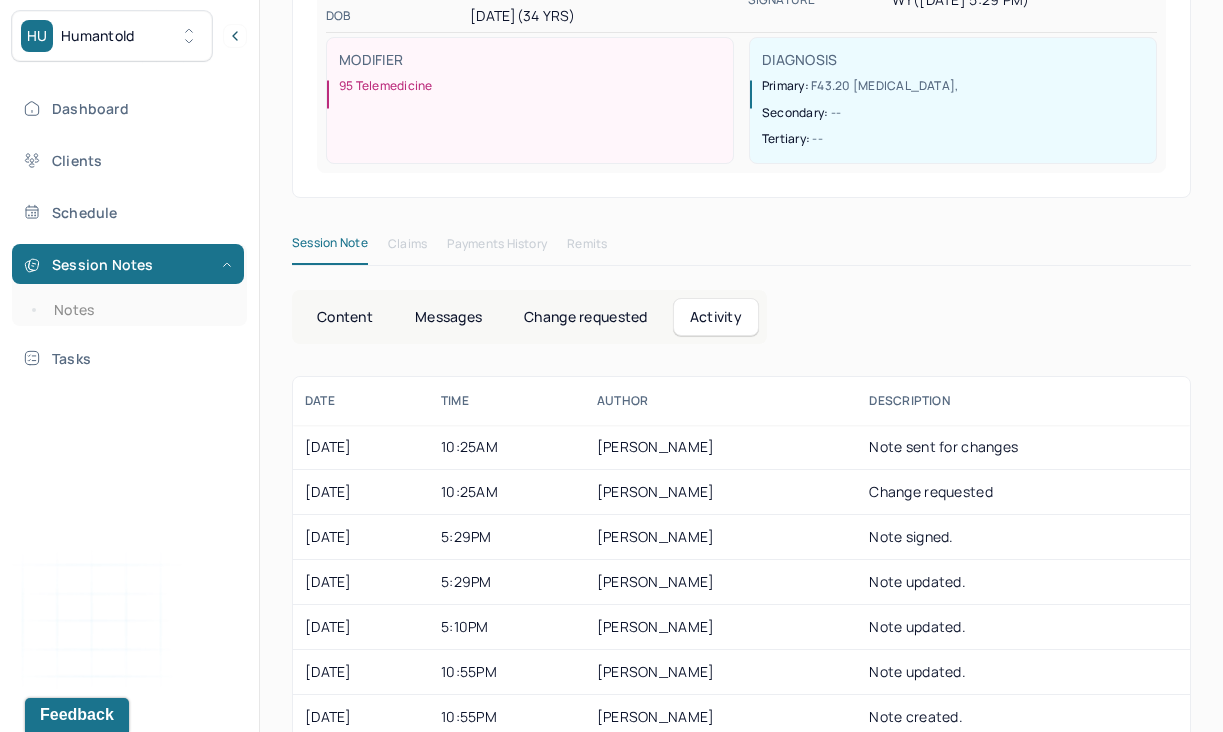 scroll, scrollTop: 302, scrollLeft: 0, axis: vertical 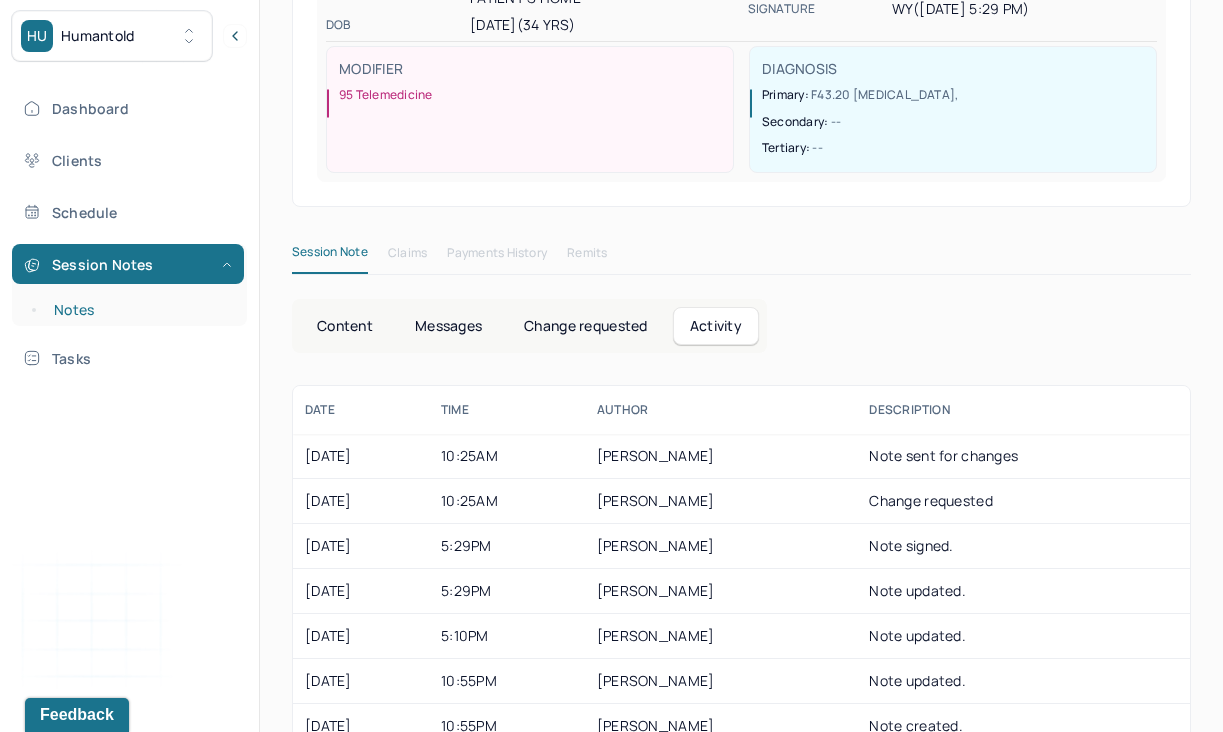 click on "Notes" at bounding box center [139, 310] 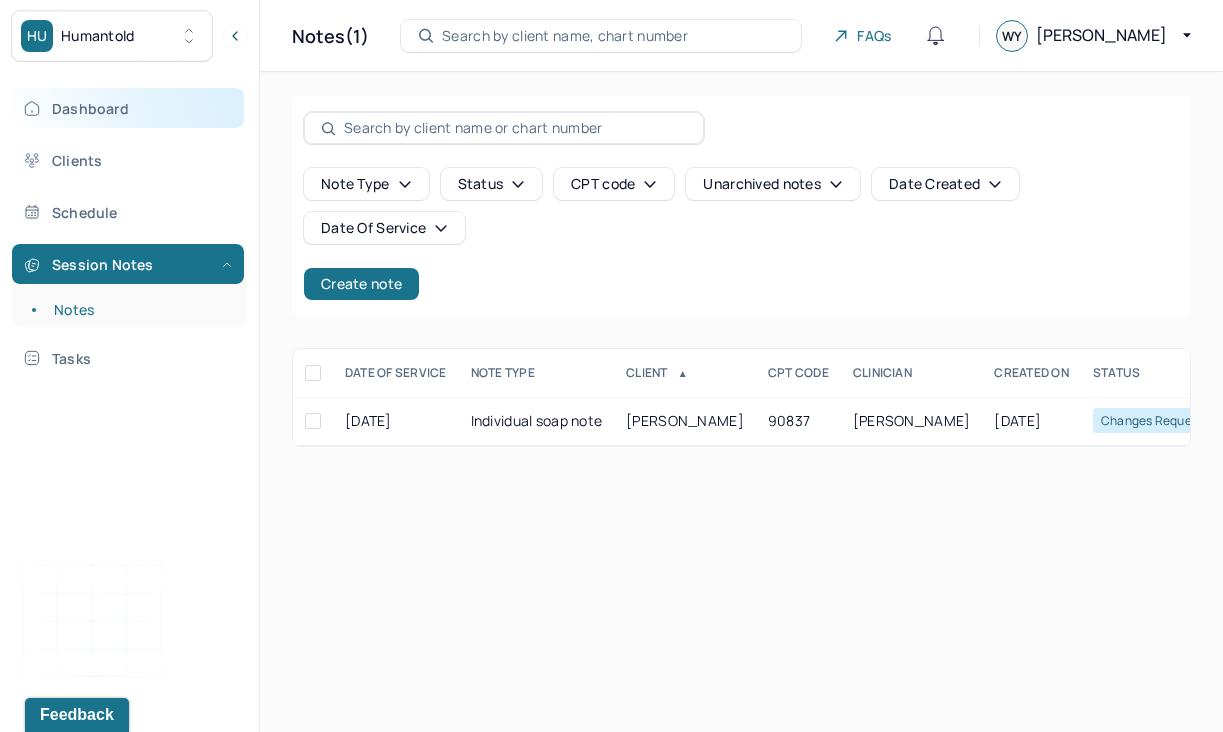 click on "Dashboard" at bounding box center (128, 108) 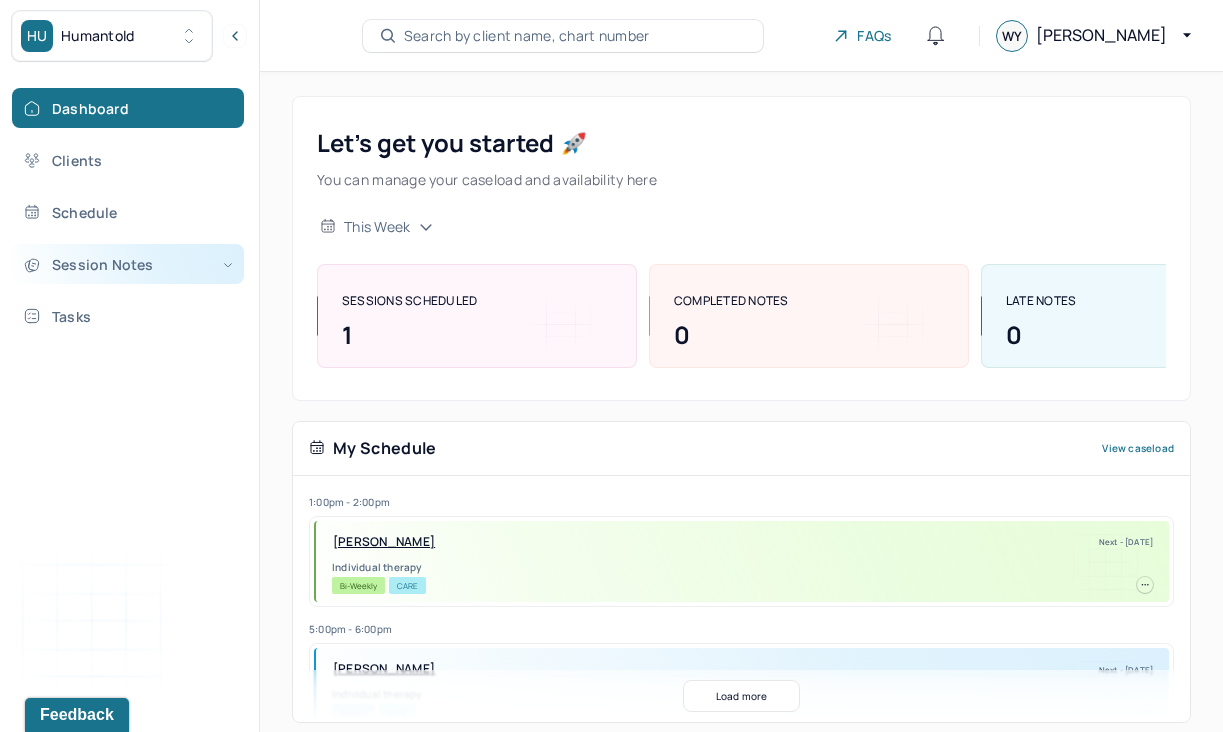 click on "Session Notes" at bounding box center [128, 264] 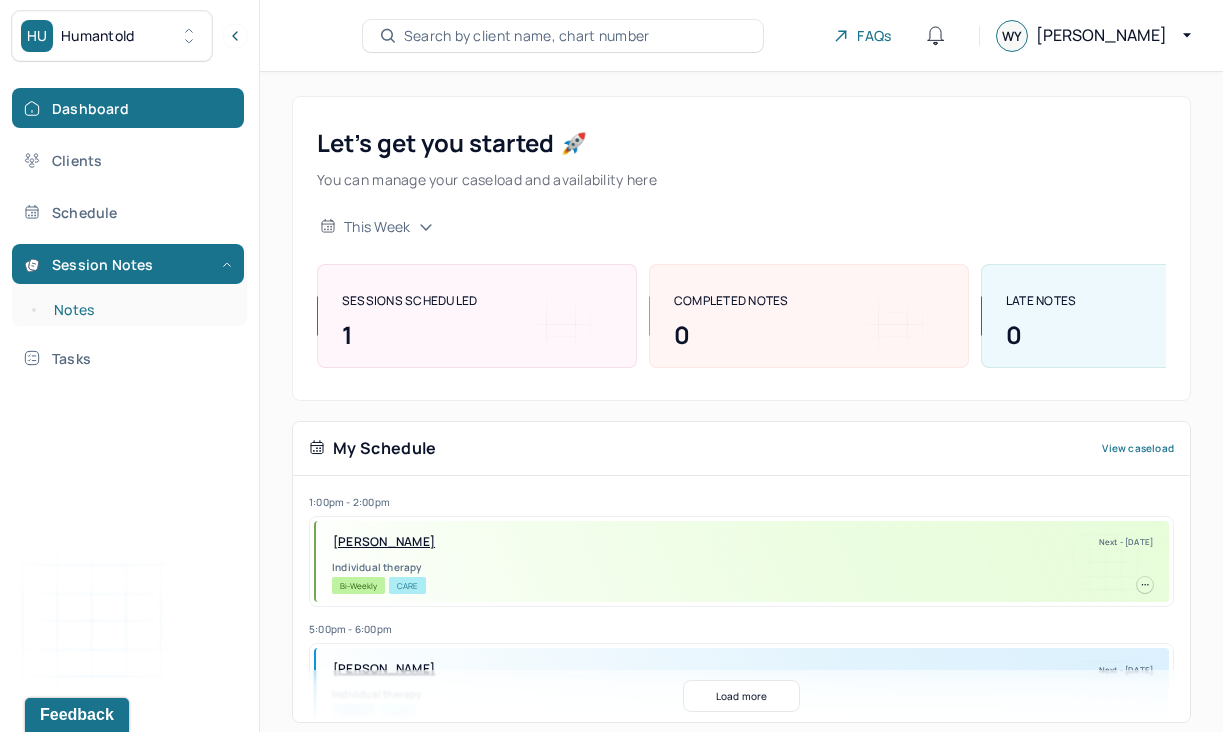 click on "Notes" at bounding box center [139, 310] 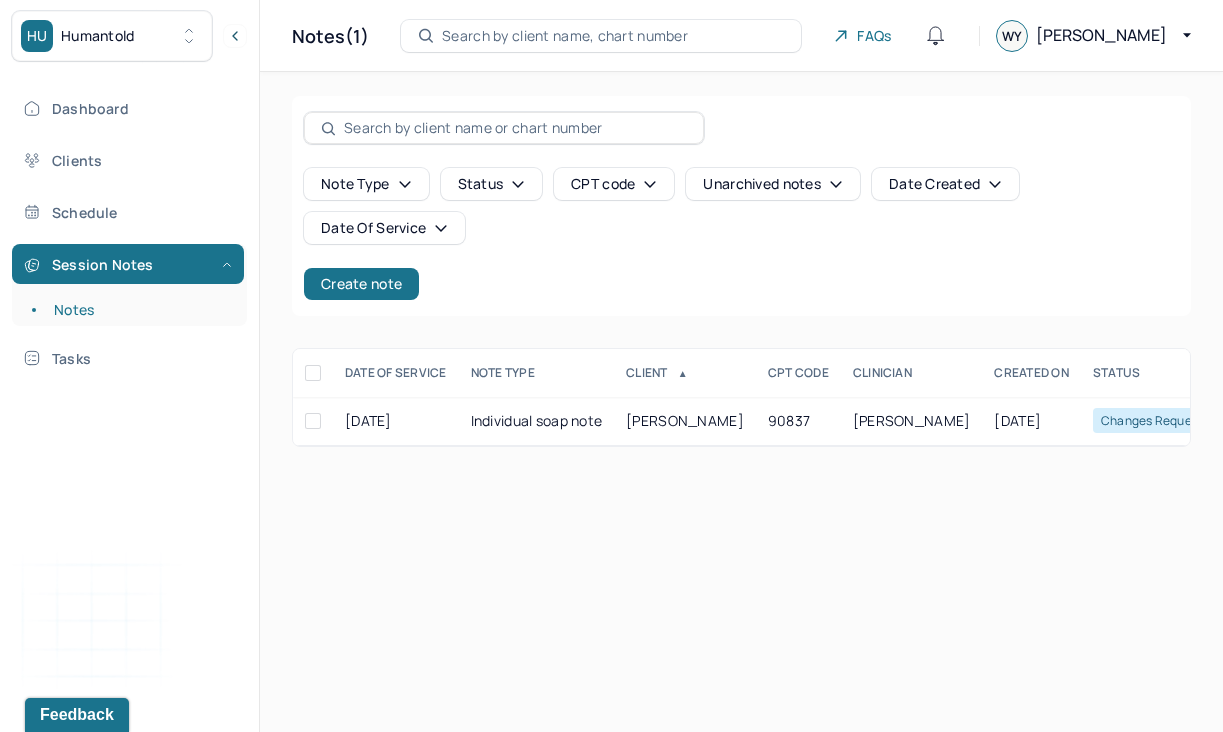 click on "Note type     Status     CPT code     Unarchived notes     Date Created     Date Of Service     Create note" at bounding box center [741, 206] 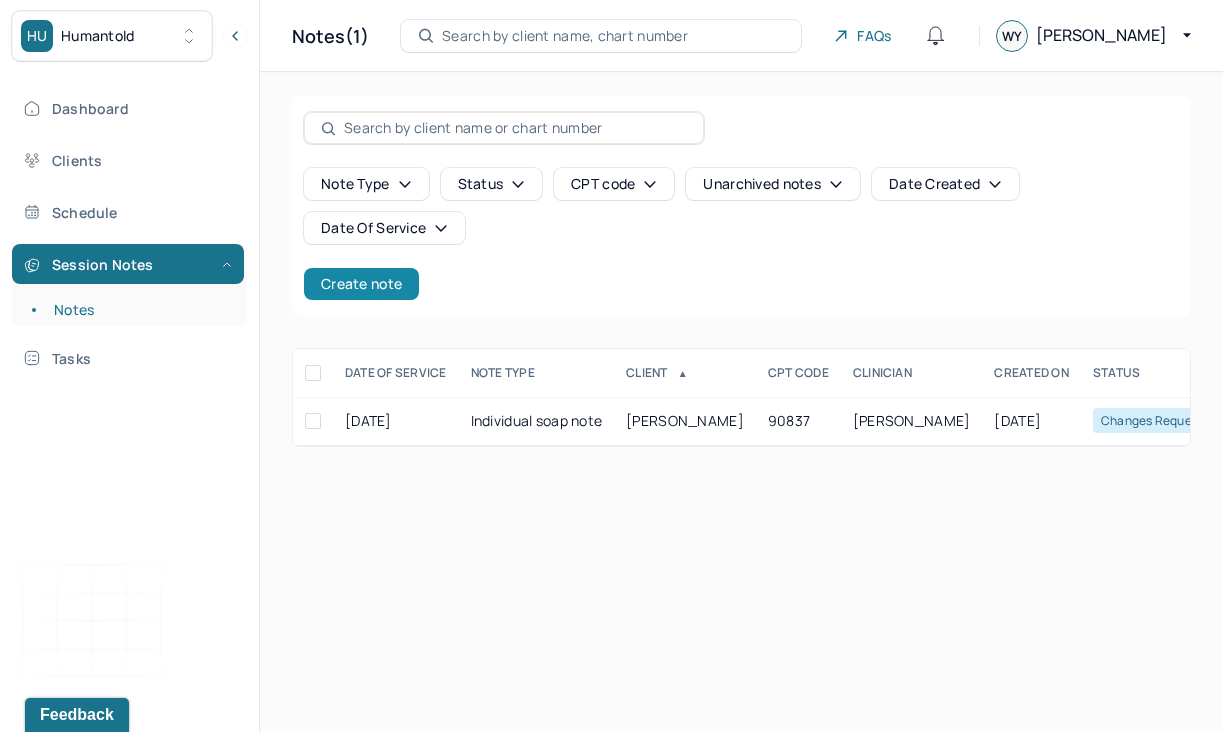 click on "Create note" at bounding box center (361, 284) 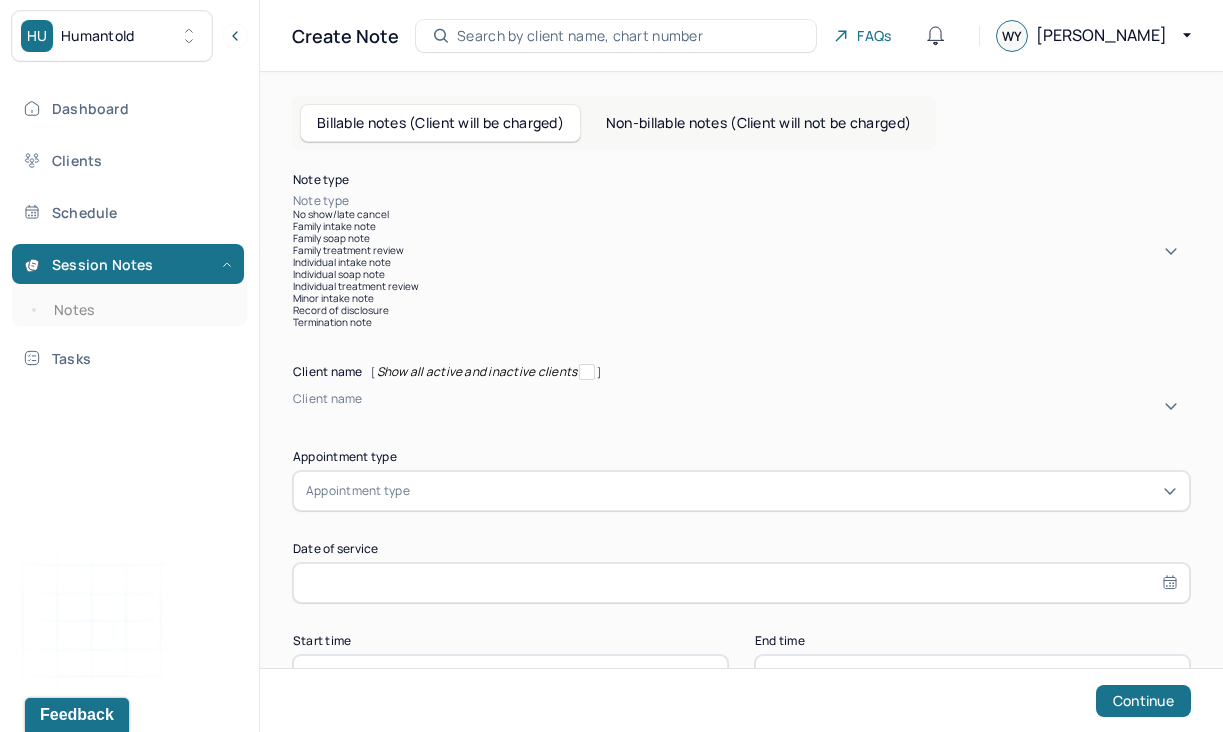 click at bounding box center (417, 201) 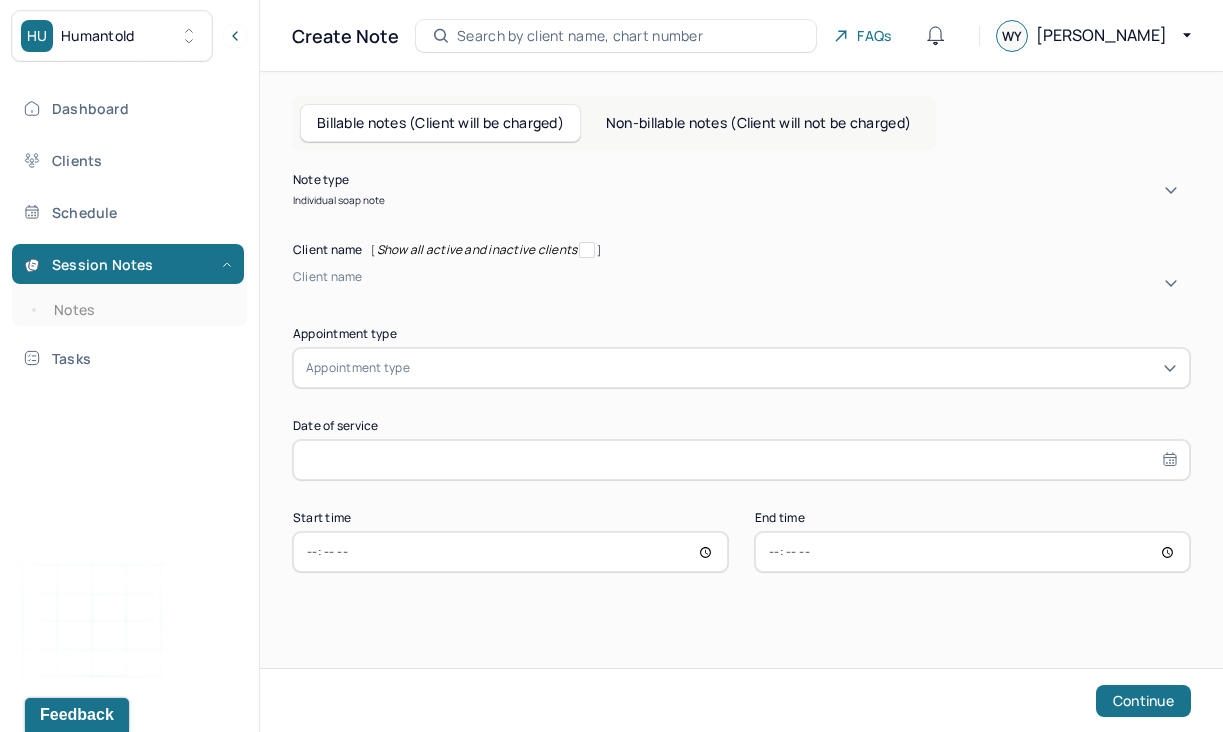 click at bounding box center [741, 290] 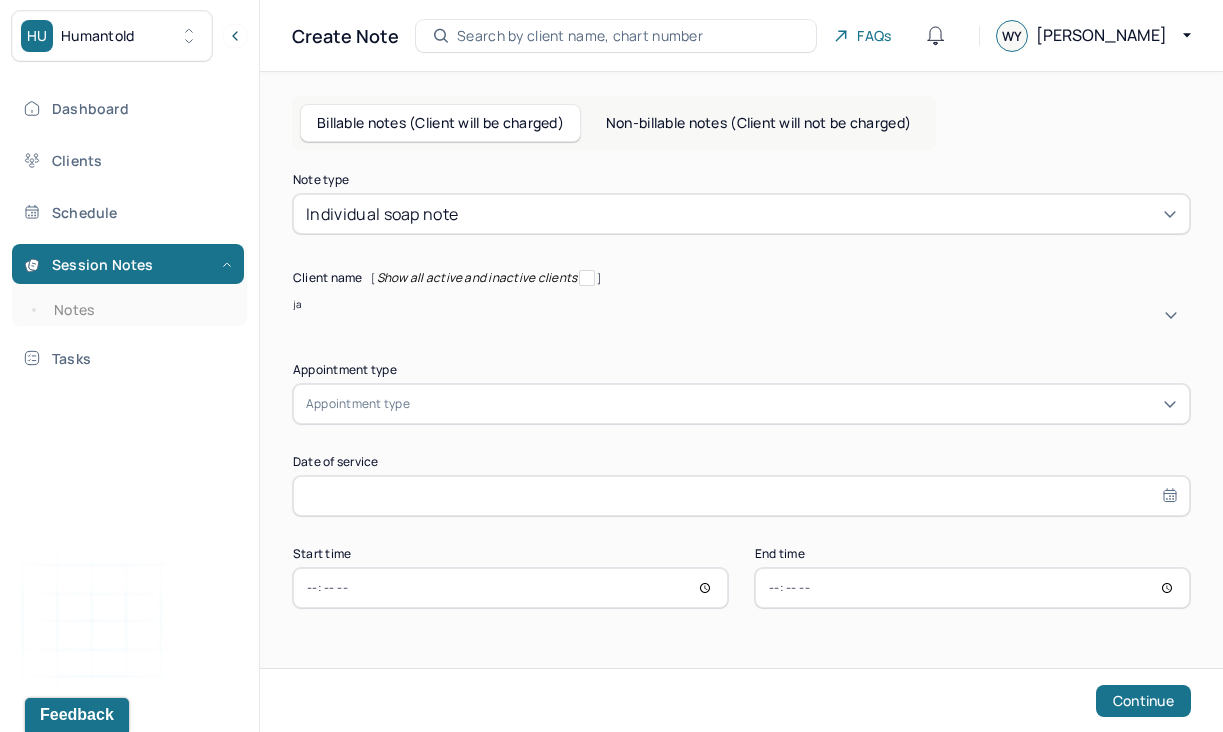 type on "jaz" 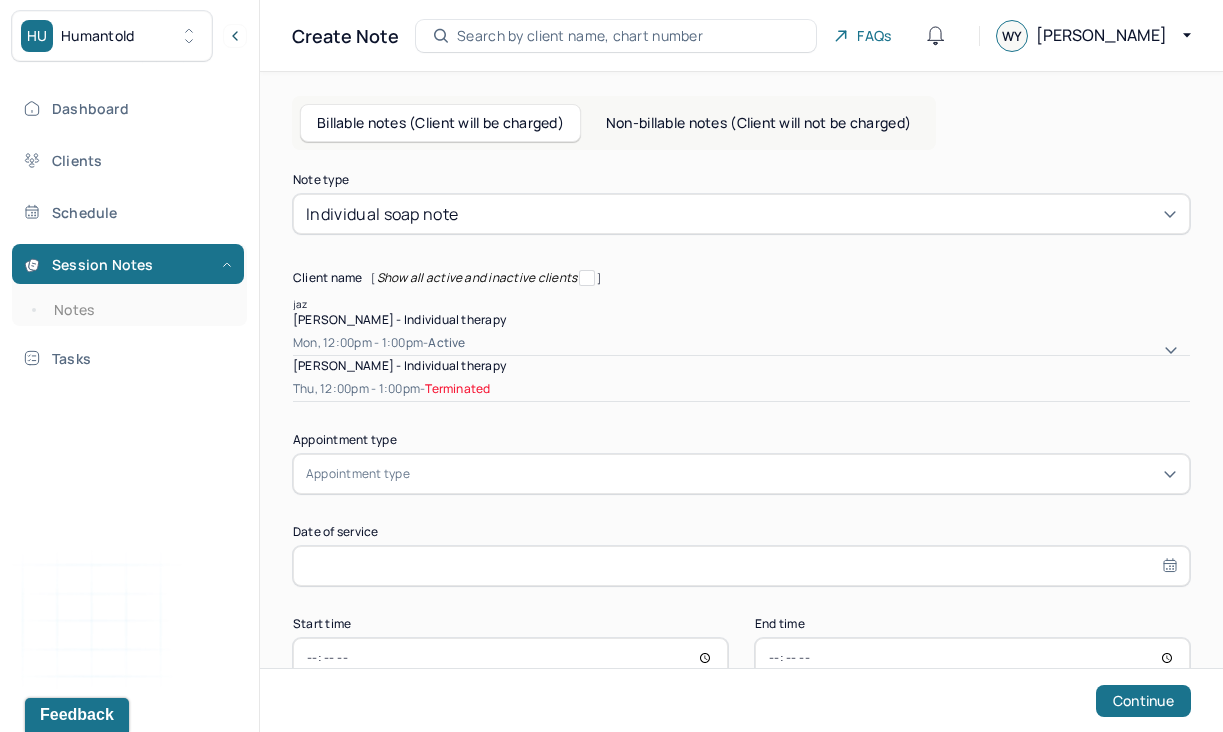 click on "[PERSON_NAME] - Individual therapy" at bounding box center (399, 319) 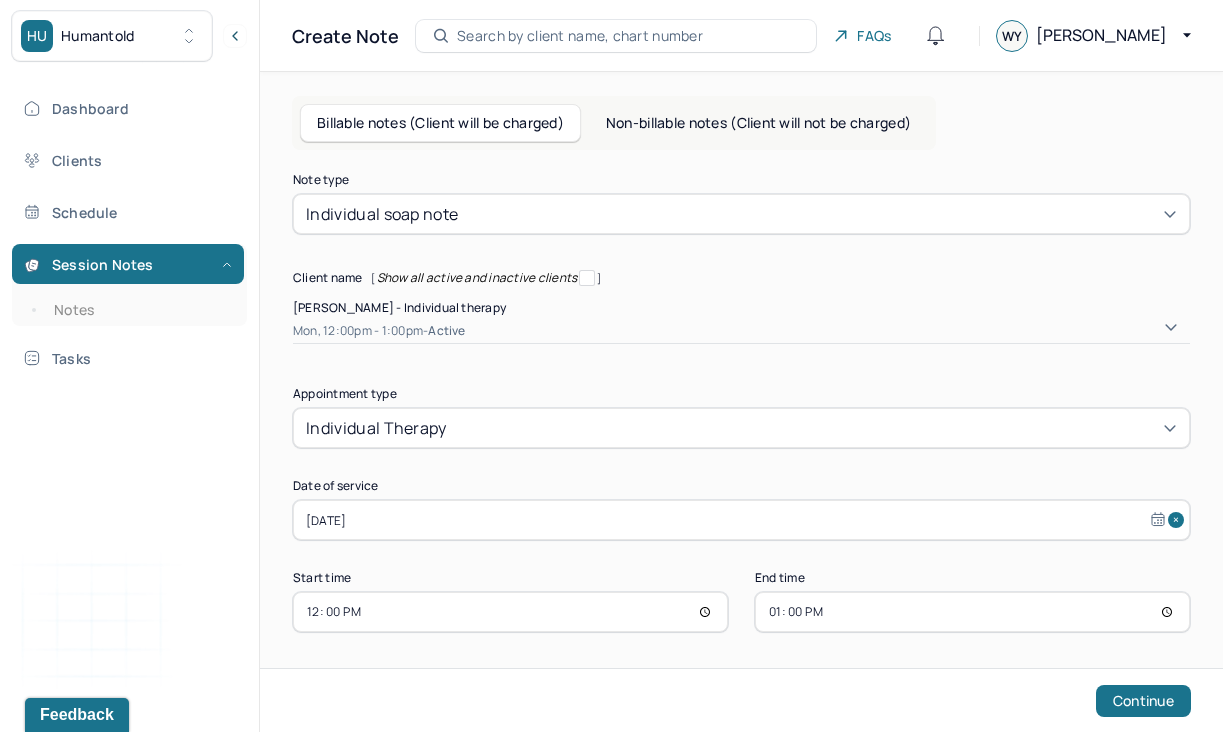 click at bounding box center (551, 428) 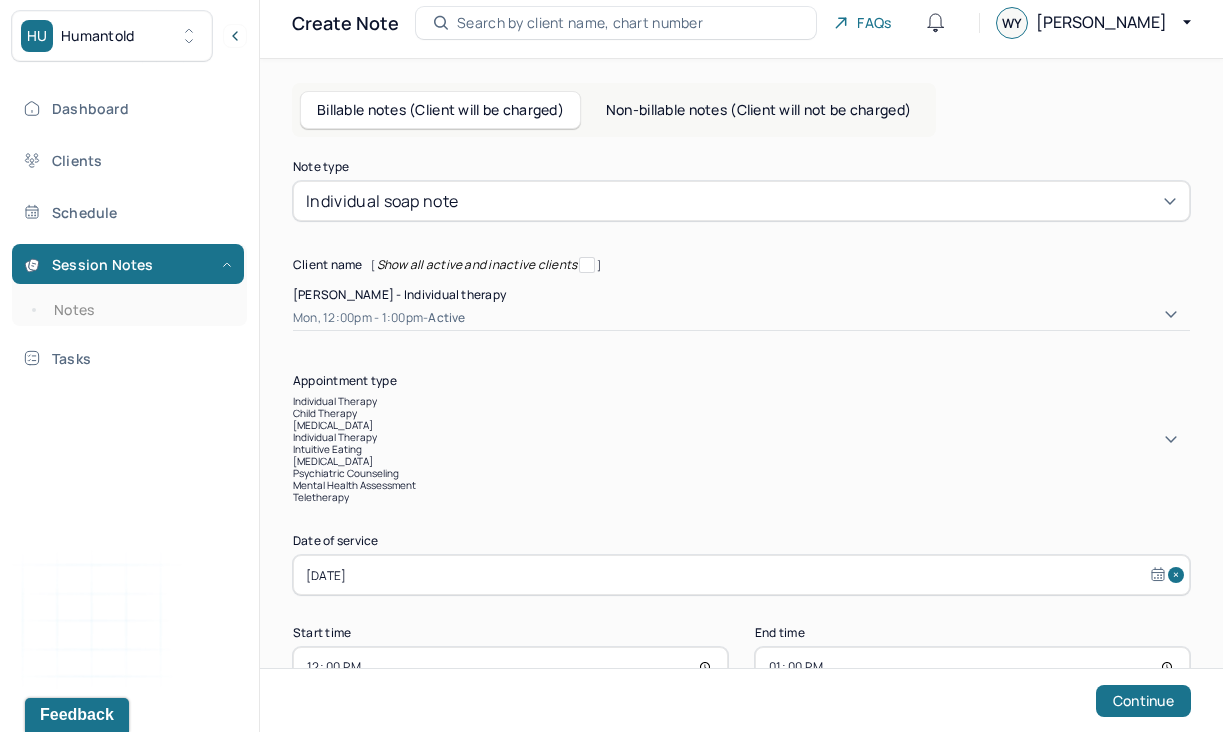 click on "Note type Individual soap note Client name [ Show all active and inactive clients ] [PERSON_NAME] - Individual therapy Mon, 12:00pm - 1:00pm  -  active Supervisee name [PERSON_NAME] Appointment type [object Object] selected, 3 of 8. 8 results available. Use Up and Down to choose options, press Enter to select the currently focused option, press Escape to exit the menu, press Tab to select the option and exit the menu. individual therapy child therapy [MEDICAL_DATA] individual therapy intuitive eating [MEDICAL_DATA] psychiatric counseling mental health assessment teletherapy Date of service [DATE] Start time 12:00 End time 13:00   Continue" at bounding box center [741, 424] 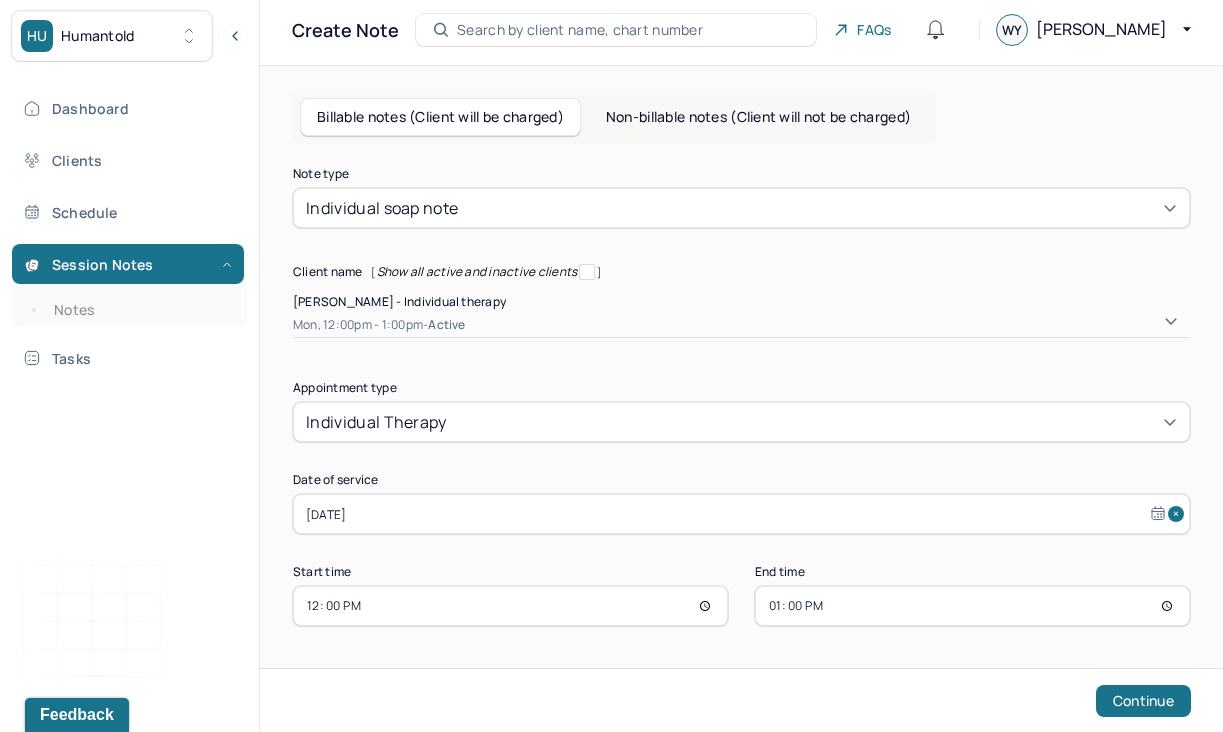 scroll, scrollTop: 0, scrollLeft: 0, axis: both 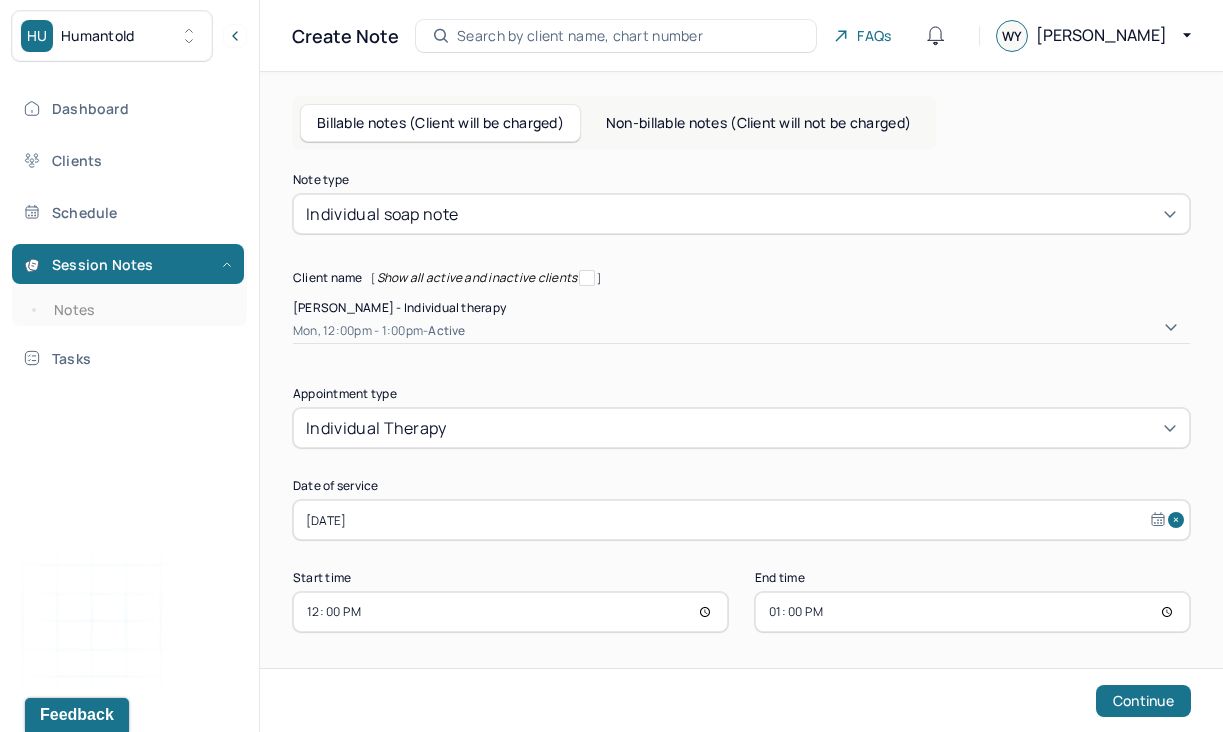 click on "12:00" at bounding box center (510, 612) 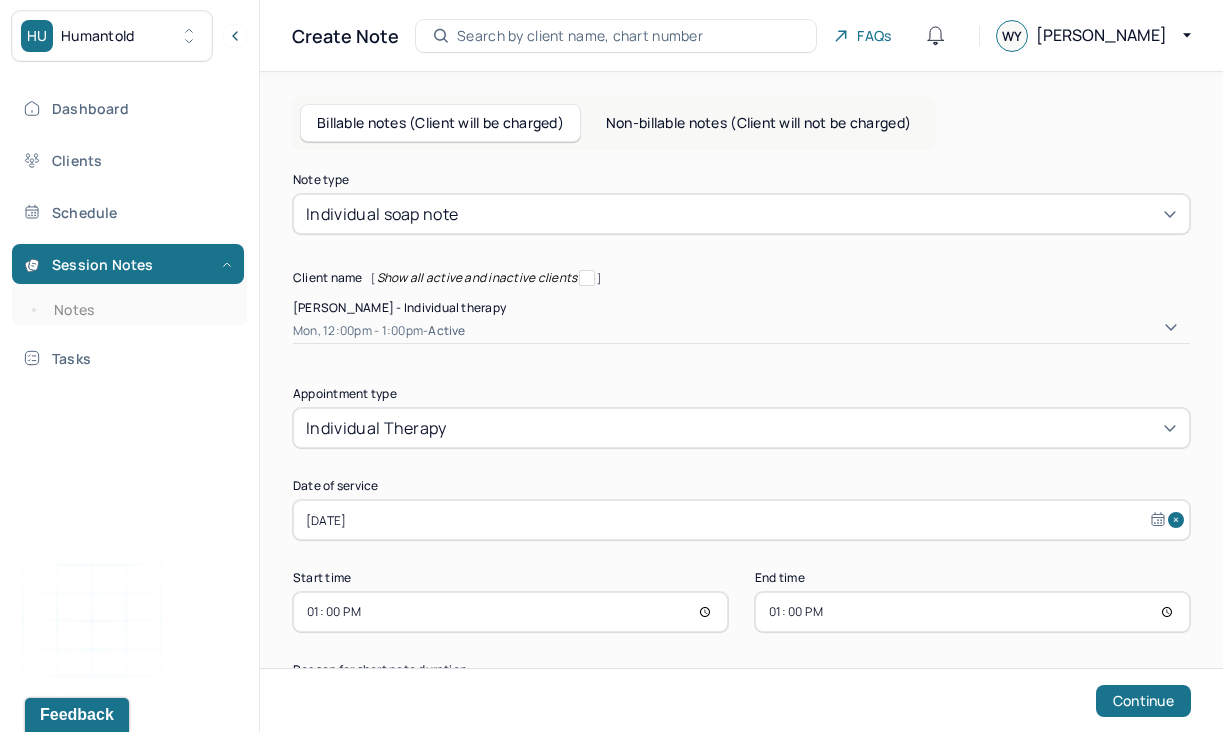 click on "13:00" at bounding box center [972, 612] 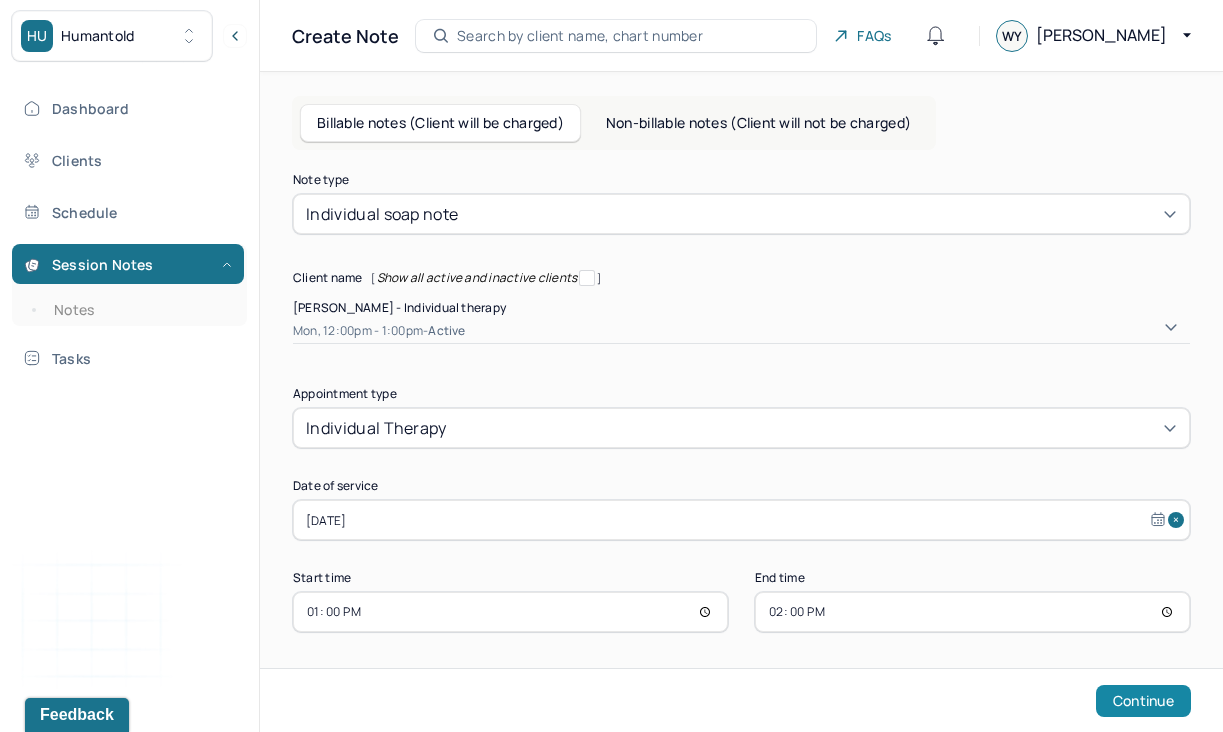 click on "Continue" at bounding box center (1143, 701) 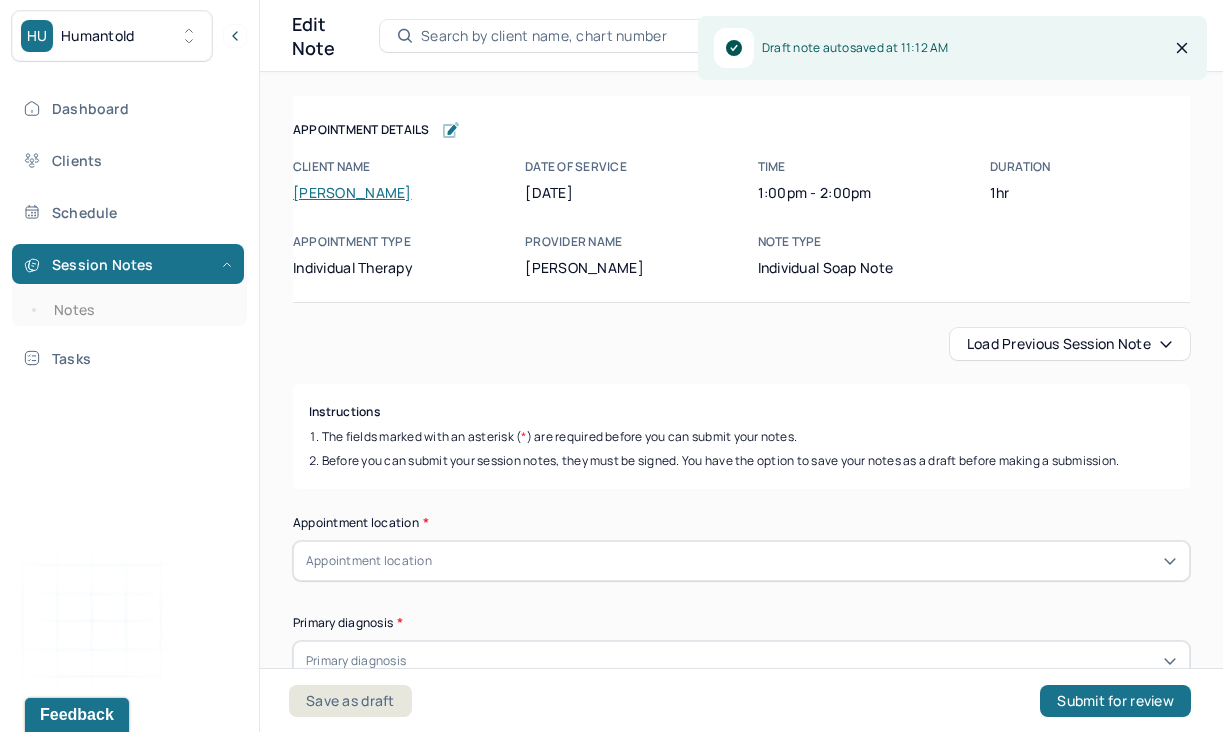 click on "Load previous session note" at bounding box center (1070, 344) 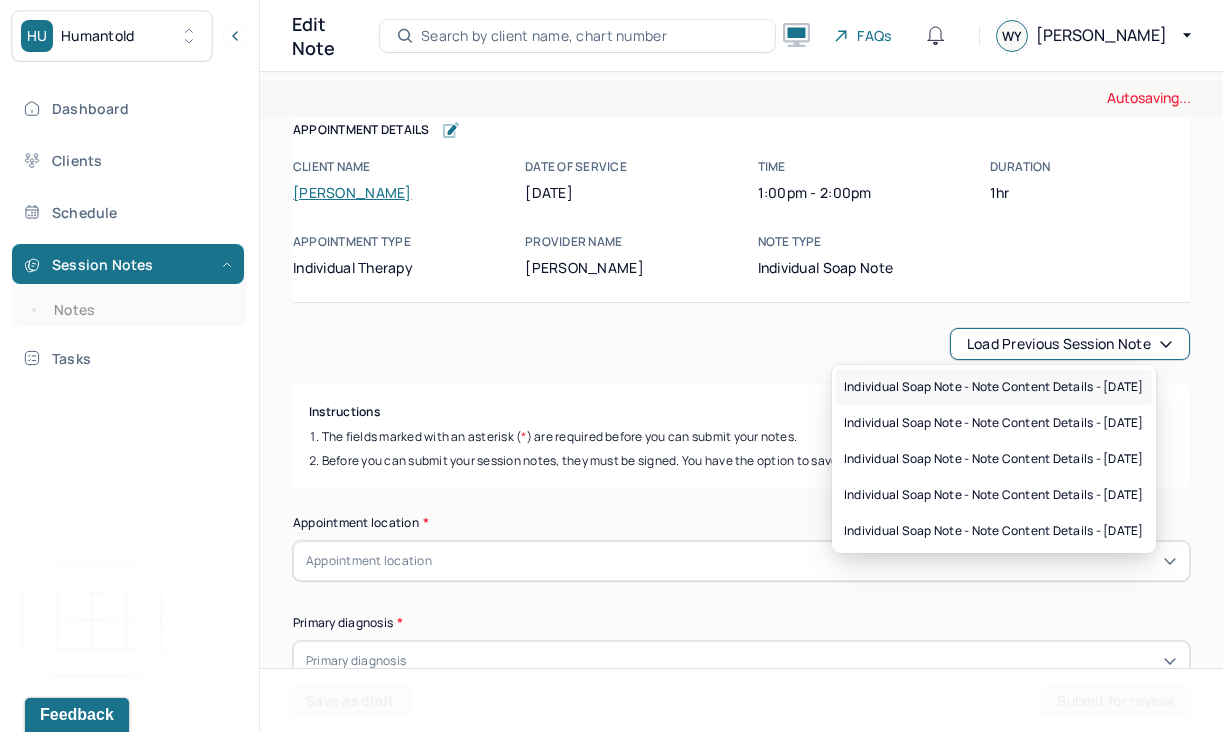 click on "Individual soap note   - Note content Details -   [DATE]" at bounding box center (994, 387) 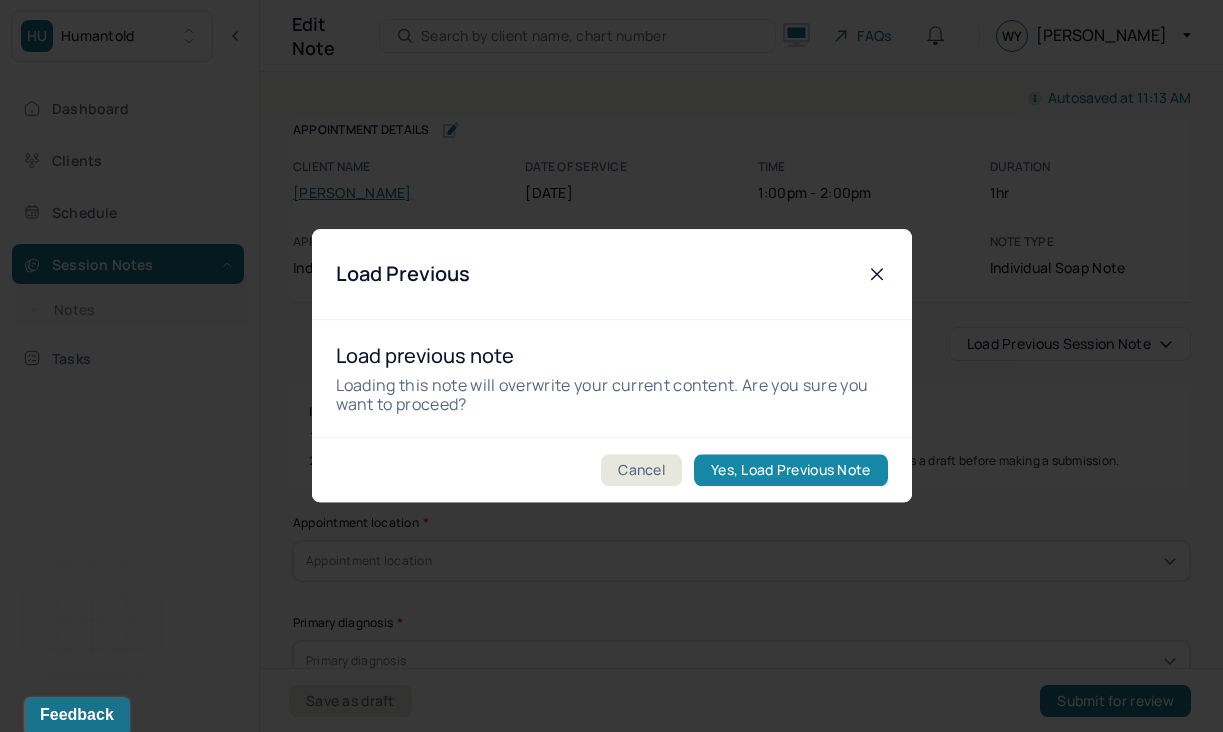click on "Yes, Load Previous Note" at bounding box center (790, 471) 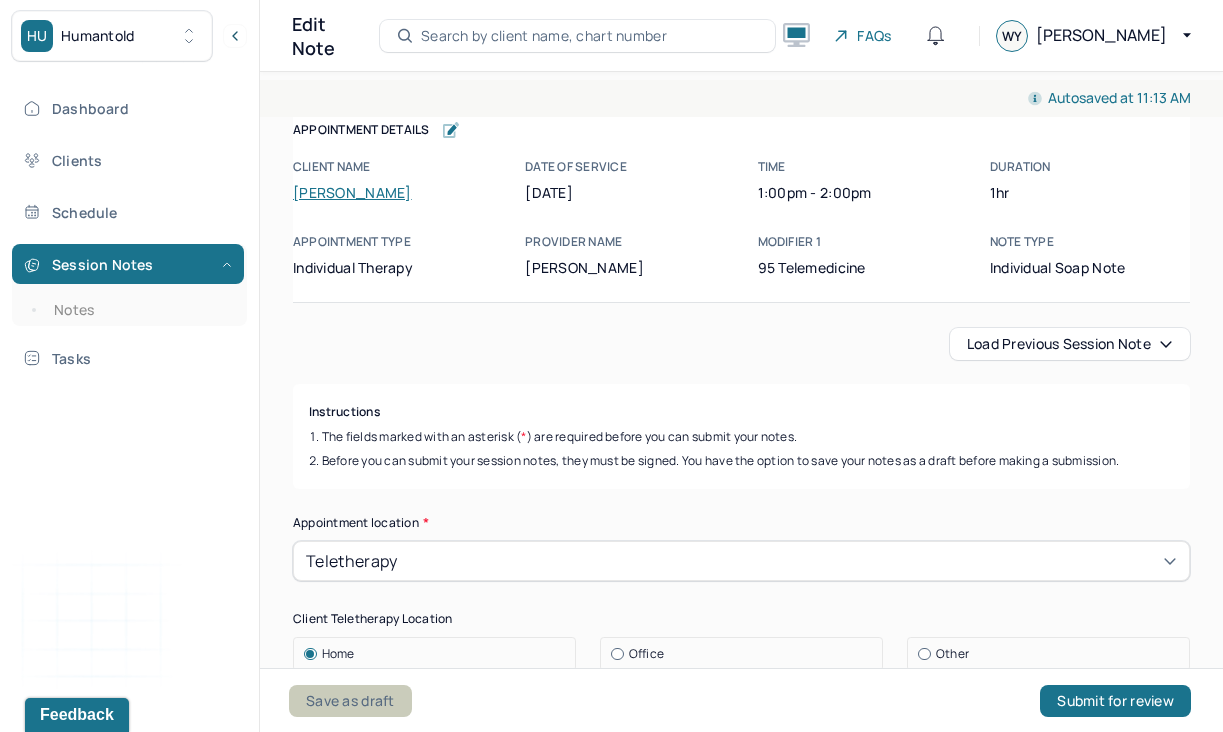 click on "Save as draft" at bounding box center [350, 701] 